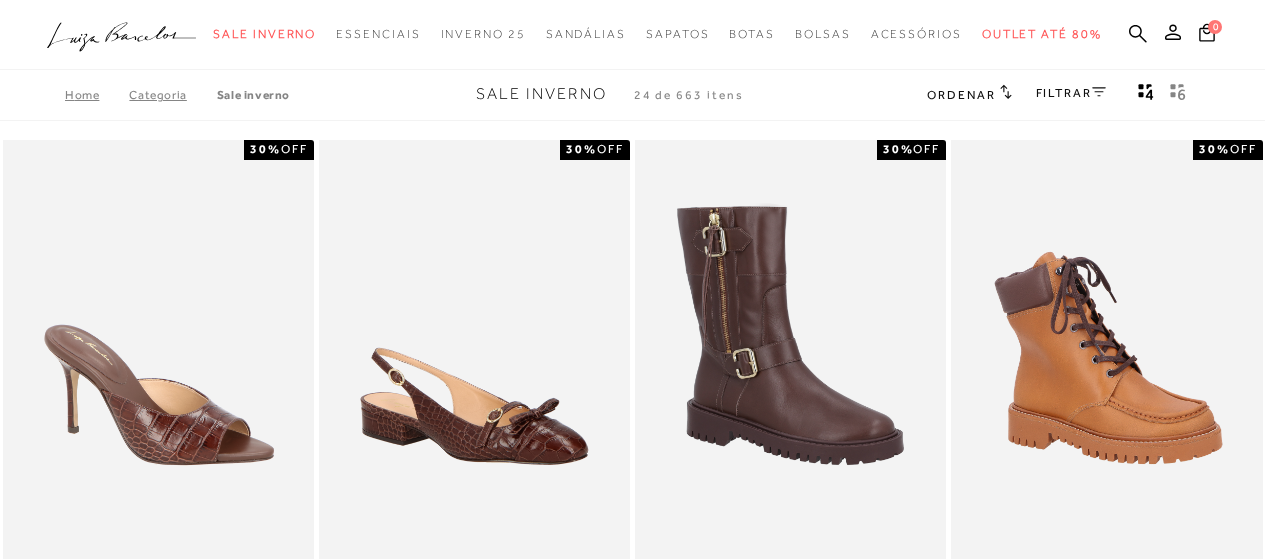 scroll, scrollTop: 0, scrollLeft: 0, axis: both 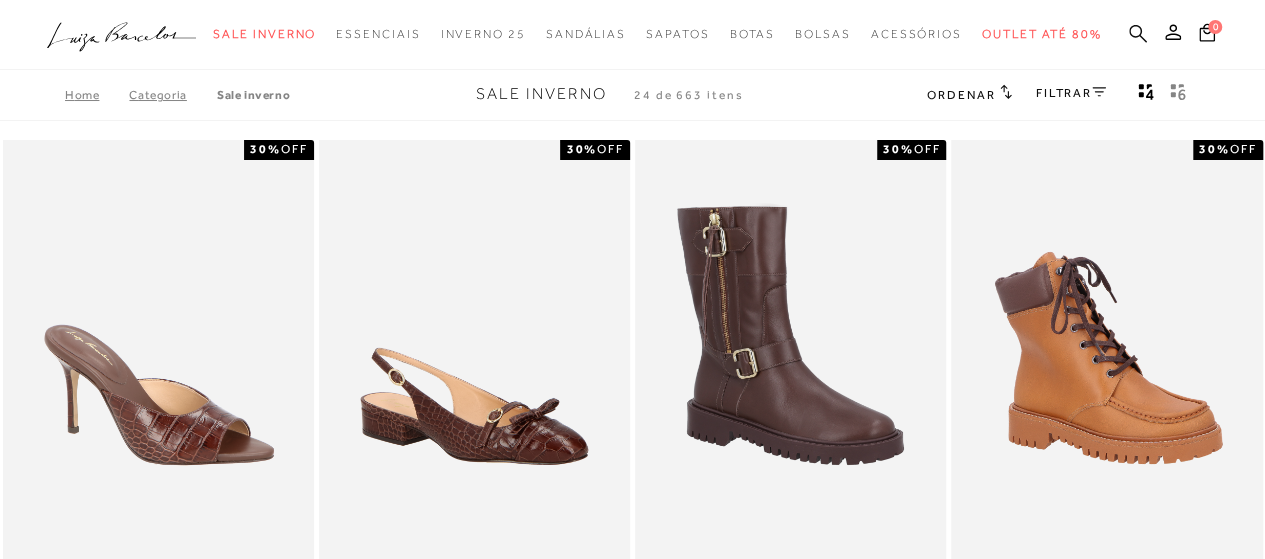 click 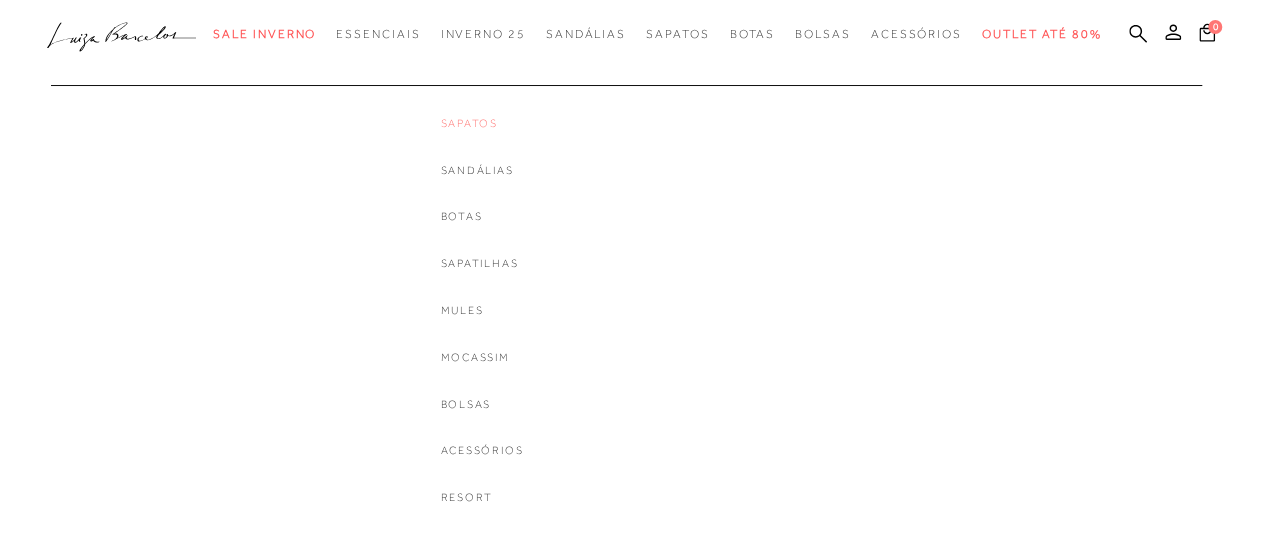 click on "Sapatos" at bounding box center (482, 123) 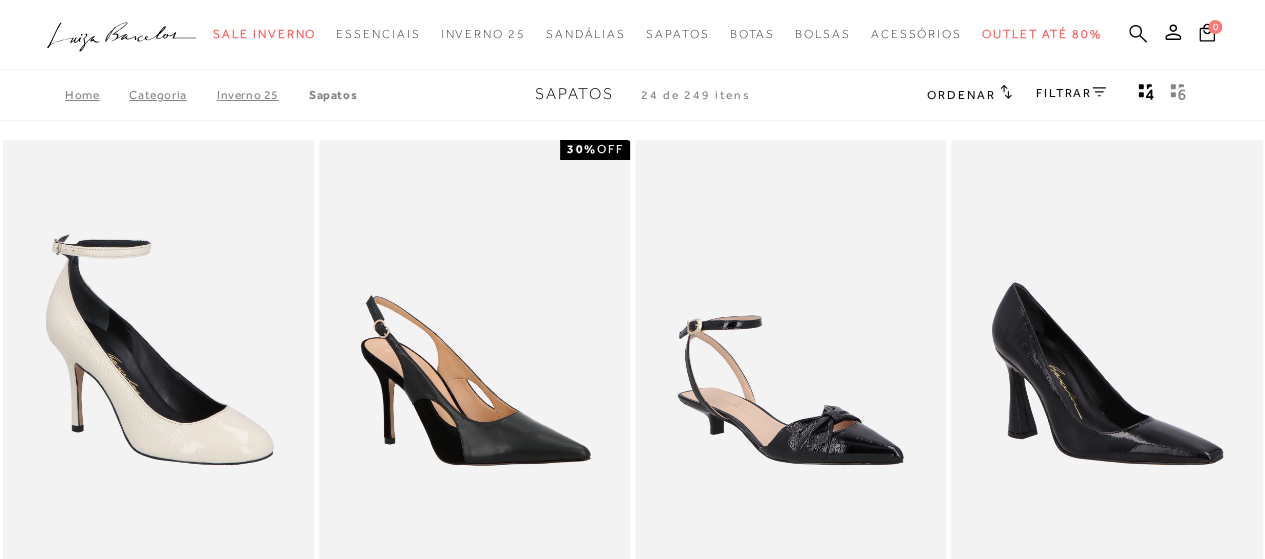 click 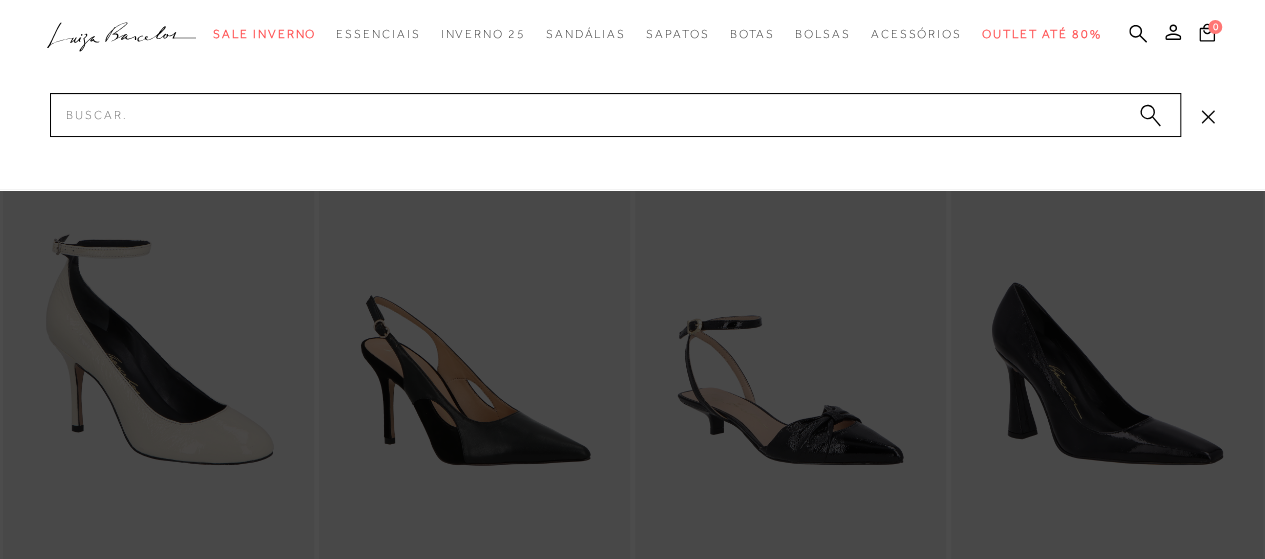 click at bounding box center [632, 95] 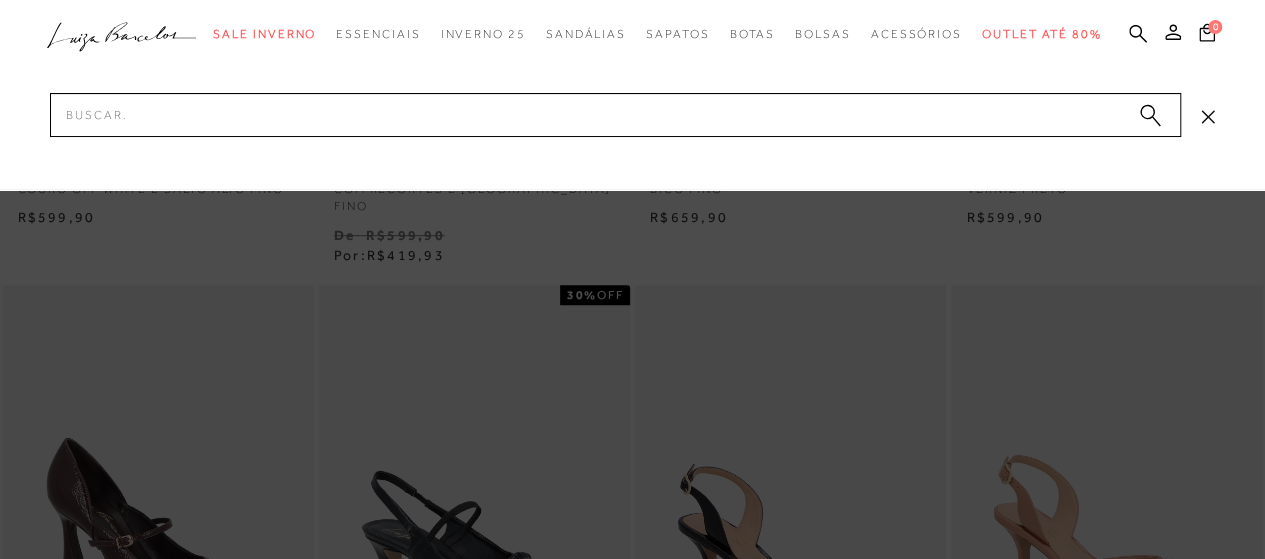 click at bounding box center [632, 279] 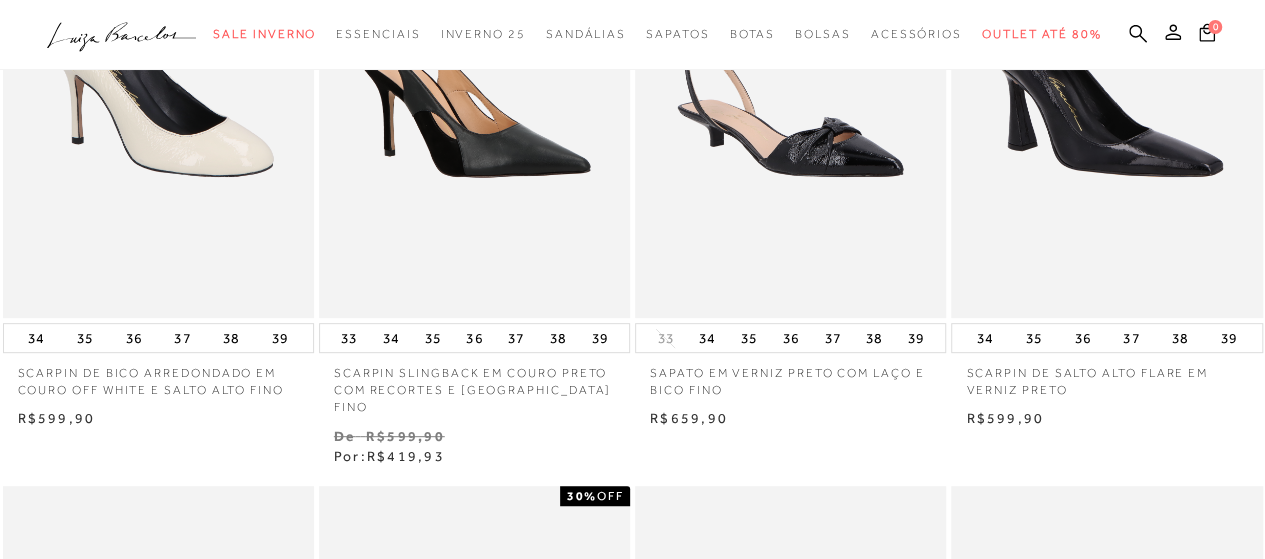 scroll, scrollTop: 0, scrollLeft: 0, axis: both 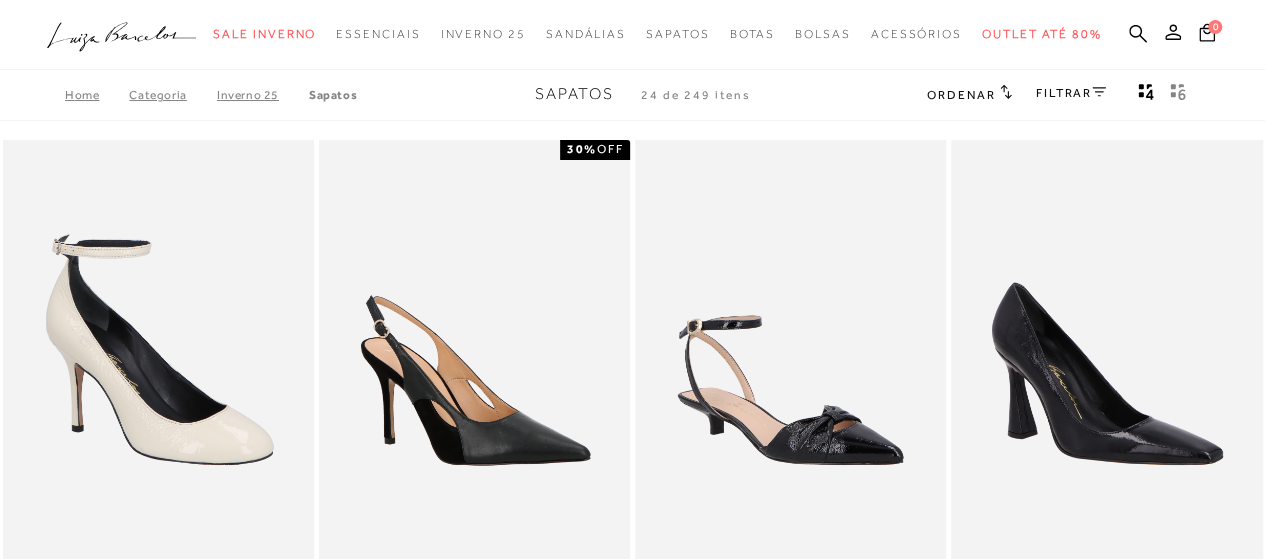 click on ".a{fill-rule:evenodd;}
Sale Inverno
Modelo
Sapatos
[GEOGRAPHIC_DATA]
Mules
[GEOGRAPHIC_DATA]
Acessórios Mule" at bounding box center (617, 34) 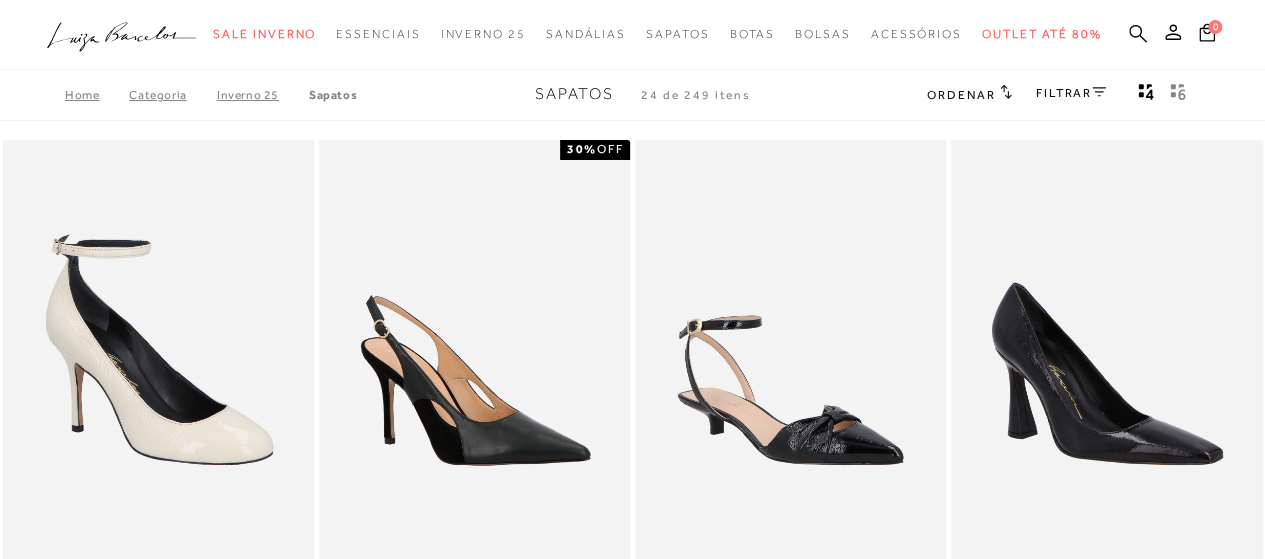 click 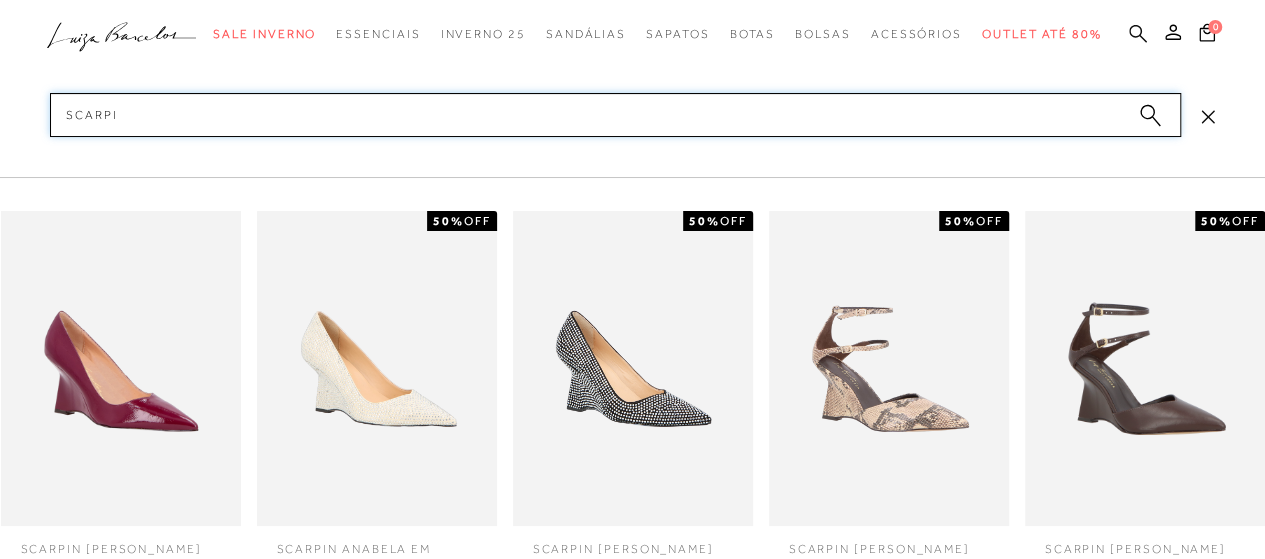 type on "scarpin" 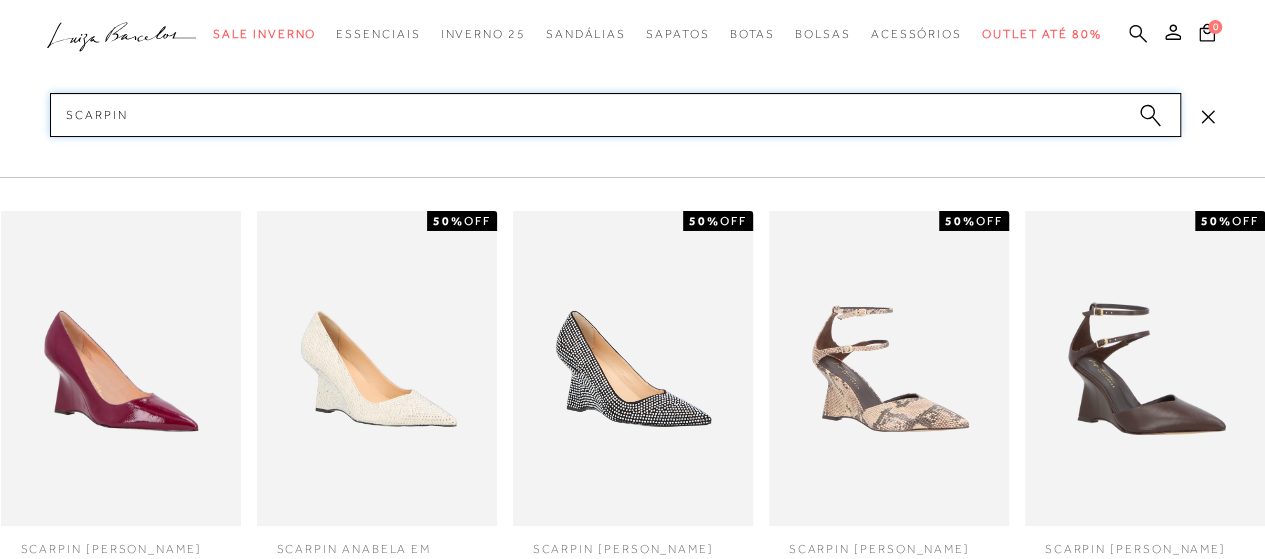 type 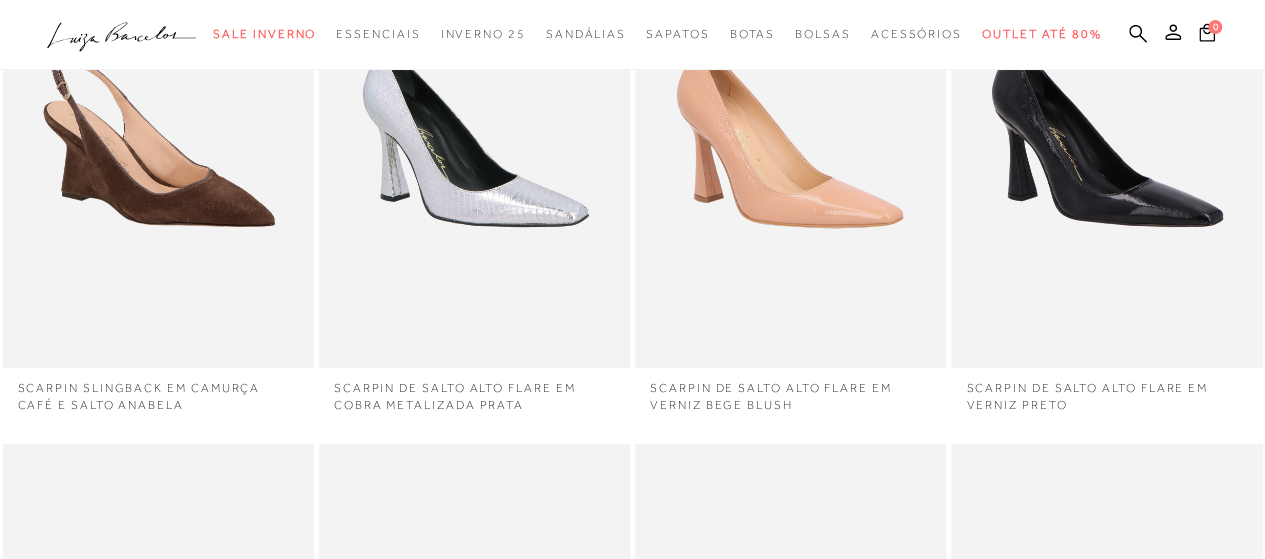 scroll, scrollTop: 0, scrollLeft: 0, axis: both 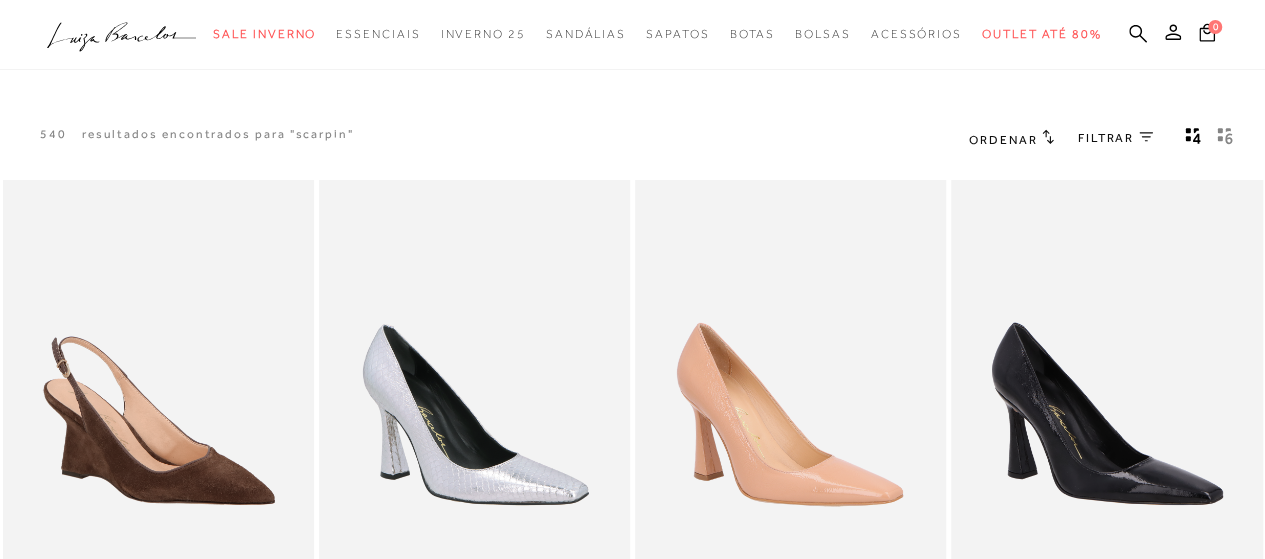 click on "FILTRAR" at bounding box center [1106, 138] 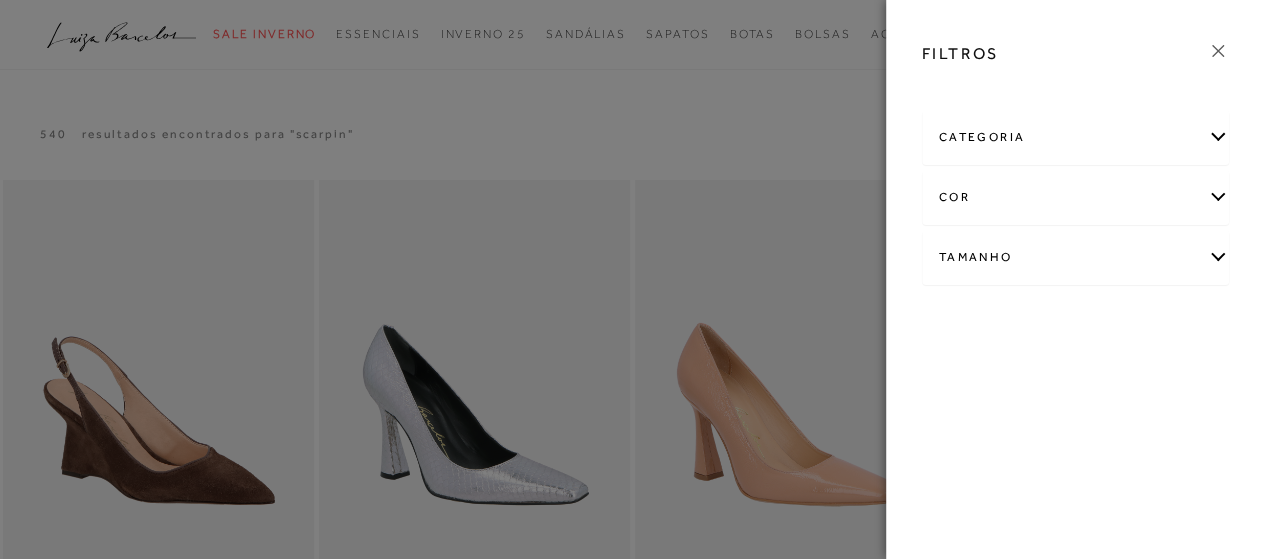 click on "categoria" at bounding box center (1076, 137) 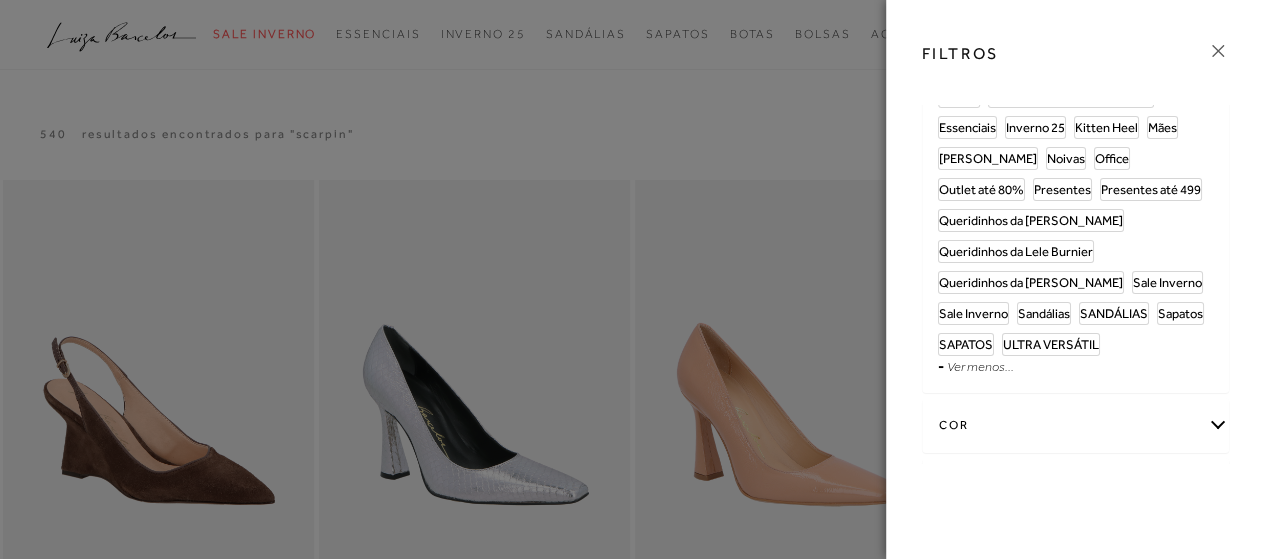 scroll, scrollTop: 100, scrollLeft: 0, axis: vertical 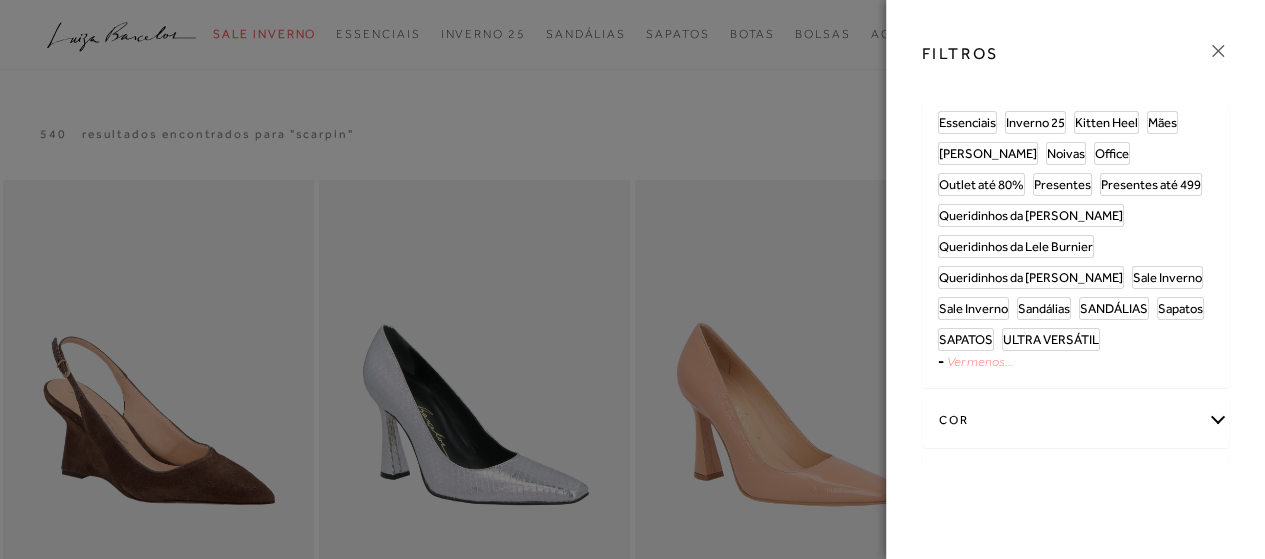 click on "Ver menos..." at bounding box center (980, 361) 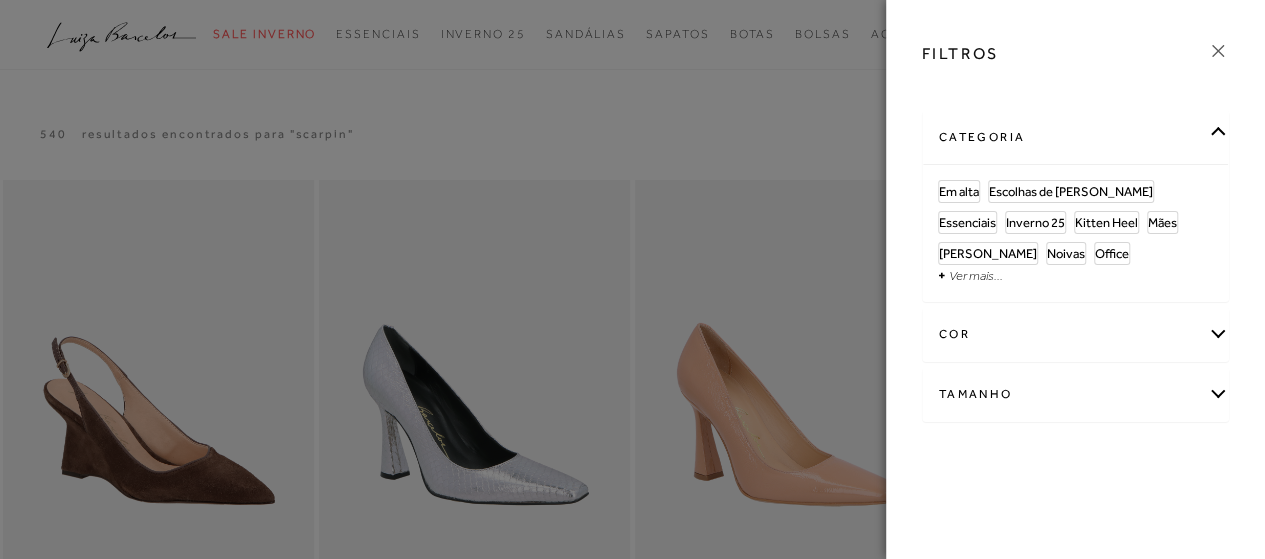 click on "cor" at bounding box center (1076, 334) 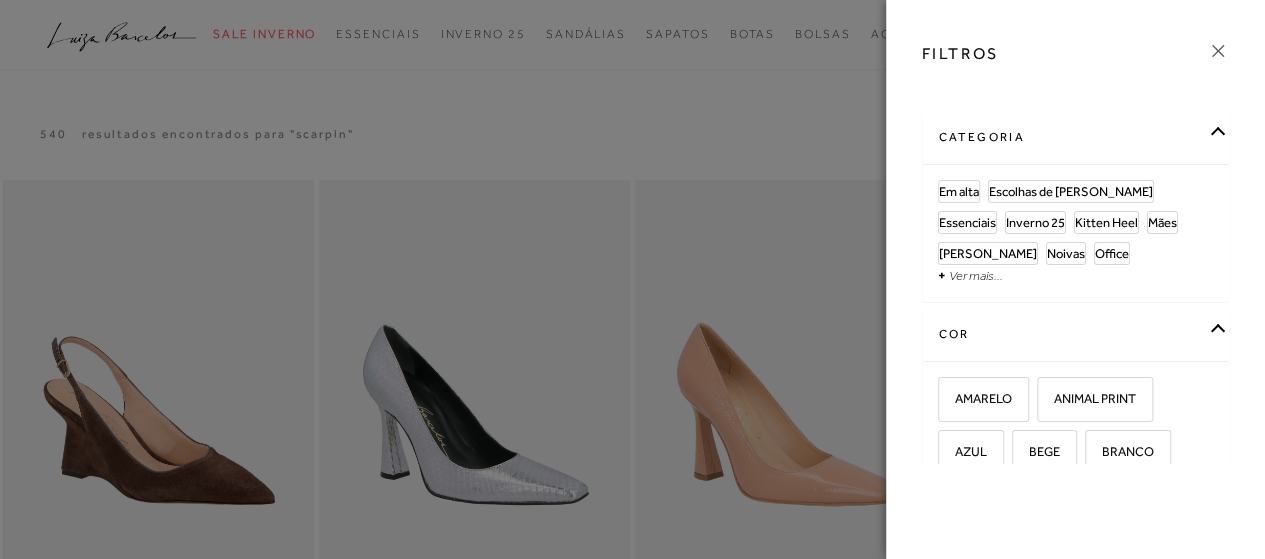 click on "cor" at bounding box center [1076, 334] 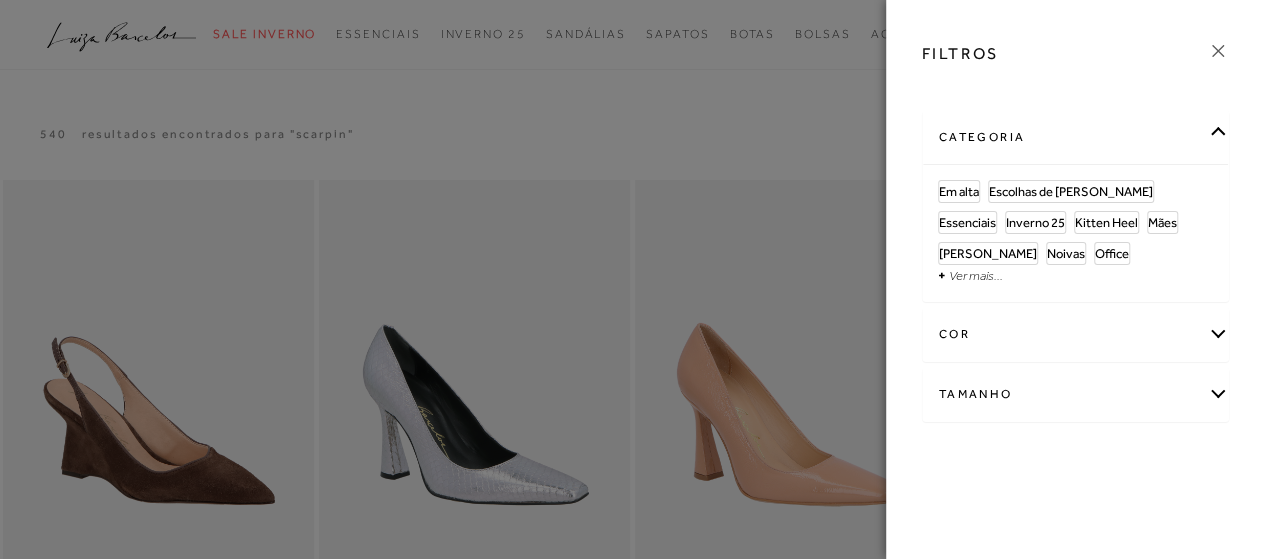 click on "cor" at bounding box center (1076, 334) 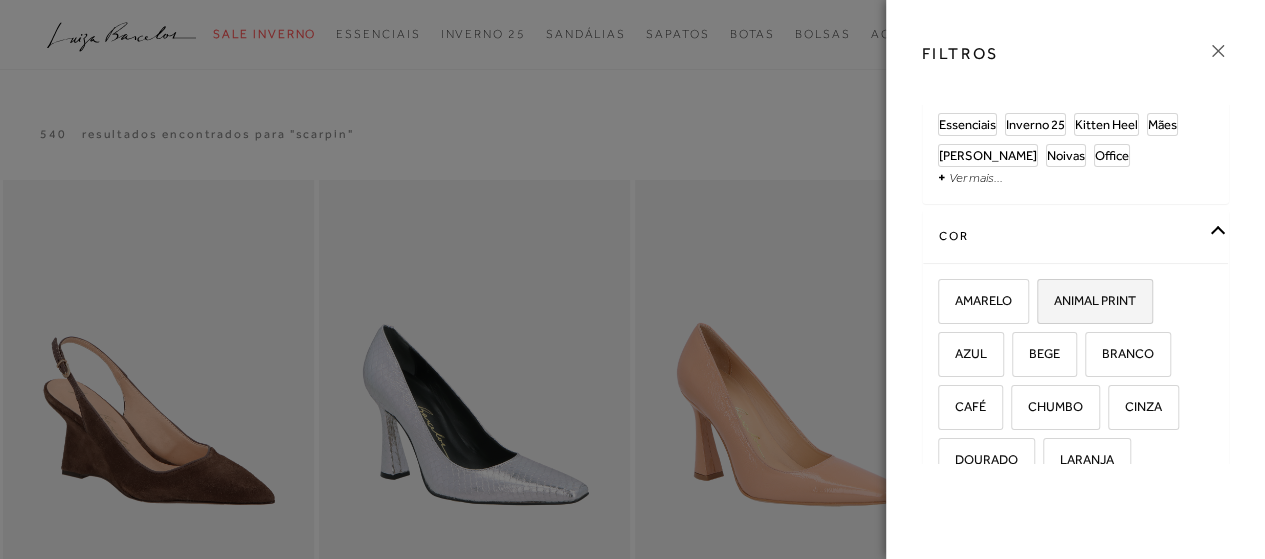 scroll, scrollTop: 100, scrollLeft: 0, axis: vertical 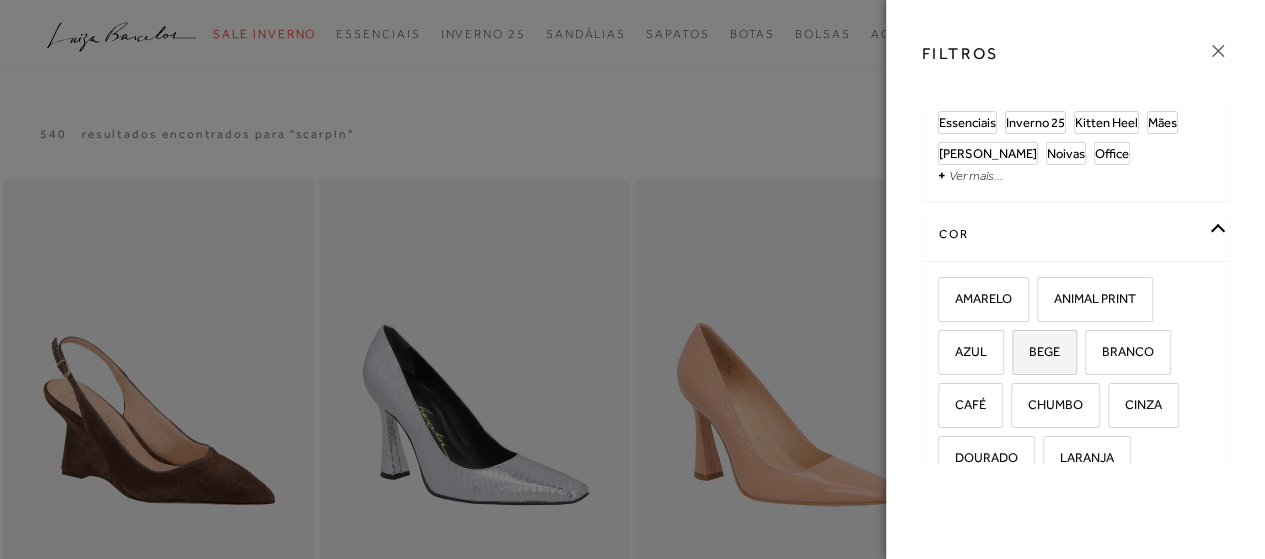 click on "BEGE" at bounding box center [1037, 351] 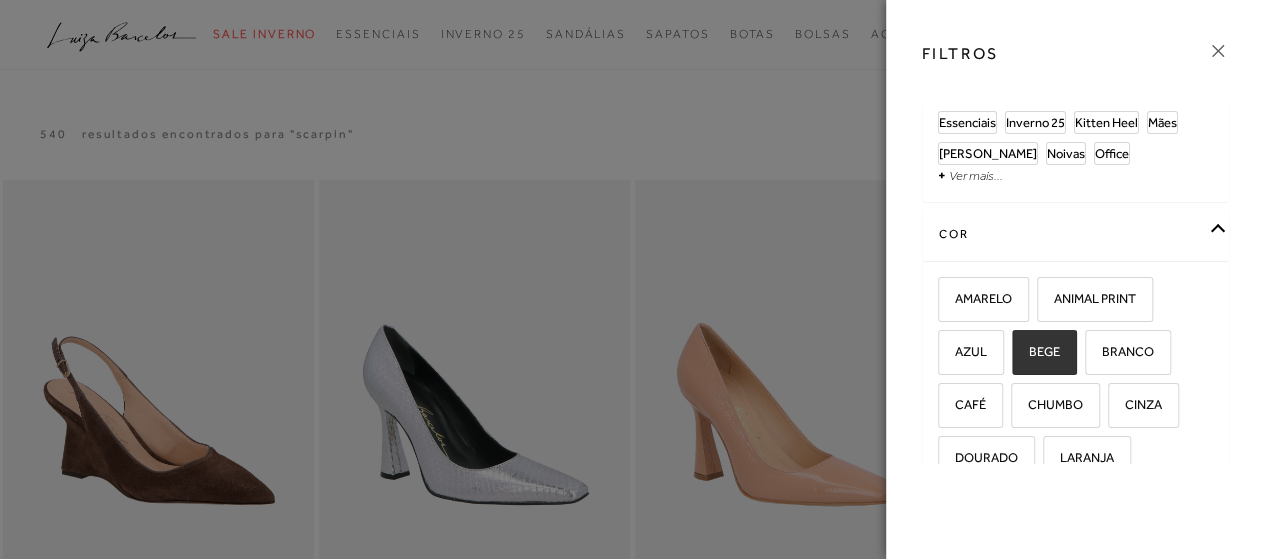 checkbox on "true" 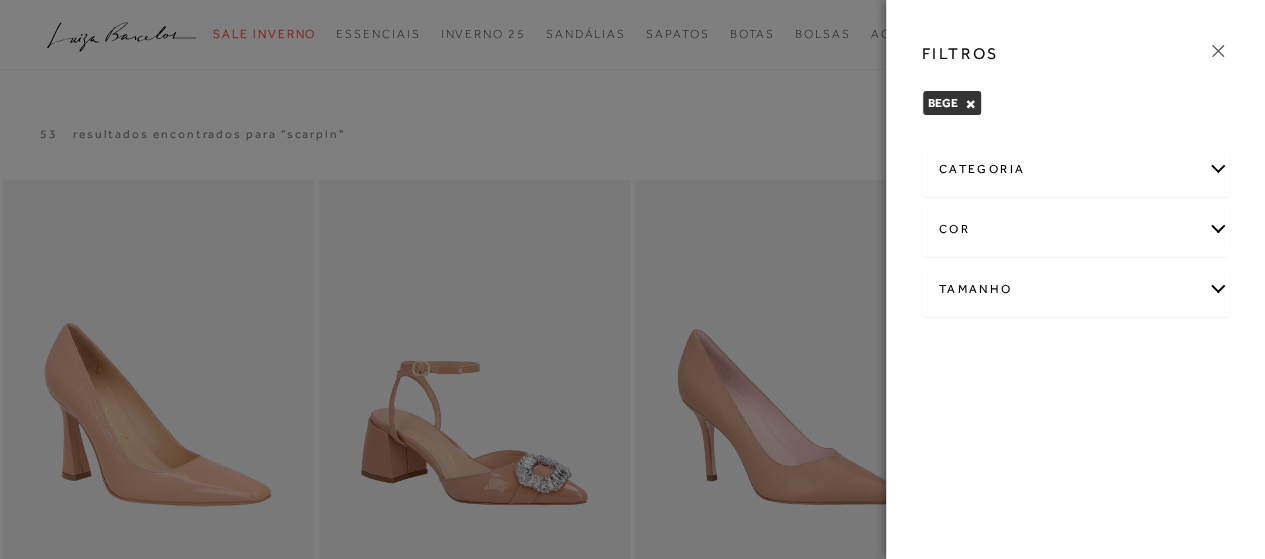 click on "cor" at bounding box center (1076, 229) 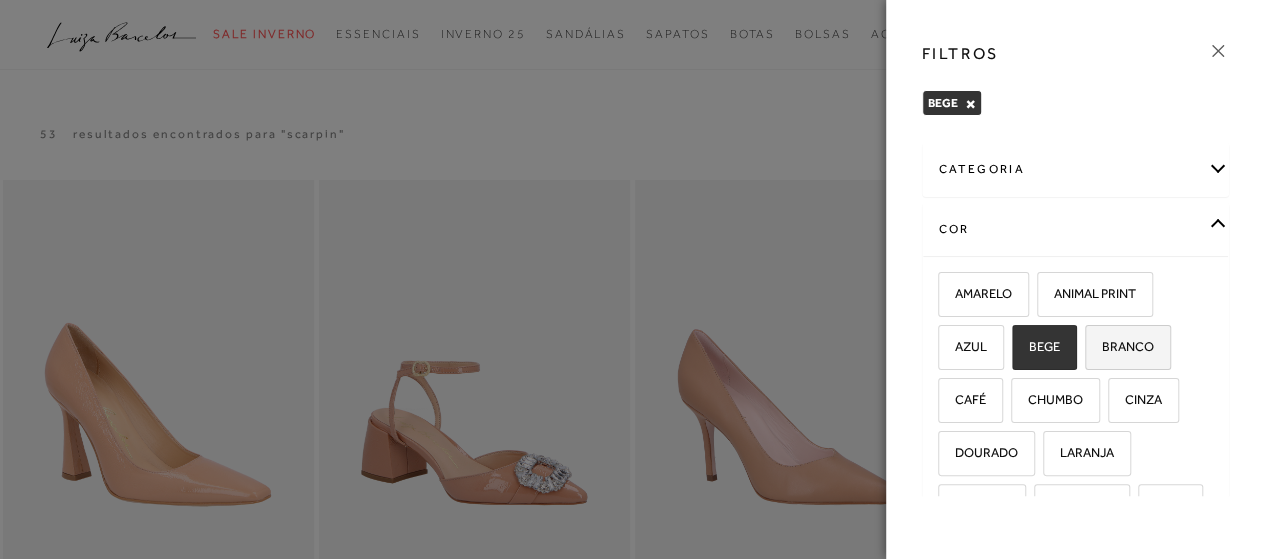 click on "BRANCO" at bounding box center [1120, 346] 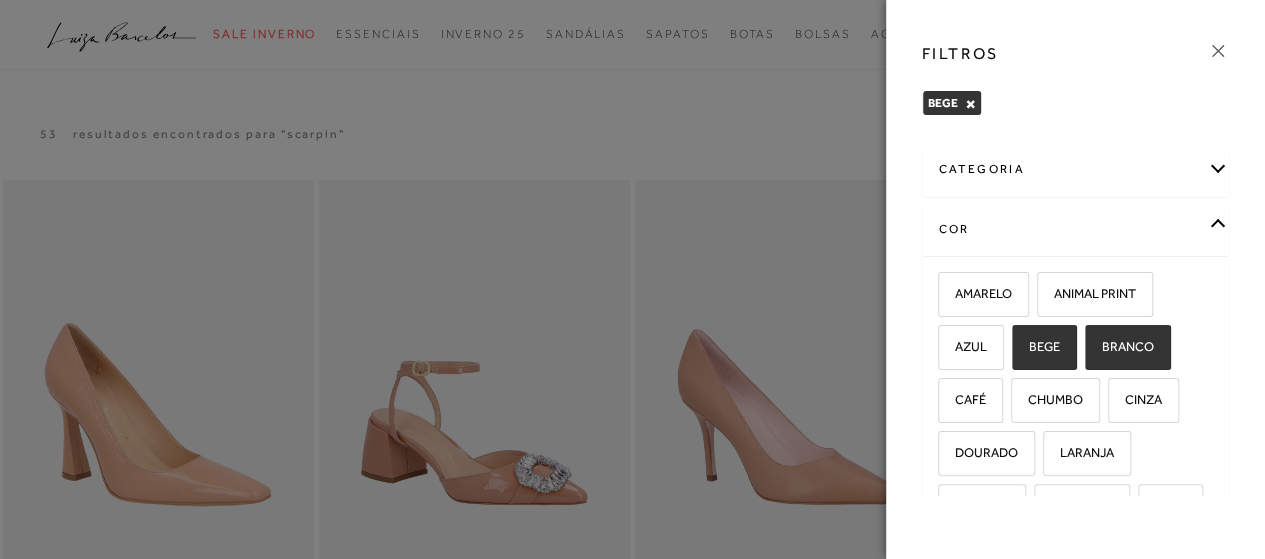 checkbox on "true" 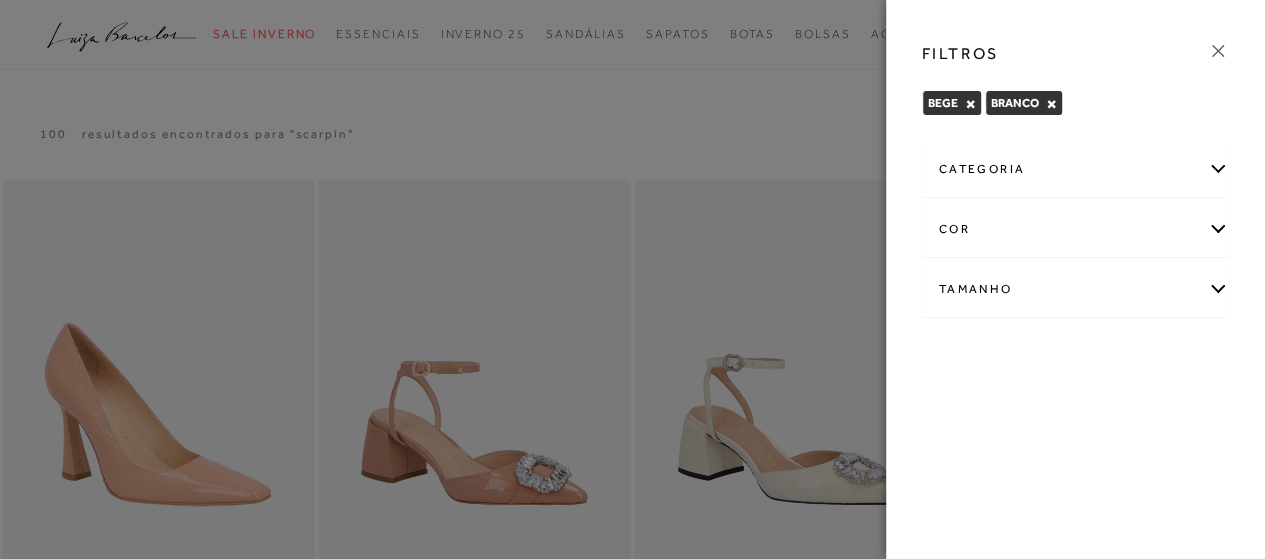 click on "cor" at bounding box center (1076, 229) 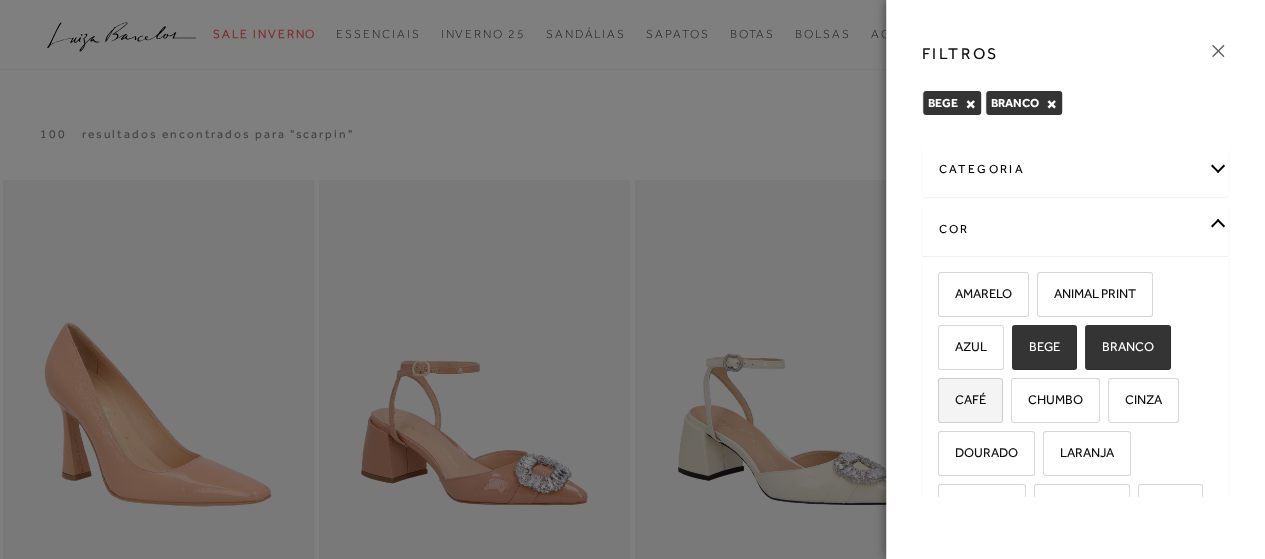 click on "CAFÉ" at bounding box center (970, 400) 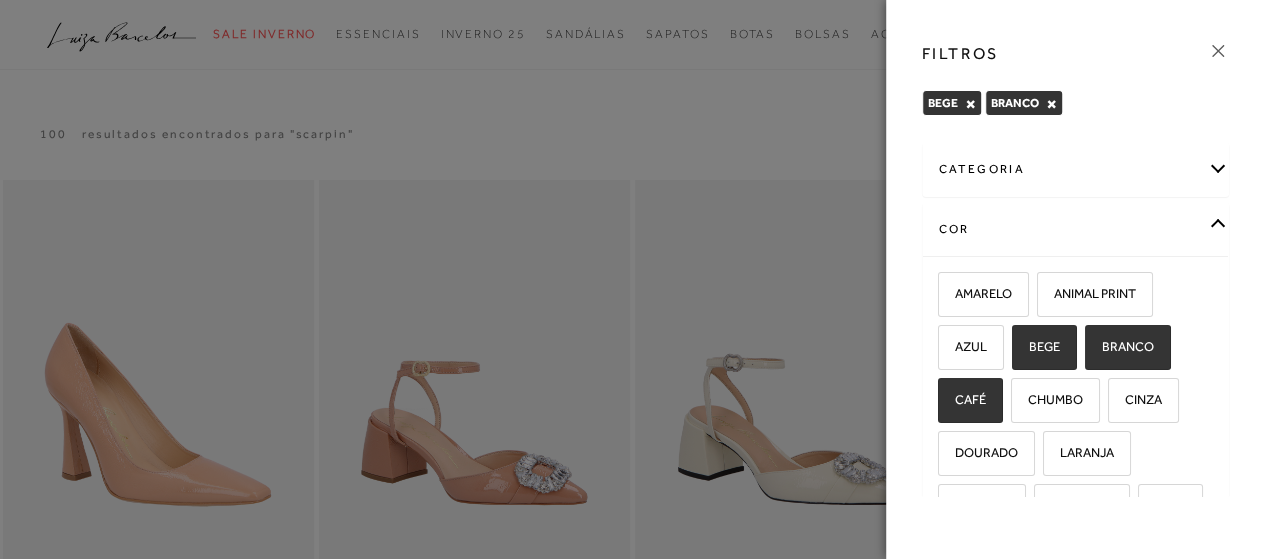 checkbox on "true" 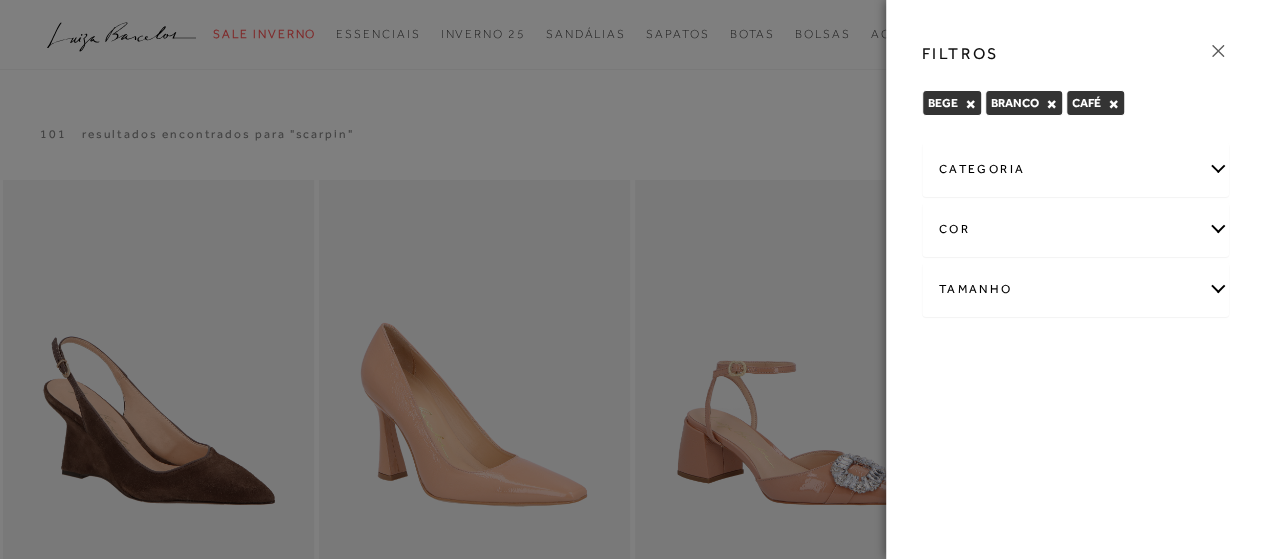 click on "cor" at bounding box center (1076, 229) 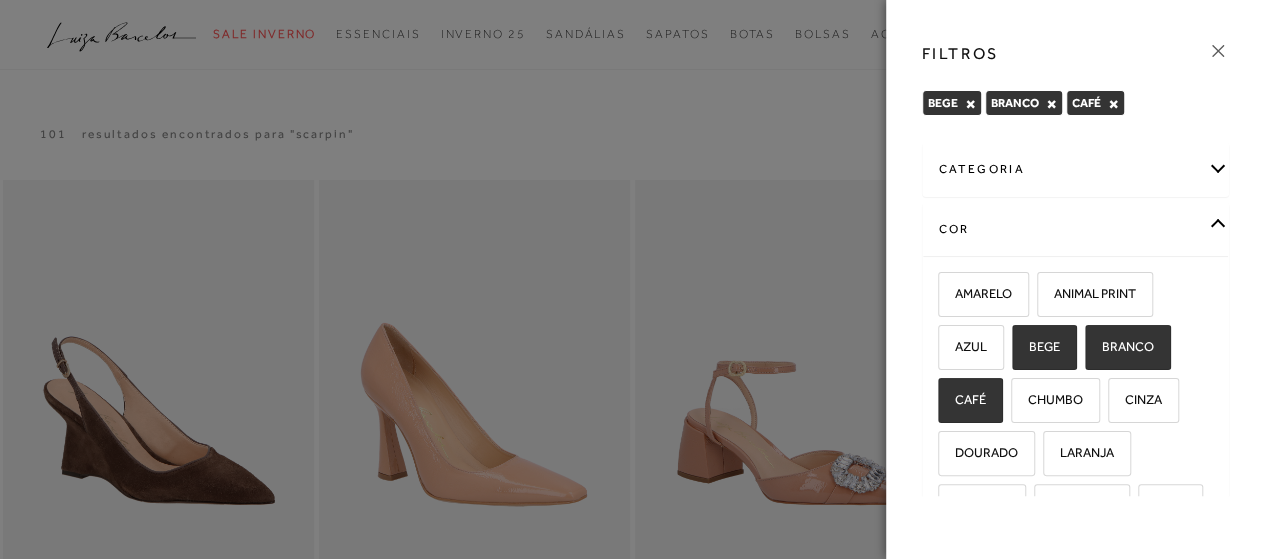 scroll, scrollTop: 200, scrollLeft: 0, axis: vertical 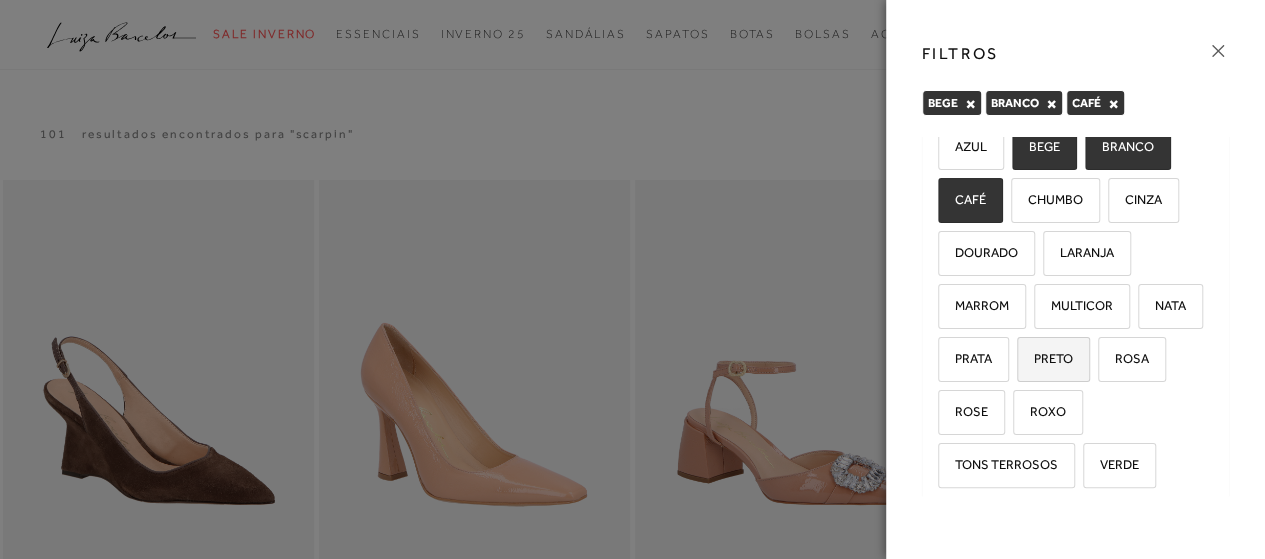 click on "PRETO" at bounding box center (1046, 358) 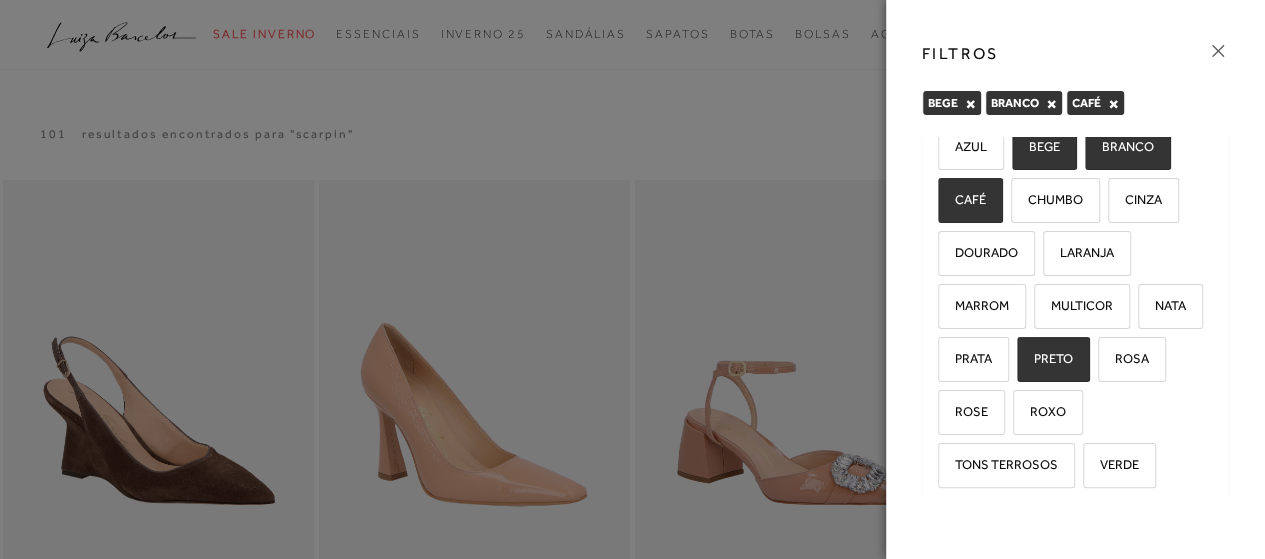 checkbox on "true" 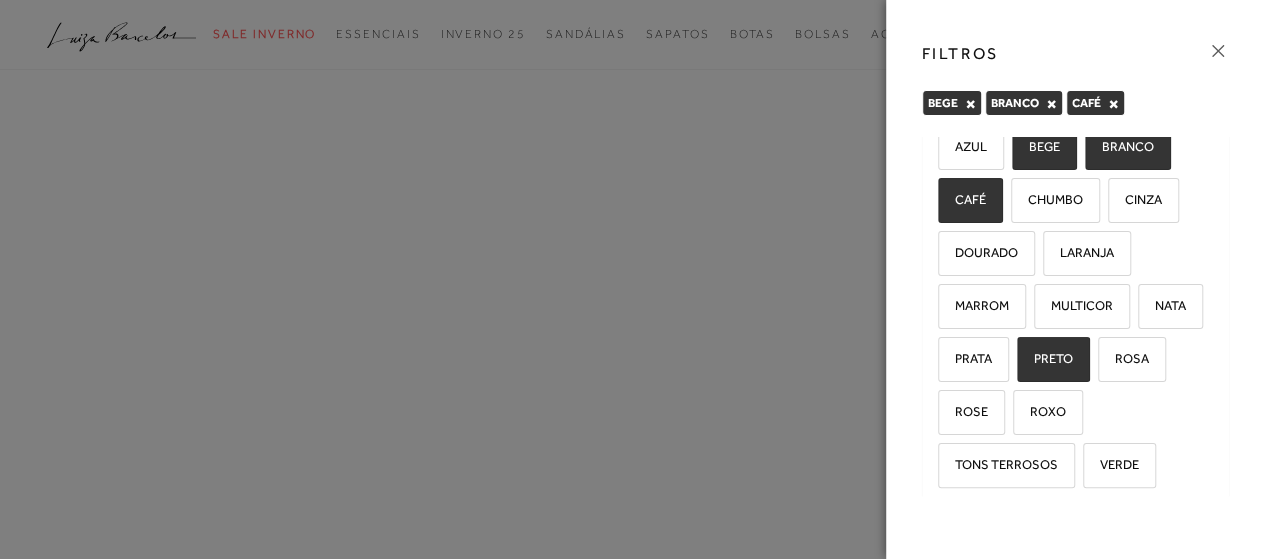 click on "TONS TERROSOS" at bounding box center (999, 464) 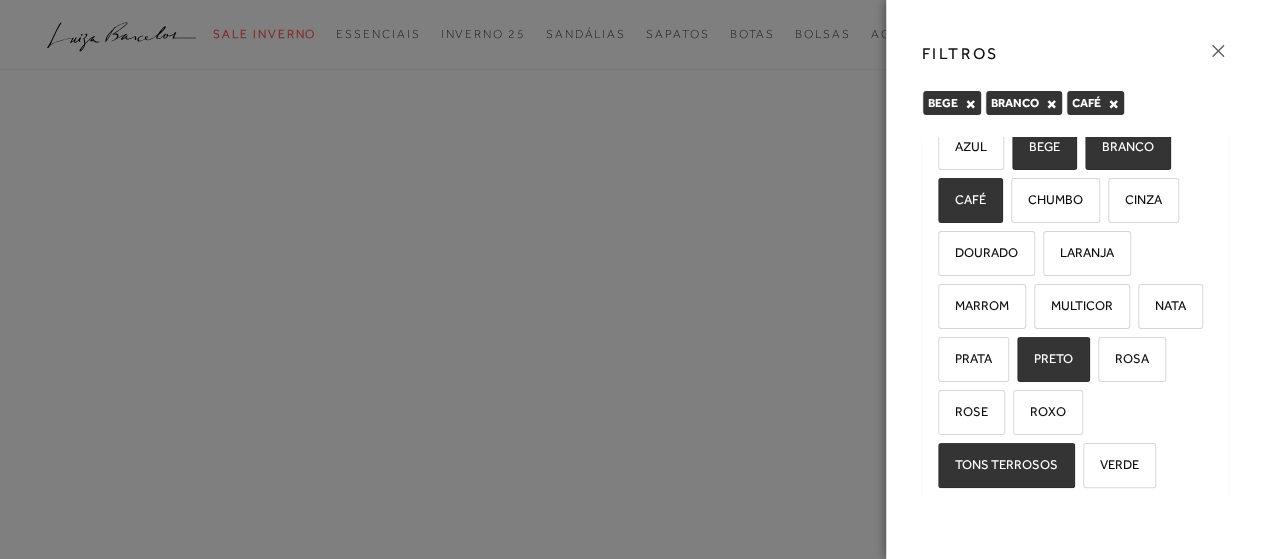 scroll, scrollTop: 0, scrollLeft: 0, axis: both 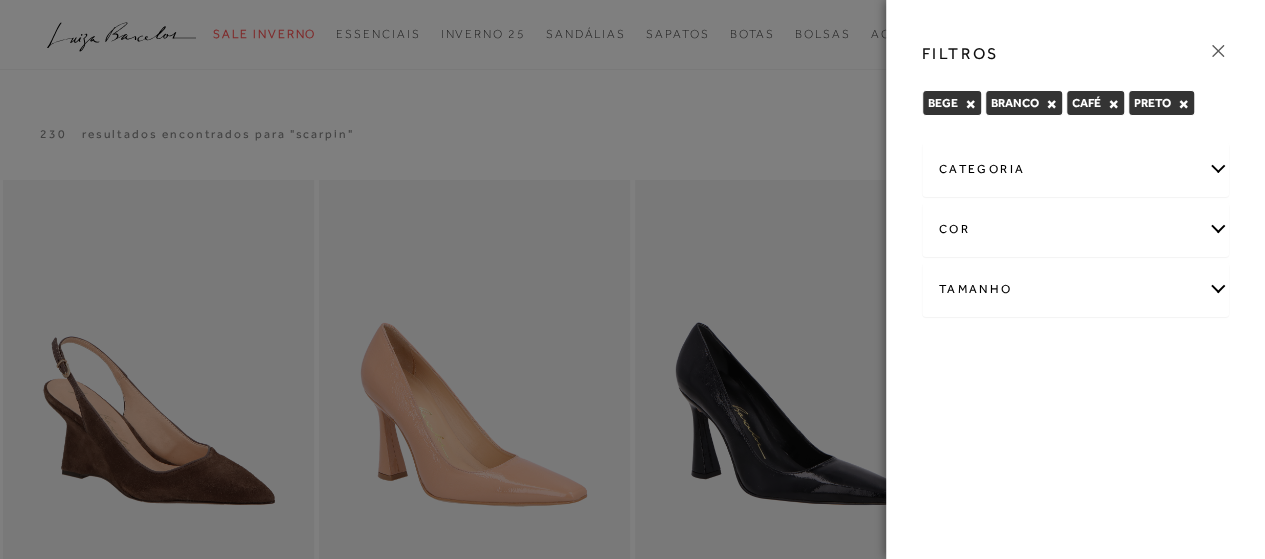 click on "cor" at bounding box center (1076, 229) 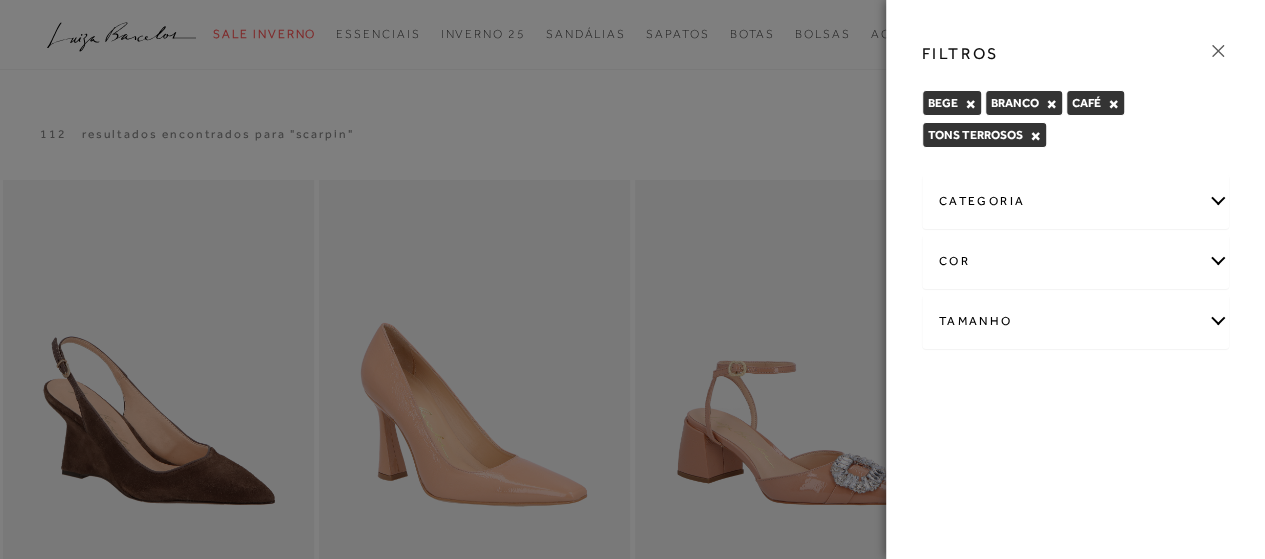 scroll, scrollTop: 400, scrollLeft: 0, axis: vertical 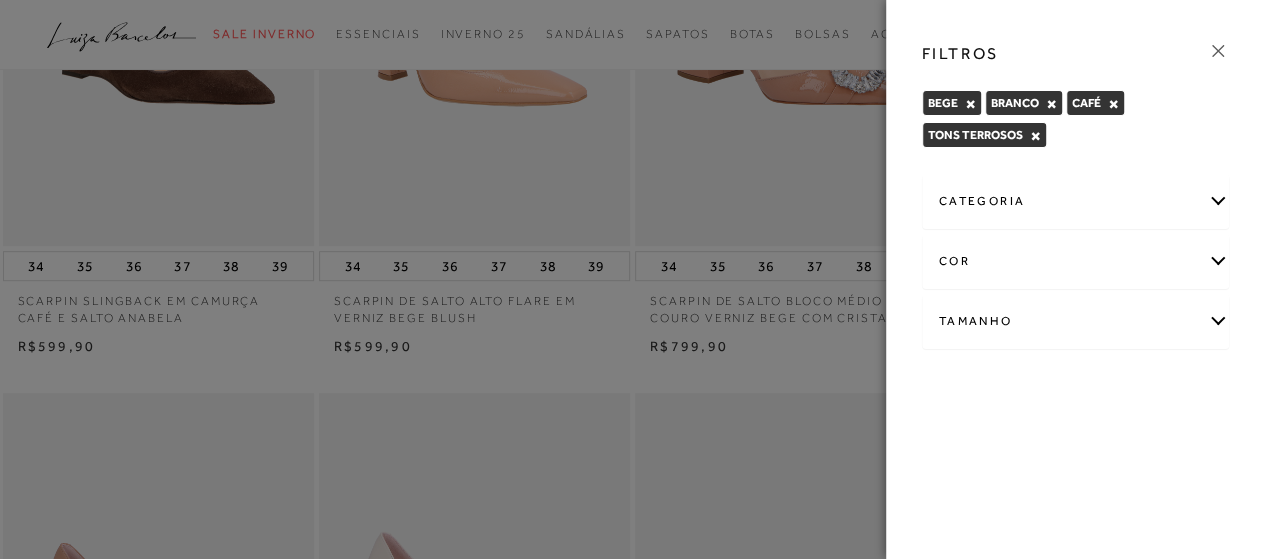 click on "cor" at bounding box center [1076, 261] 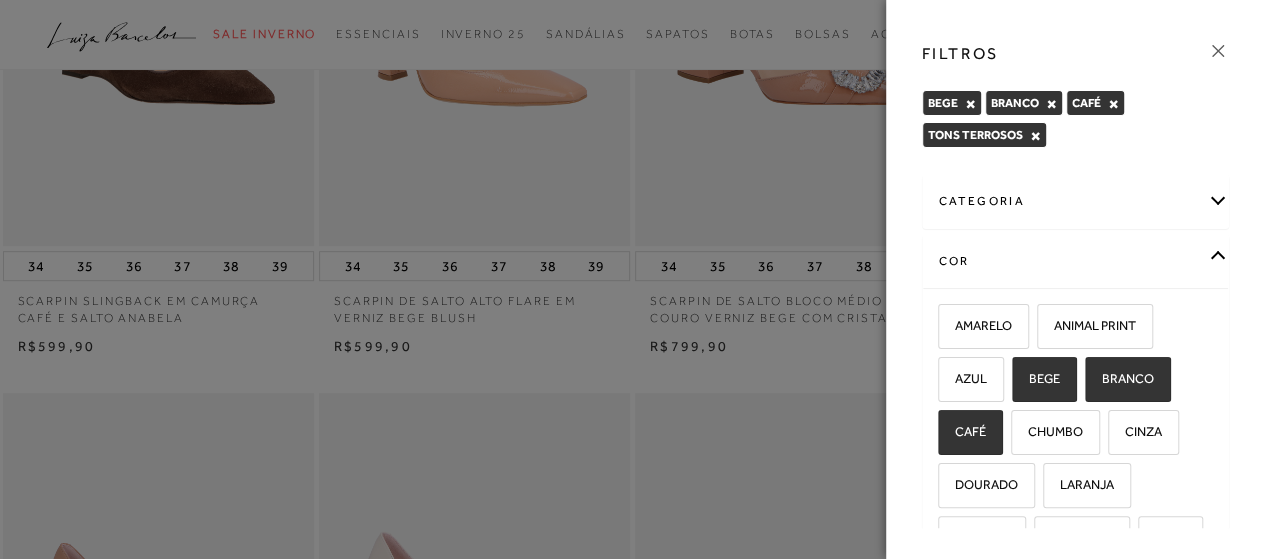 scroll, scrollTop: 300, scrollLeft: 0, axis: vertical 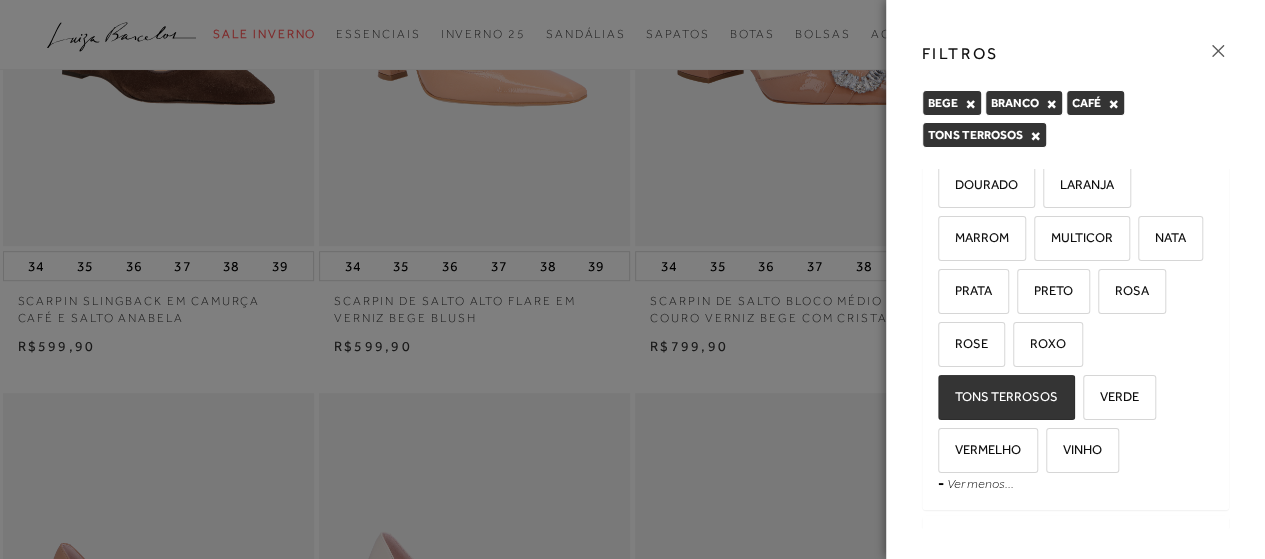 click 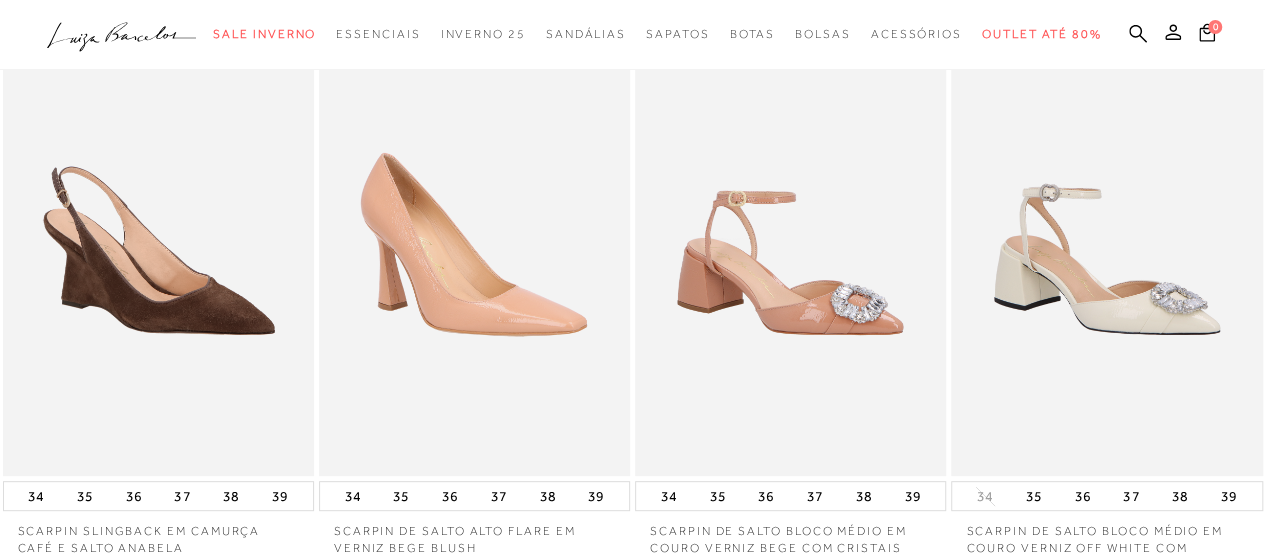 scroll, scrollTop: 0, scrollLeft: 0, axis: both 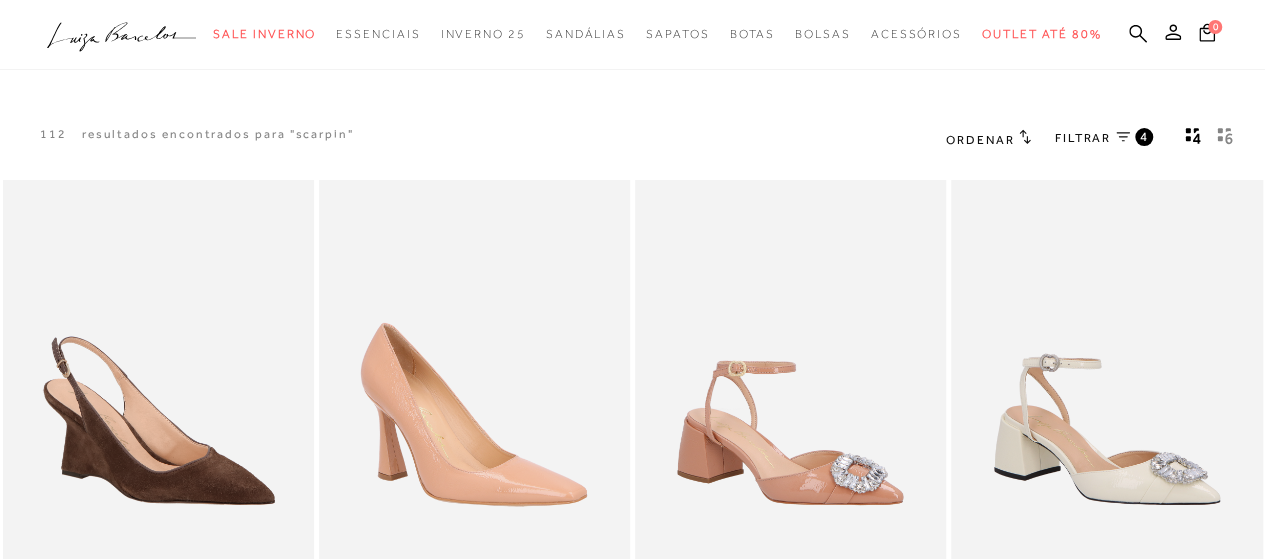 click on "FILTRAR" at bounding box center [1083, 138] 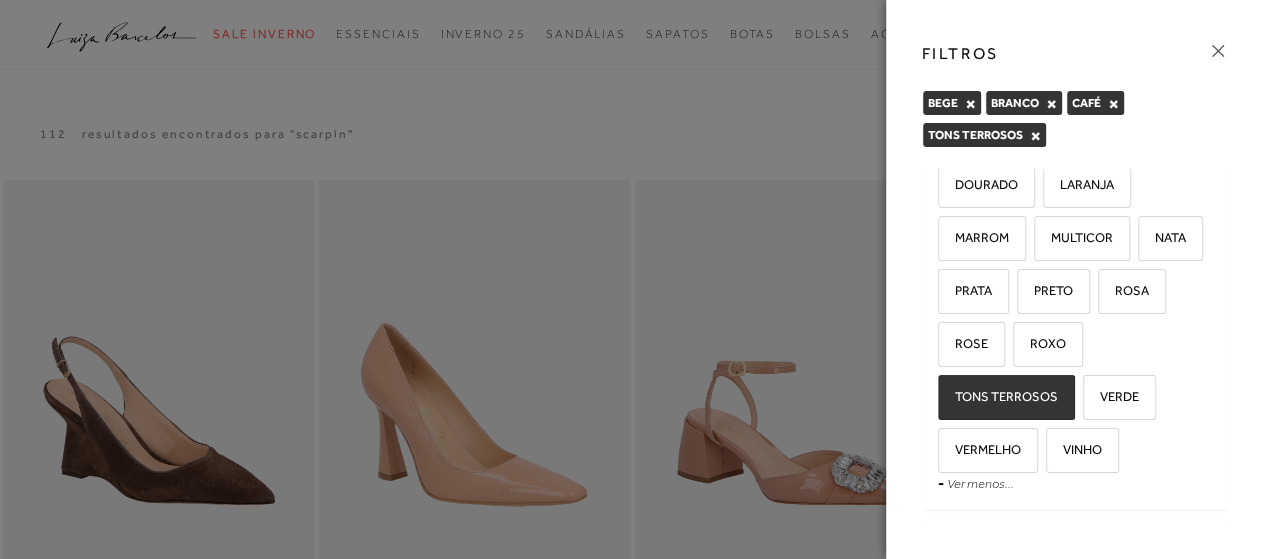 scroll, scrollTop: 369, scrollLeft: 0, axis: vertical 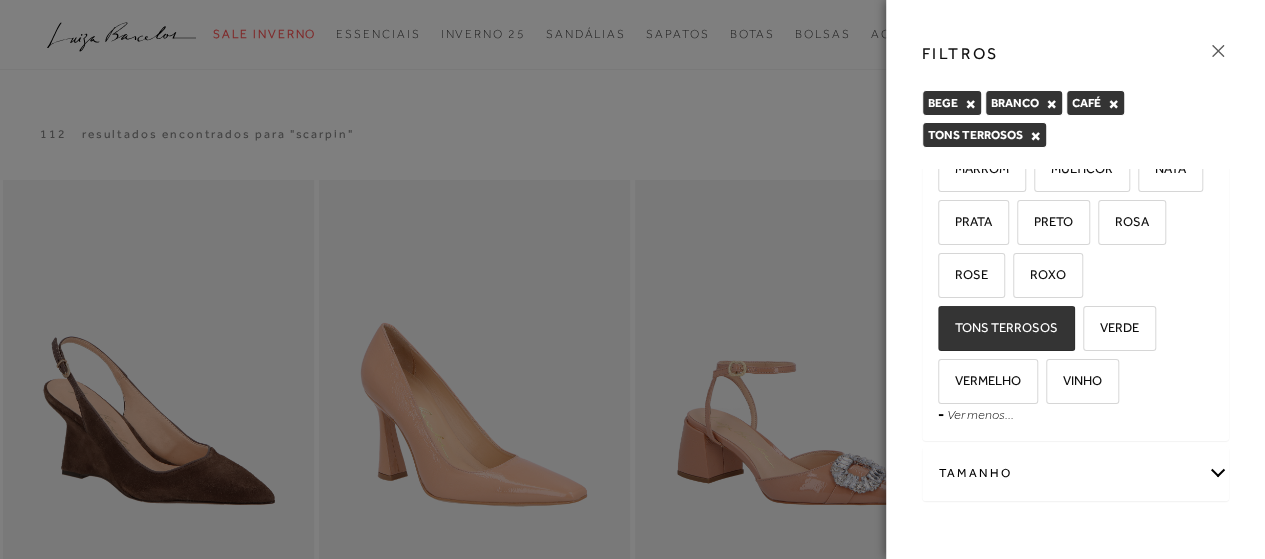 click on "Tamanho" at bounding box center (1076, 473) 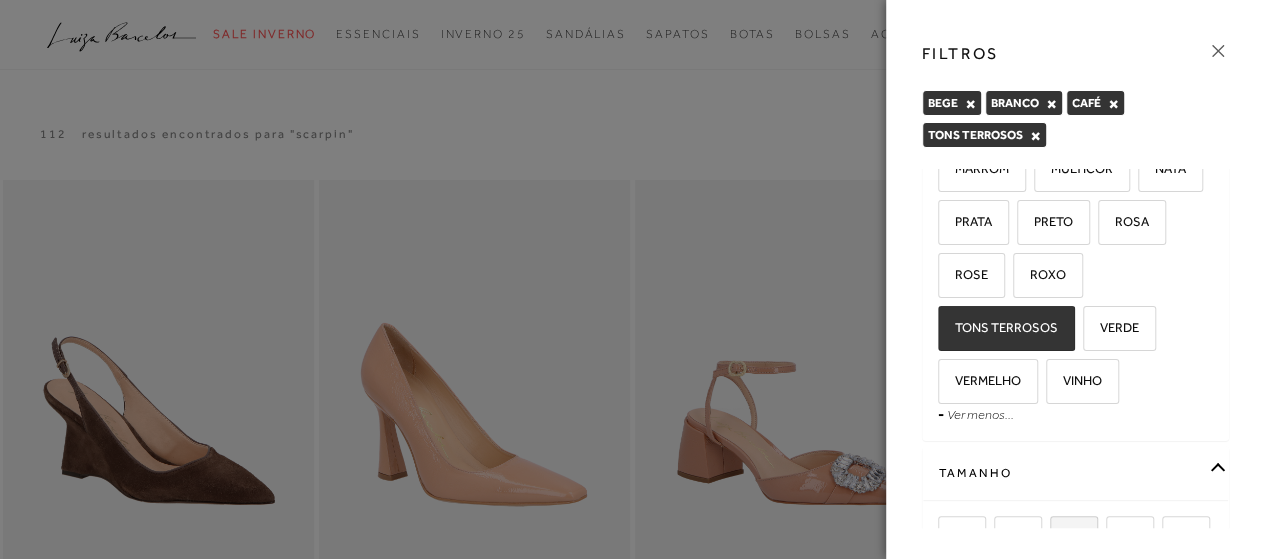scroll, scrollTop: 496, scrollLeft: 0, axis: vertical 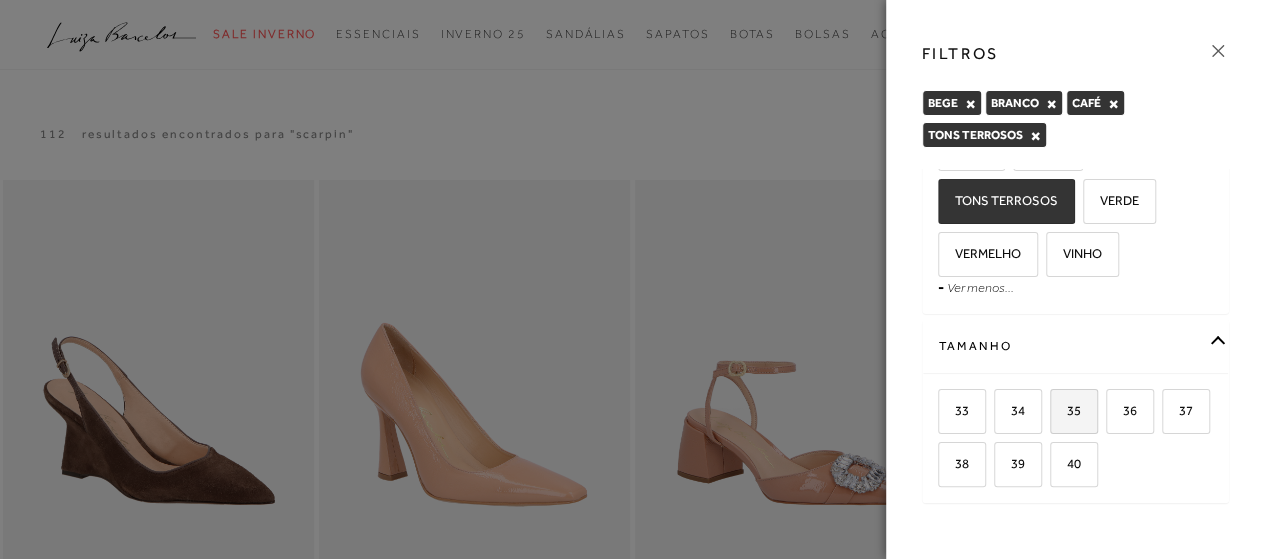 click on "35" at bounding box center [1066, 410] 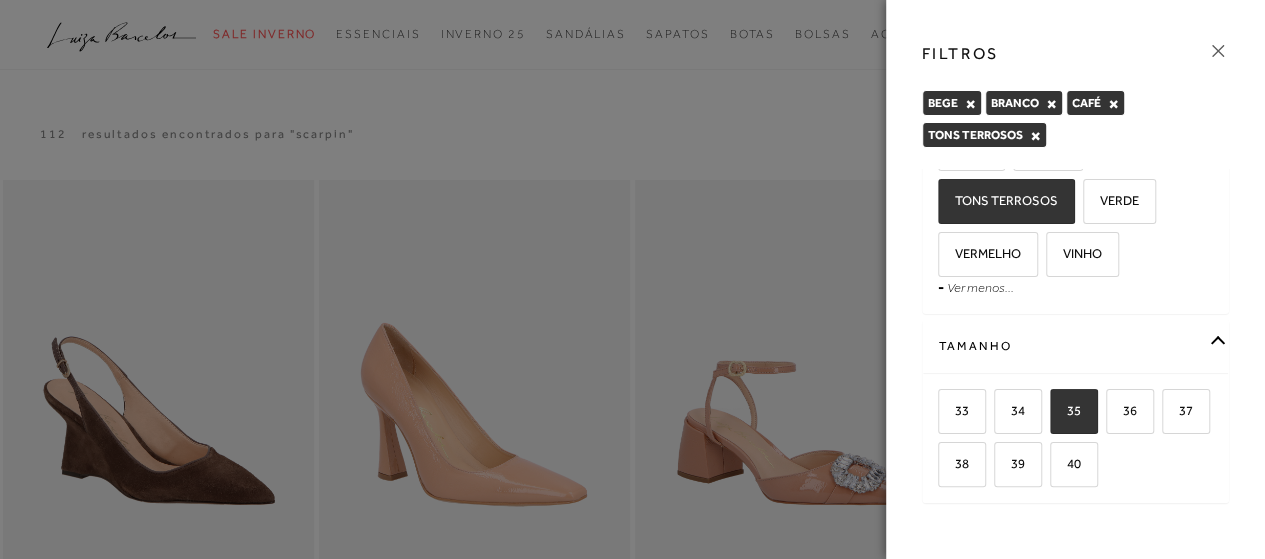 checkbox on "true" 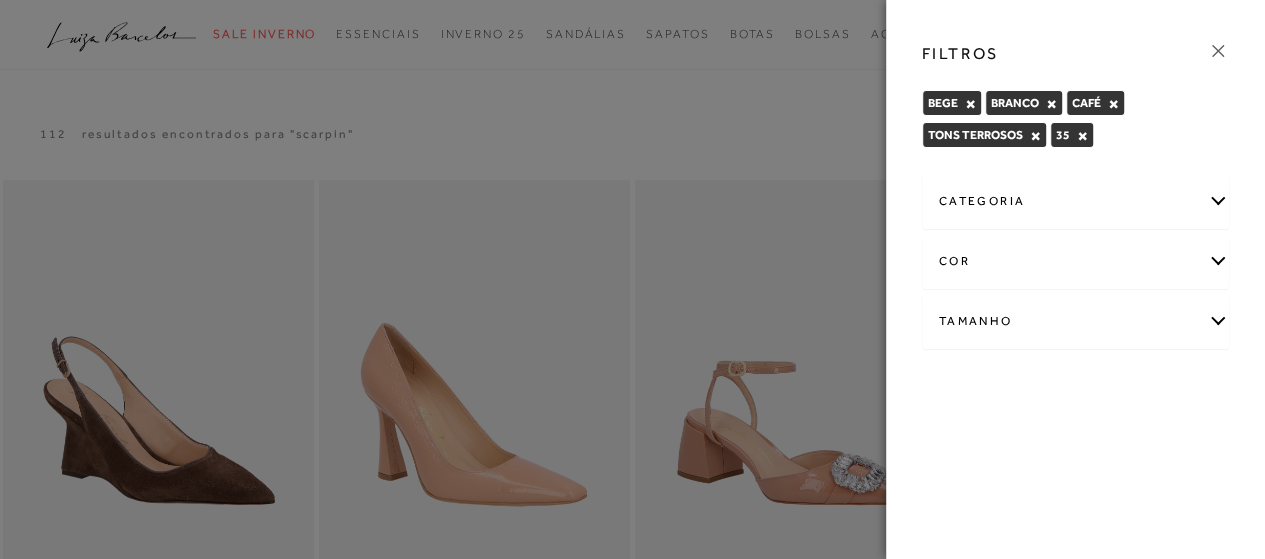 click on "×" at bounding box center [1082, 136] 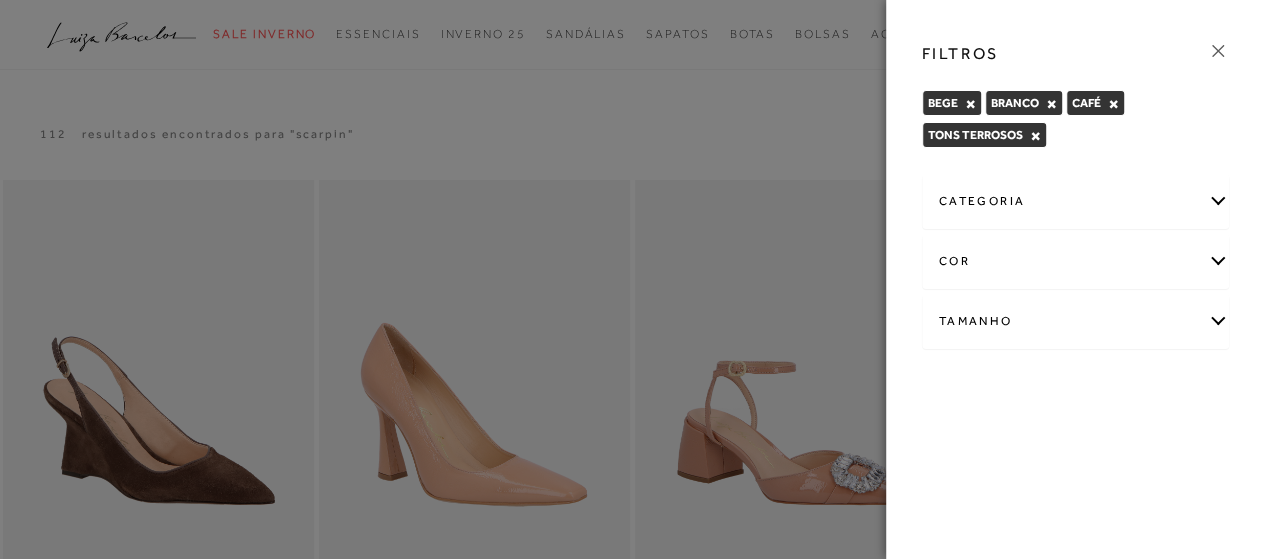 click 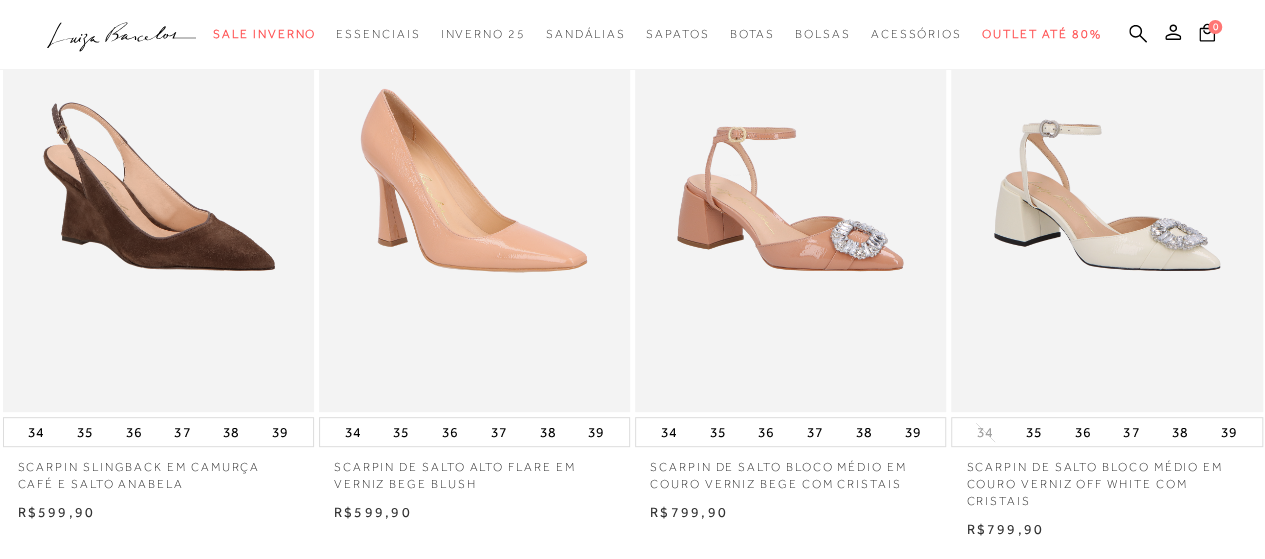 scroll, scrollTop: 0, scrollLeft: 0, axis: both 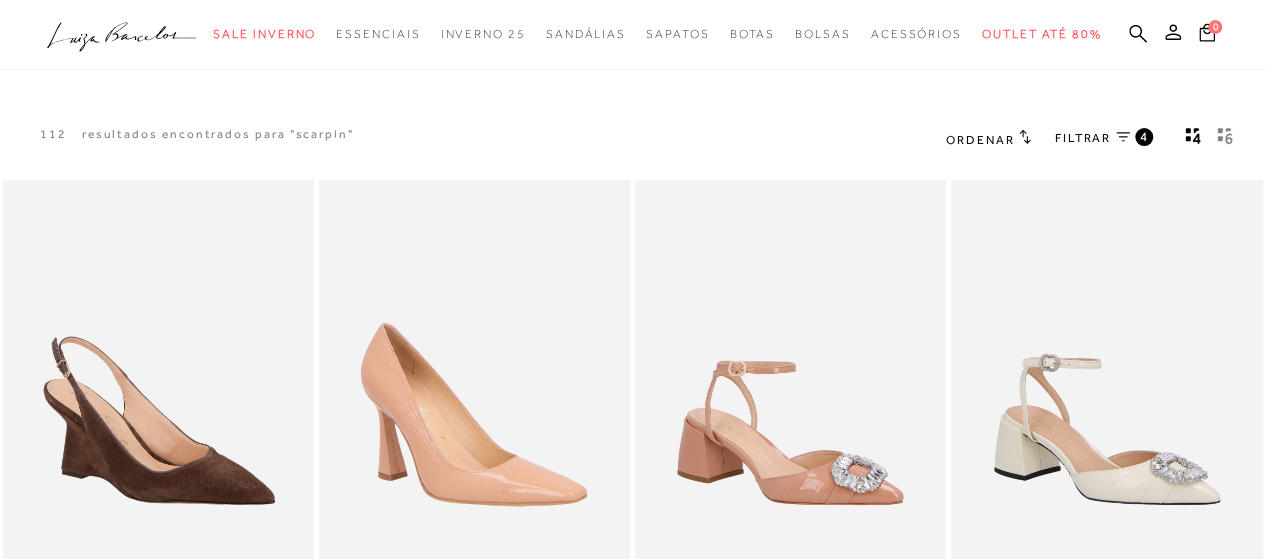 click on "Ordenar" at bounding box center [980, 140] 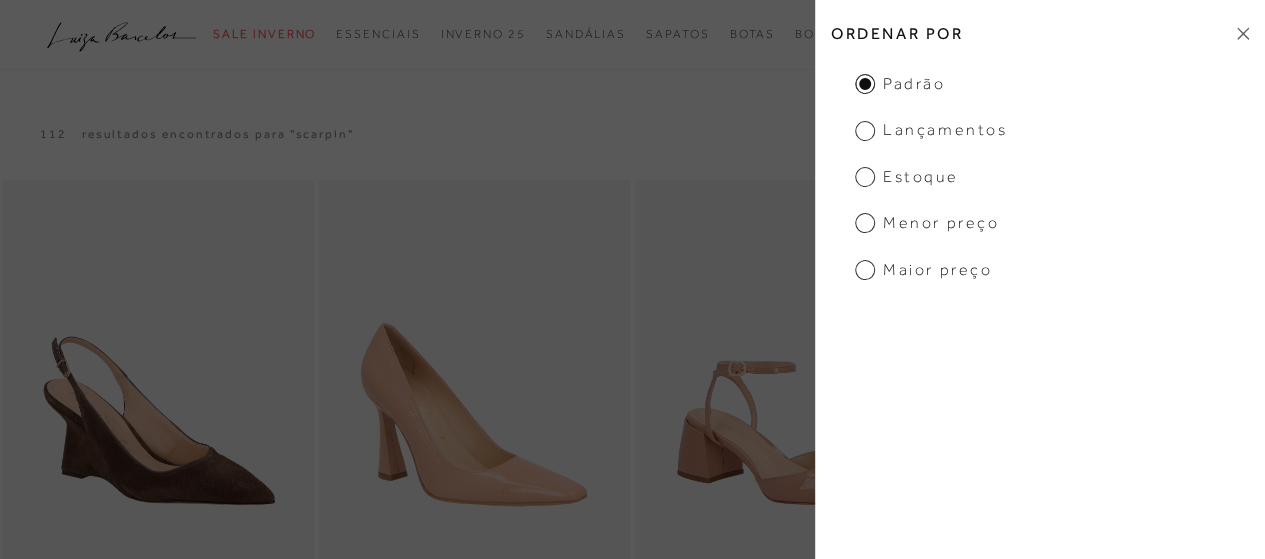 click on "Menor Preço" at bounding box center (927, 223) 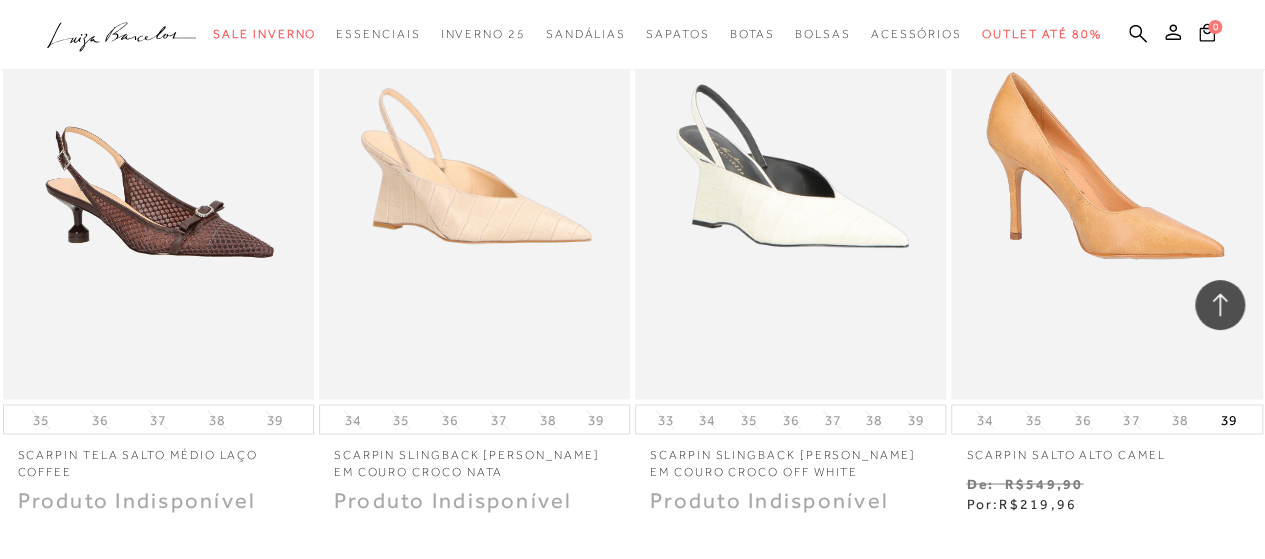scroll, scrollTop: 2000, scrollLeft: 0, axis: vertical 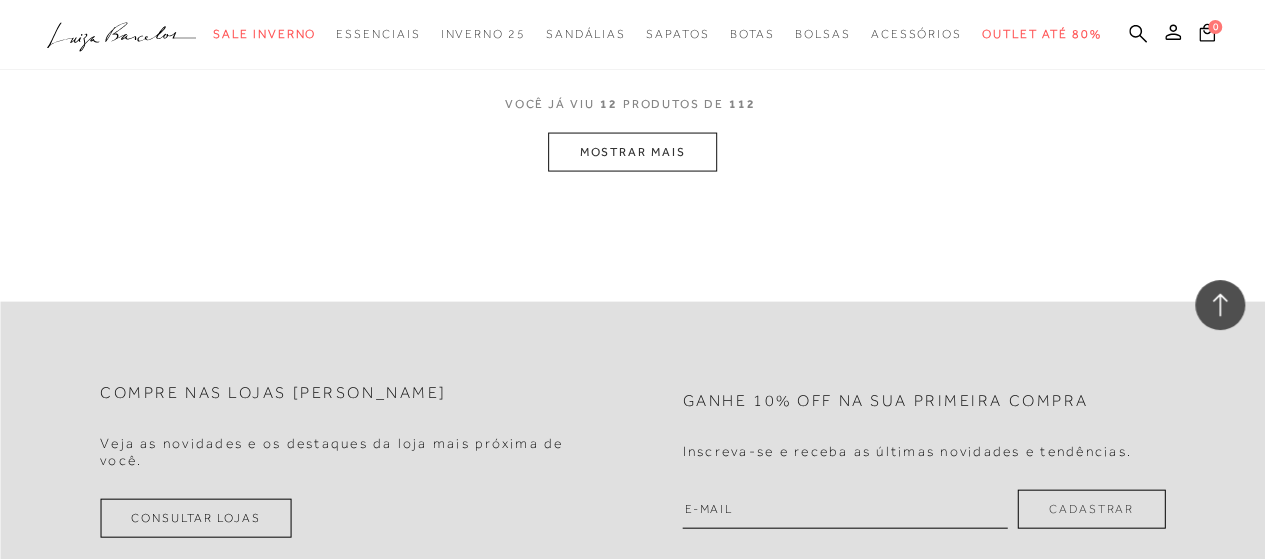 click on "MOSTRAR MAIS" at bounding box center (632, 152) 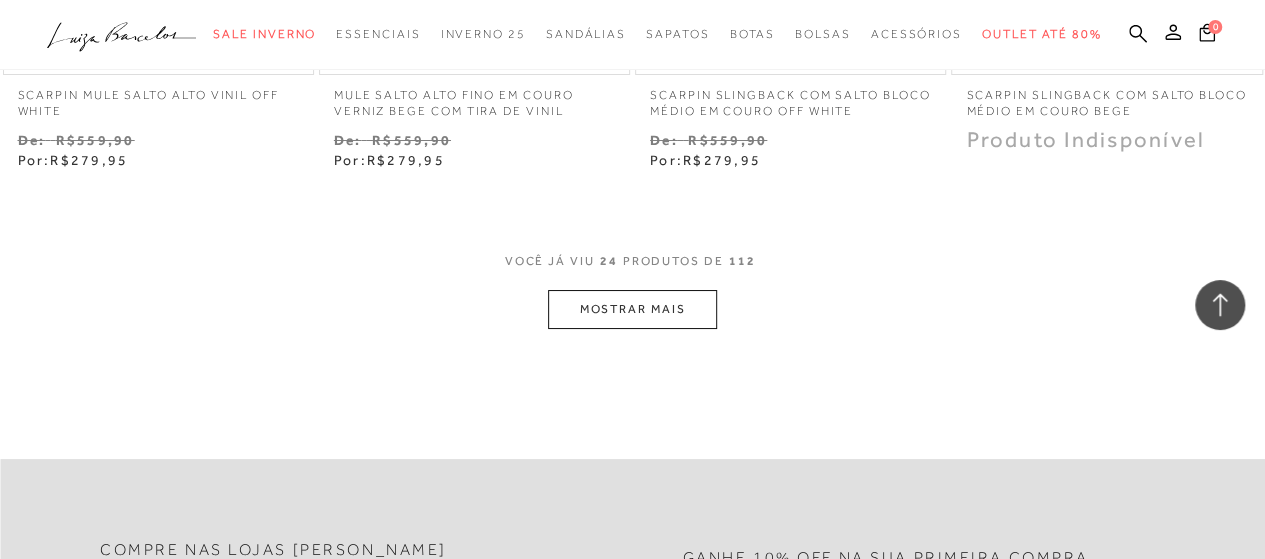 scroll, scrollTop: 3700, scrollLeft: 0, axis: vertical 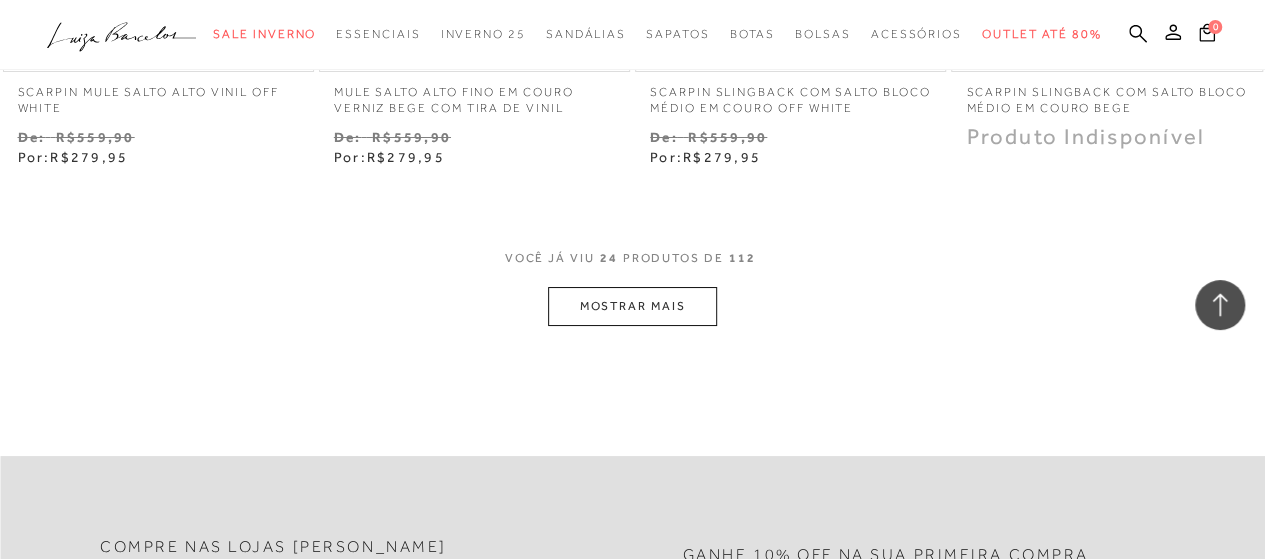 click on "MOSTRAR MAIS" at bounding box center [632, 306] 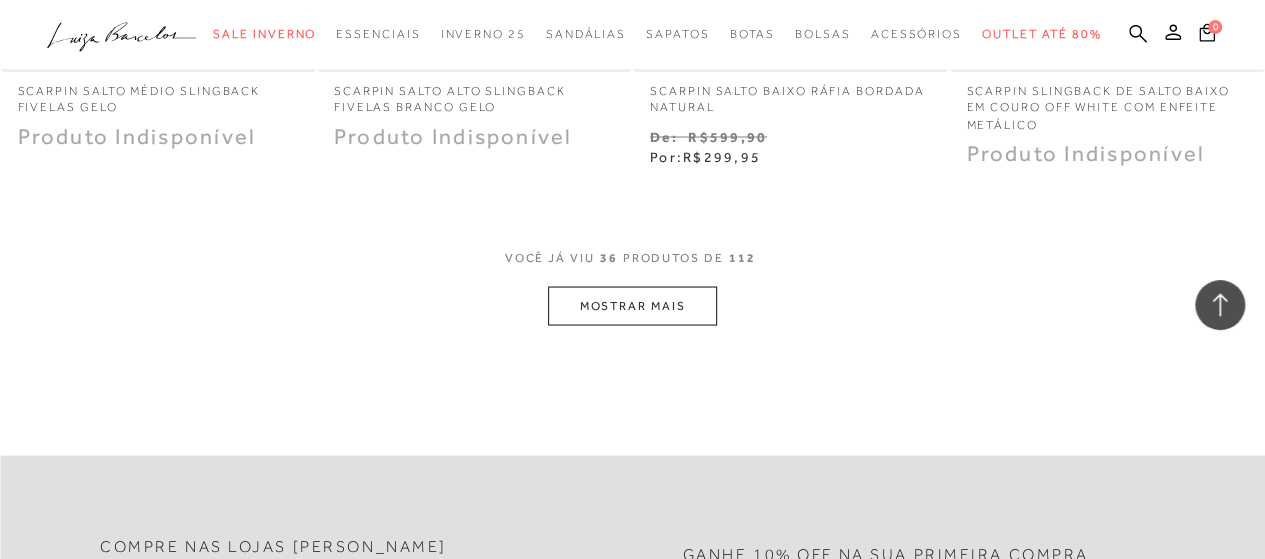scroll, scrollTop: 5500, scrollLeft: 0, axis: vertical 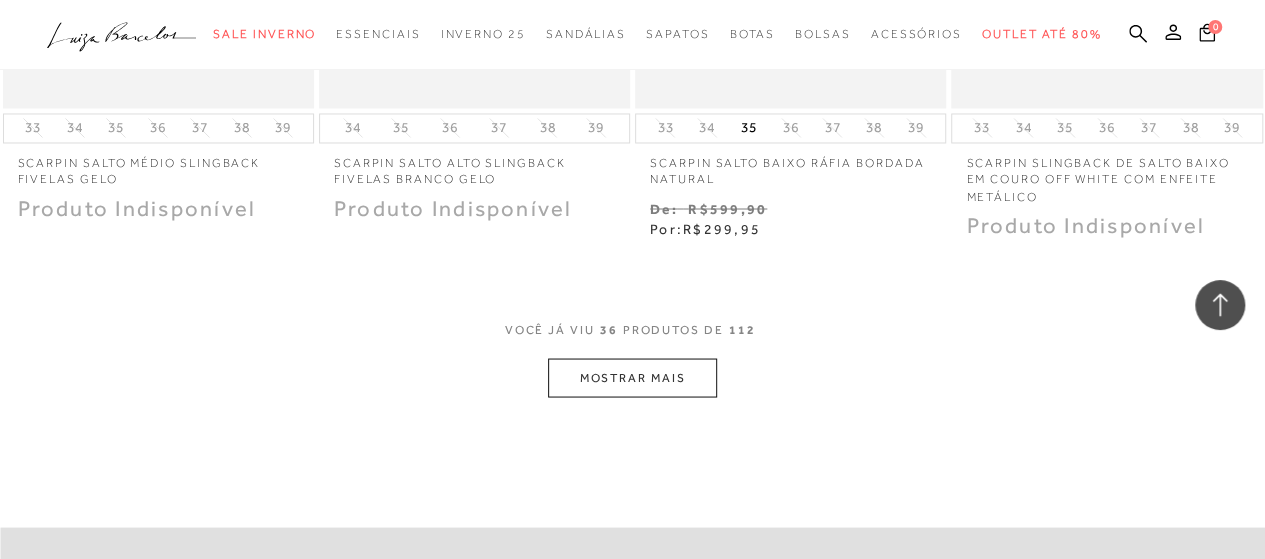 click on "MOSTRAR MAIS" at bounding box center [632, 377] 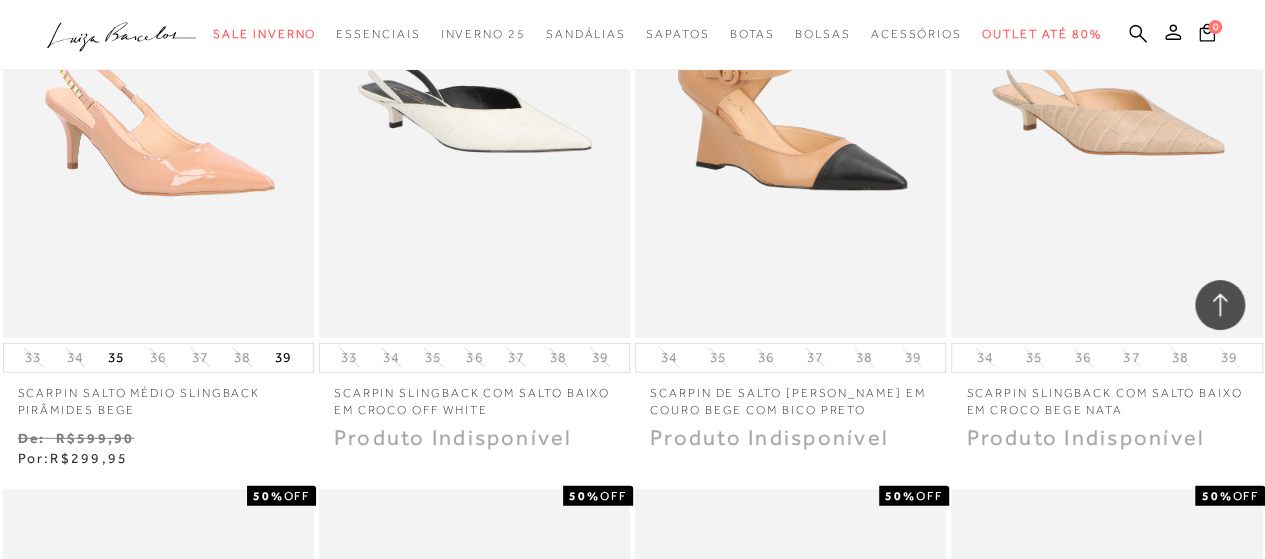 scroll, scrollTop: 7400, scrollLeft: 0, axis: vertical 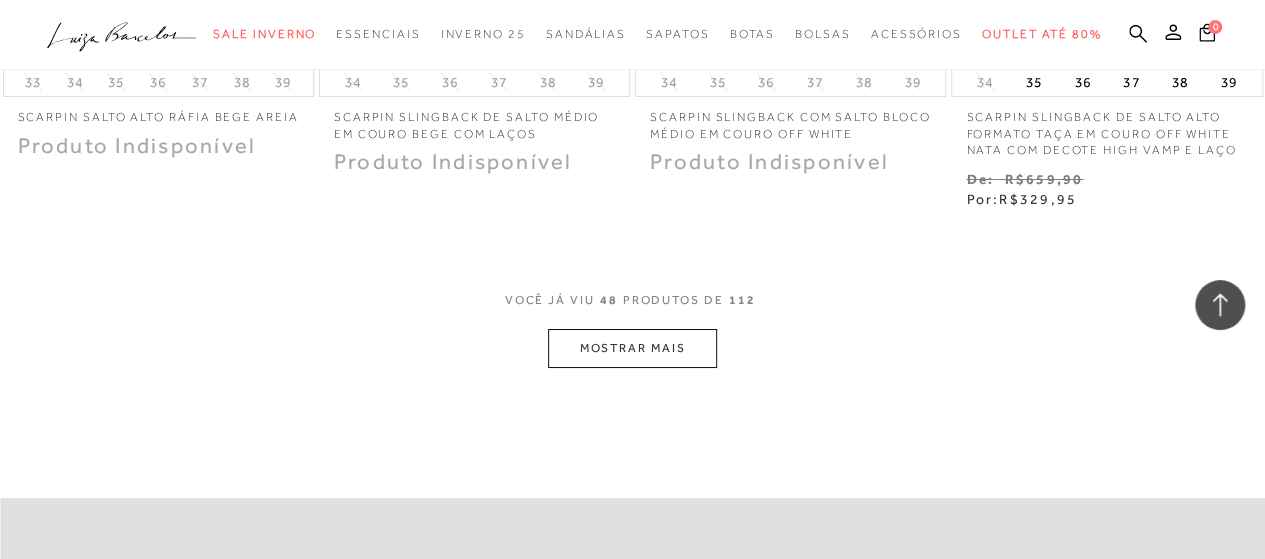 click on "MOSTRAR MAIS" at bounding box center (632, 348) 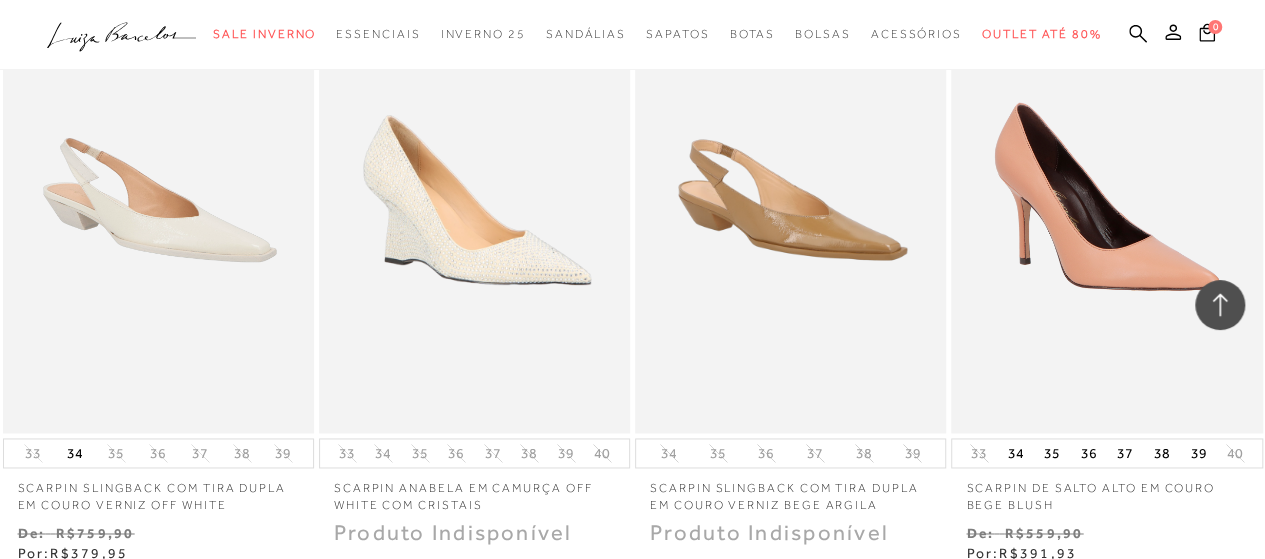 scroll, scrollTop: 9200, scrollLeft: 0, axis: vertical 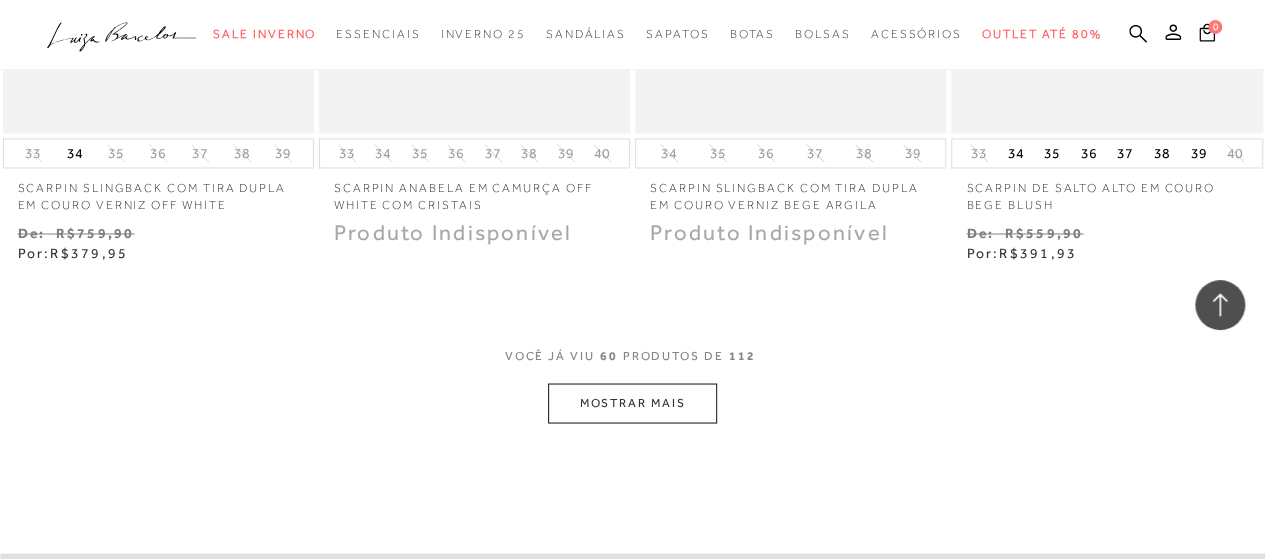 click on "MOSTRAR MAIS" at bounding box center [632, 402] 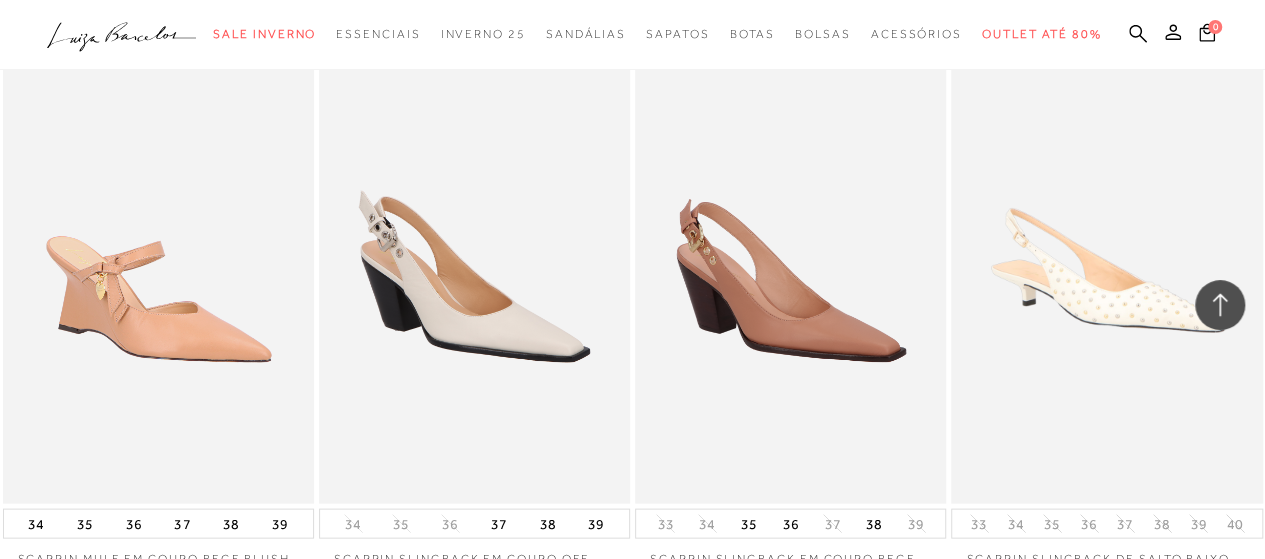 scroll, scrollTop: 8900, scrollLeft: 0, axis: vertical 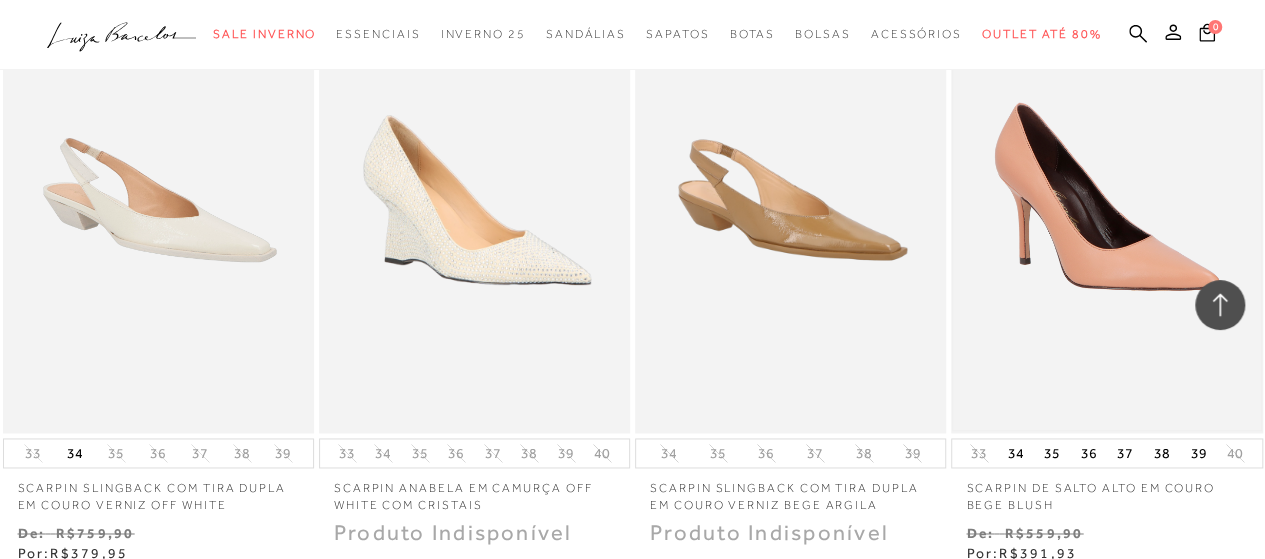 click at bounding box center (1106, 199) 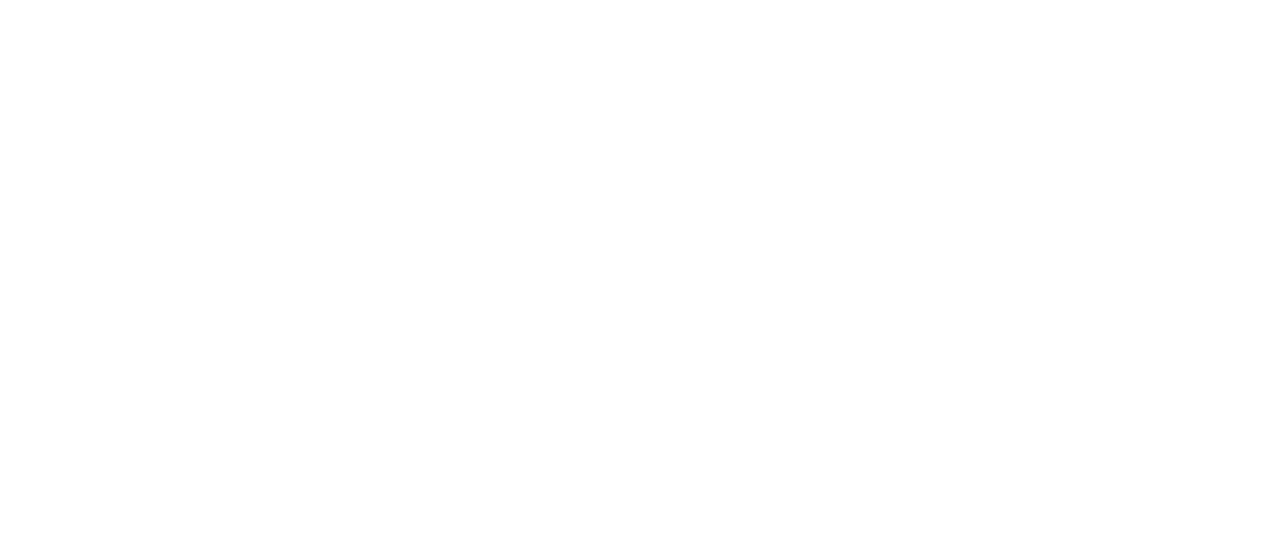 scroll, scrollTop: 0, scrollLeft: 0, axis: both 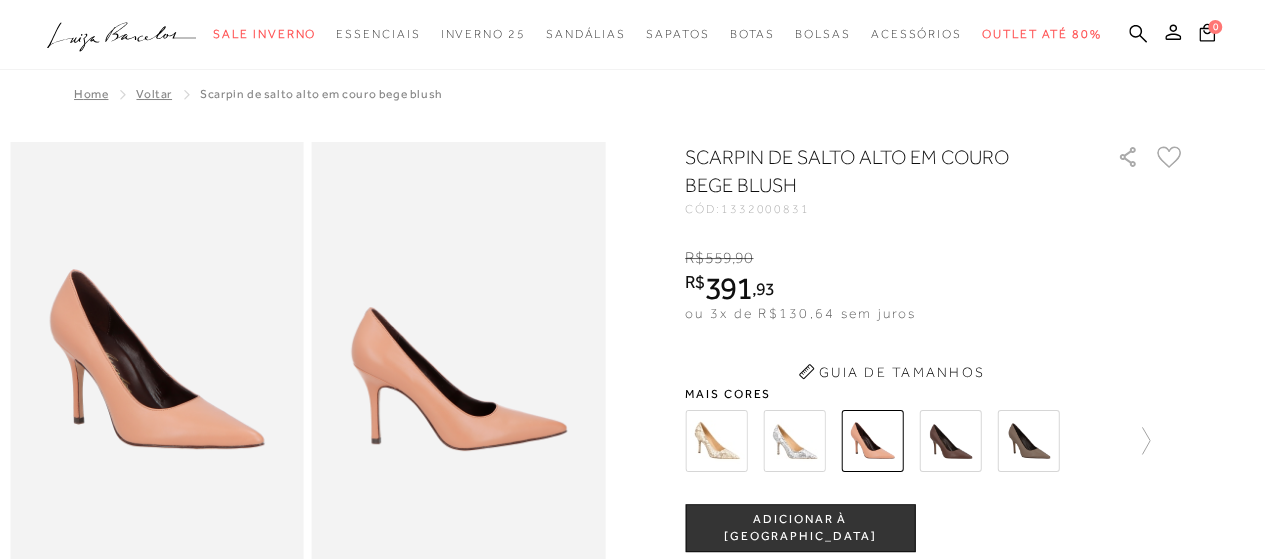 click at bounding box center [459, 362] 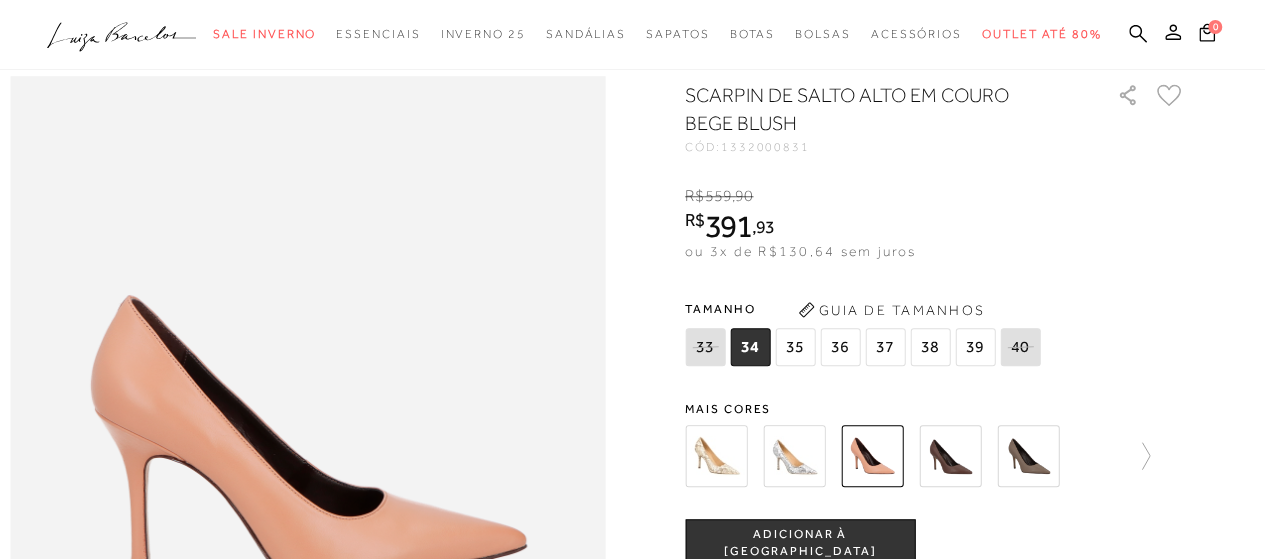scroll, scrollTop: 700, scrollLeft: 0, axis: vertical 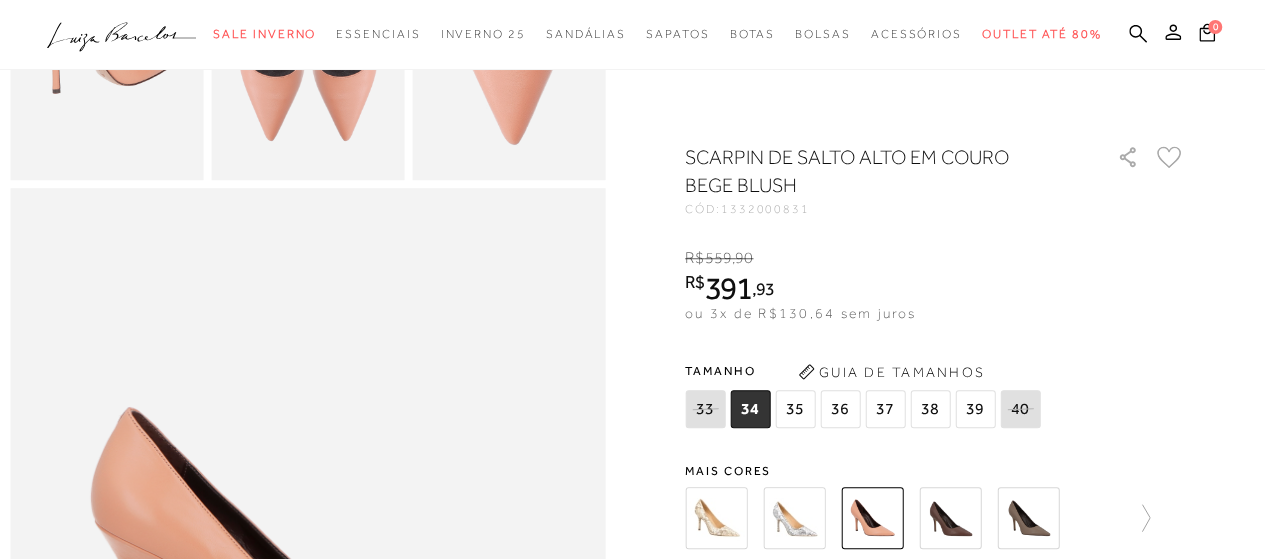 click on "35" at bounding box center (795, 409) 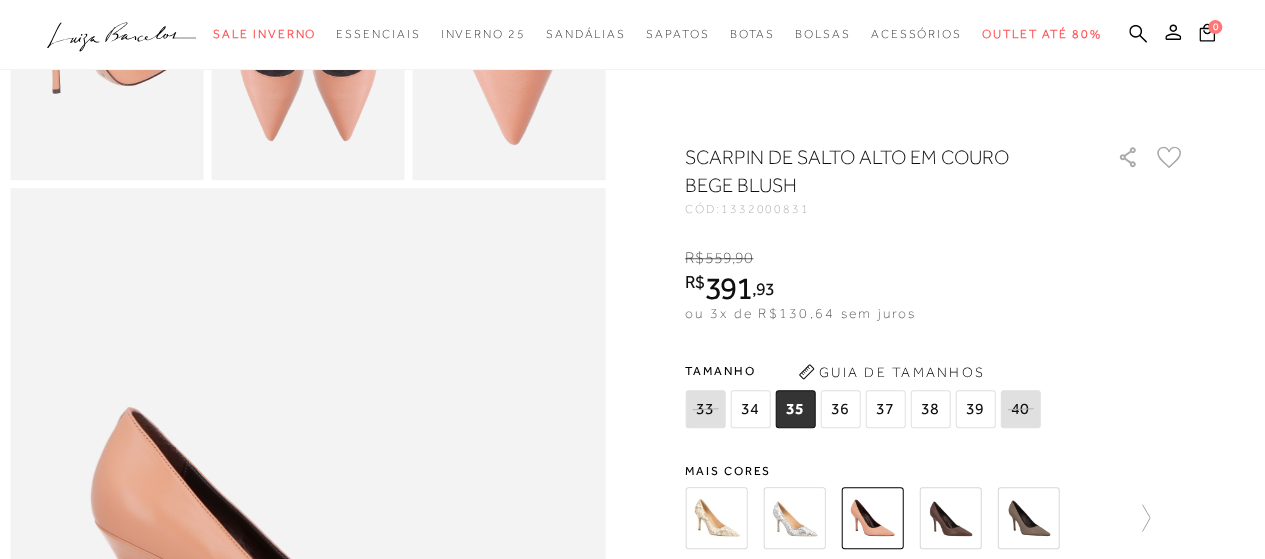 scroll, scrollTop: 1100, scrollLeft: 0, axis: vertical 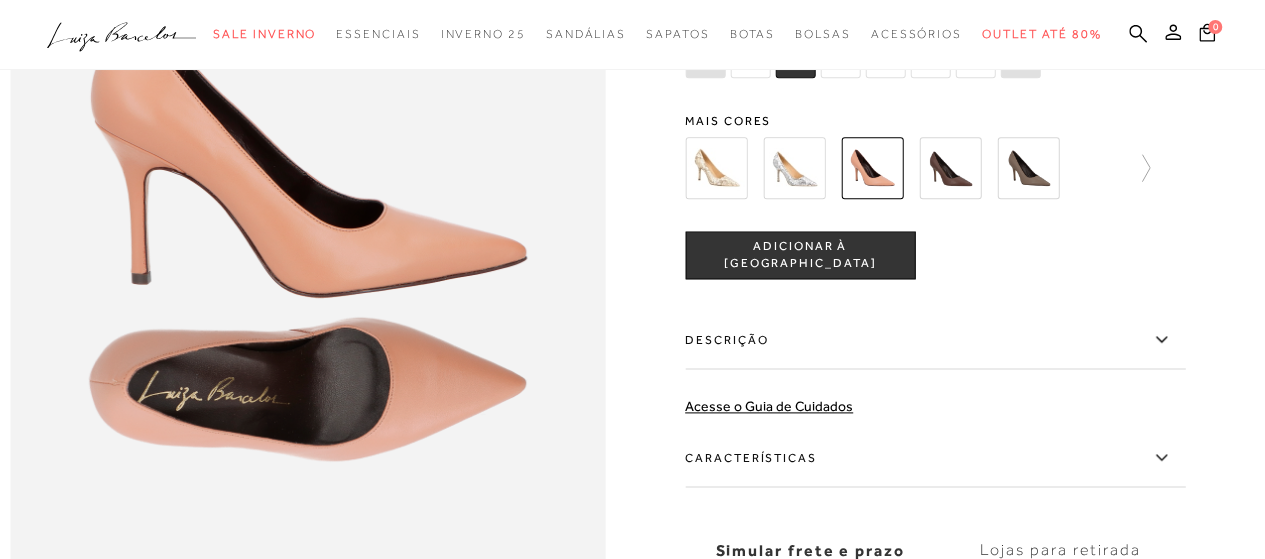 click on "ADICIONAR À [GEOGRAPHIC_DATA]" at bounding box center (800, 255) 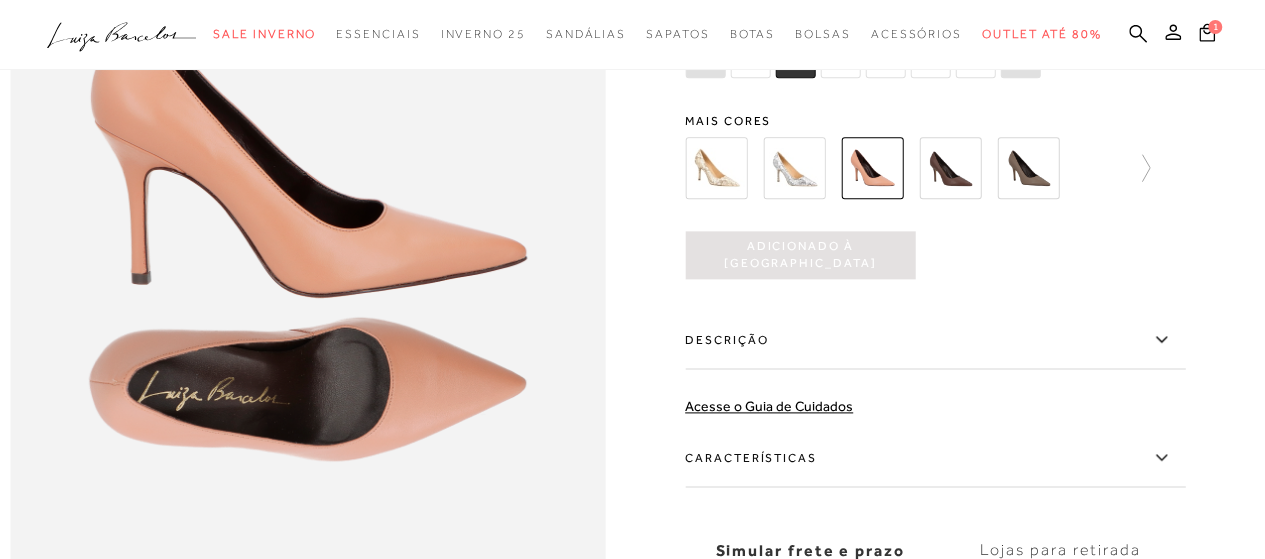 scroll, scrollTop: 0, scrollLeft: 0, axis: both 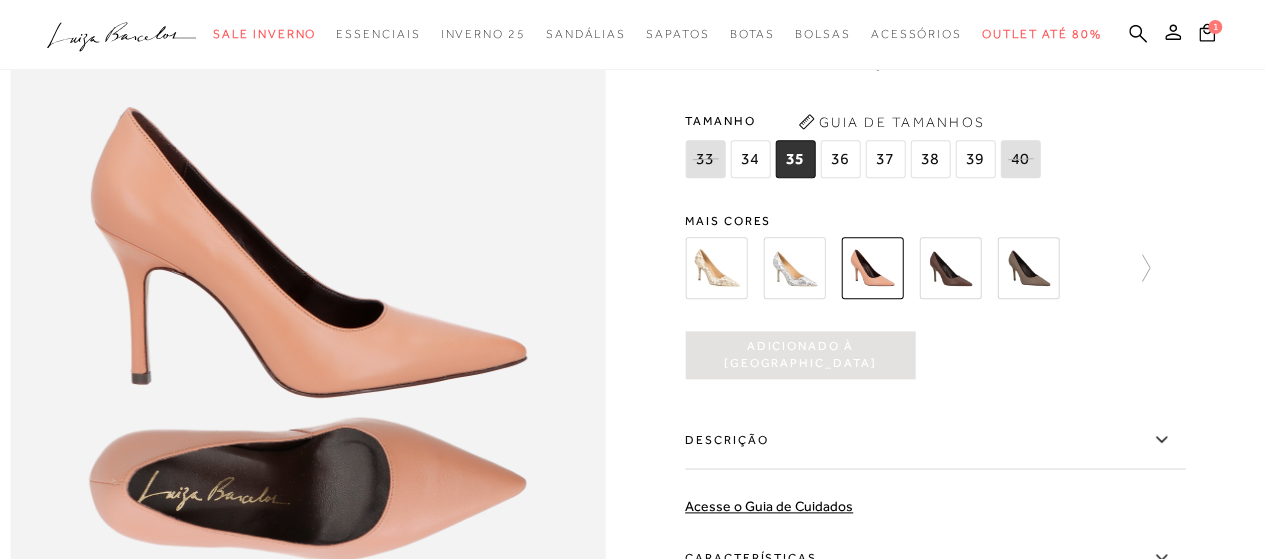 click at bounding box center (950, 268) 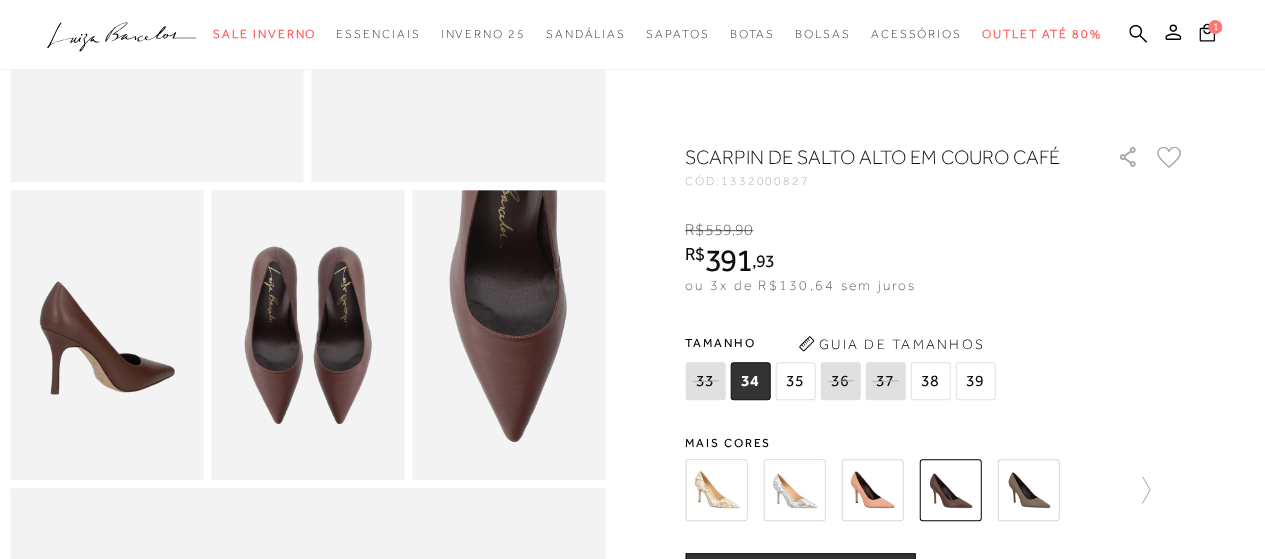 scroll, scrollTop: 0, scrollLeft: 0, axis: both 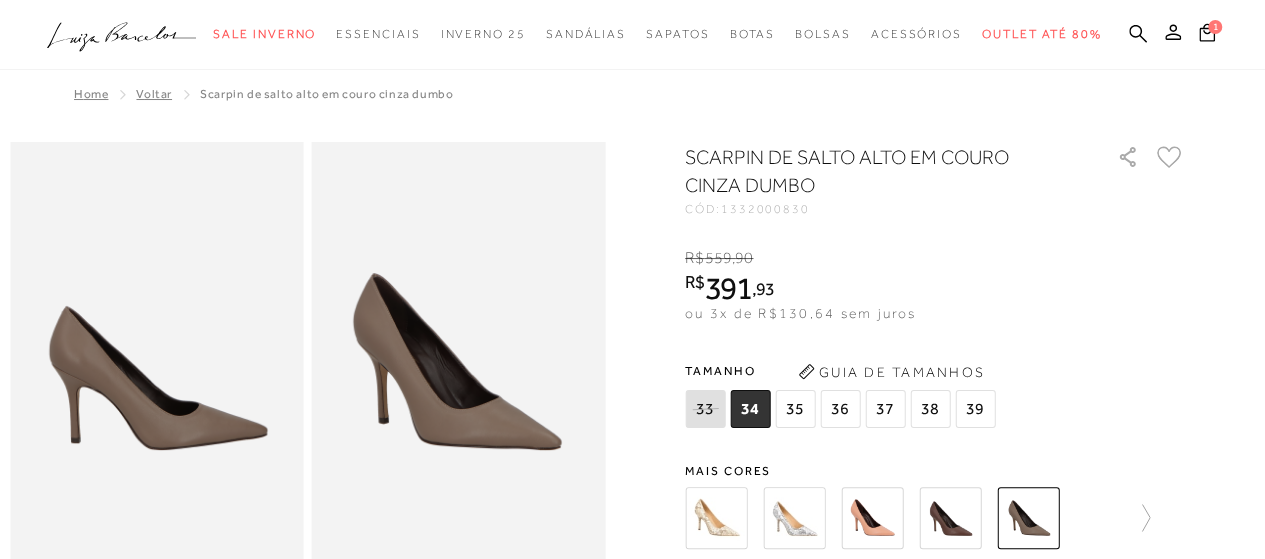 click on "35" at bounding box center [795, 409] 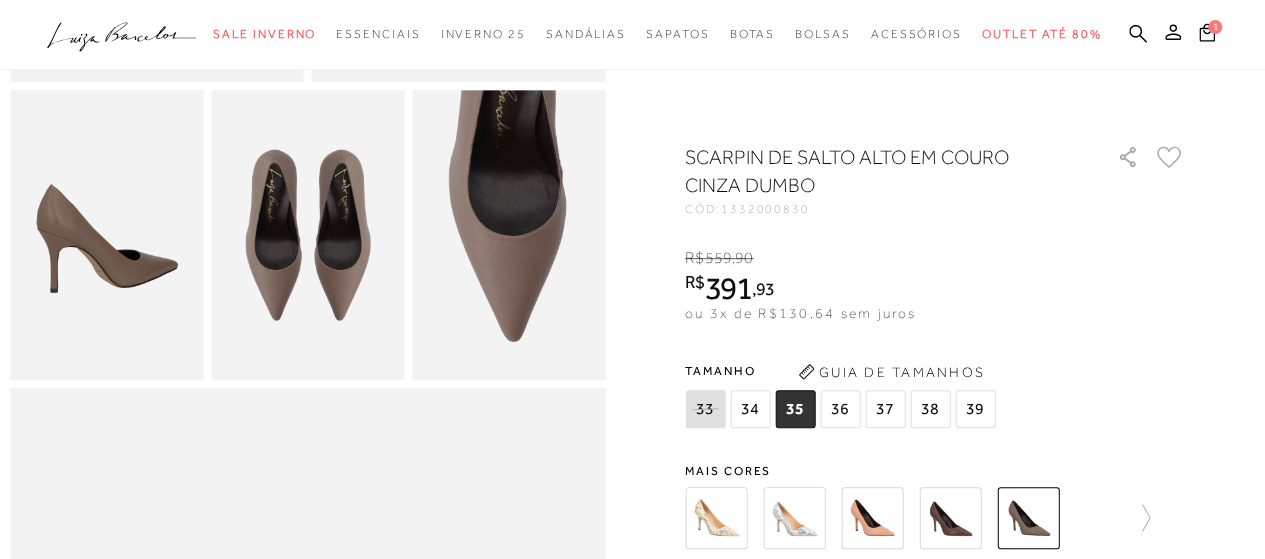 scroll, scrollTop: 900, scrollLeft: 0, axis: vertical 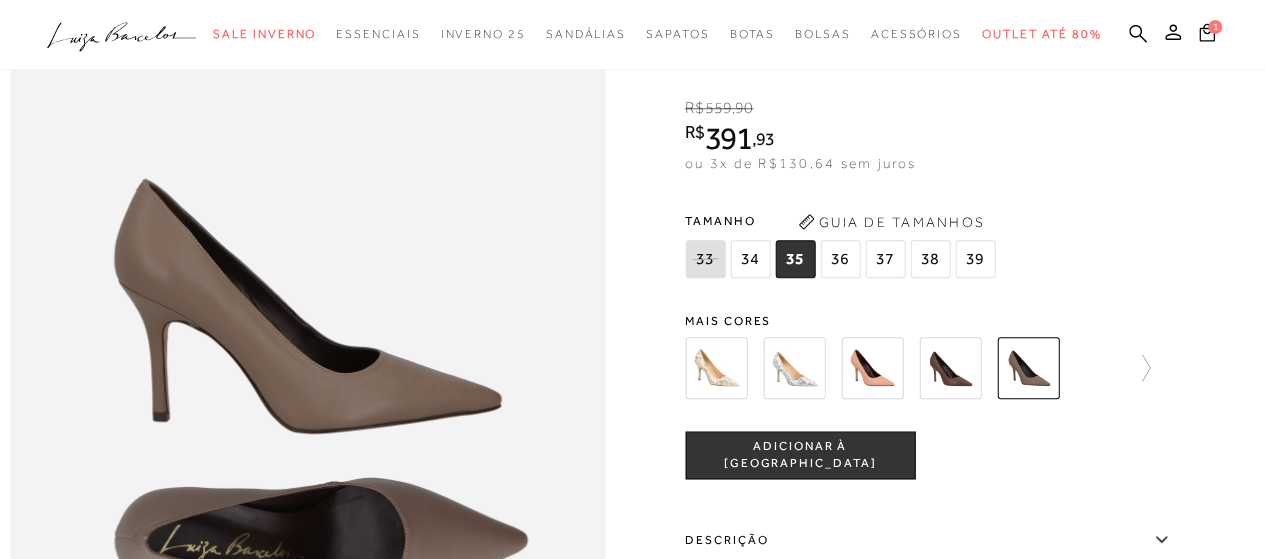 click on "ADICIONAR À [GEOGRAPHIC_DATA]" at bounding box center [800, 455] 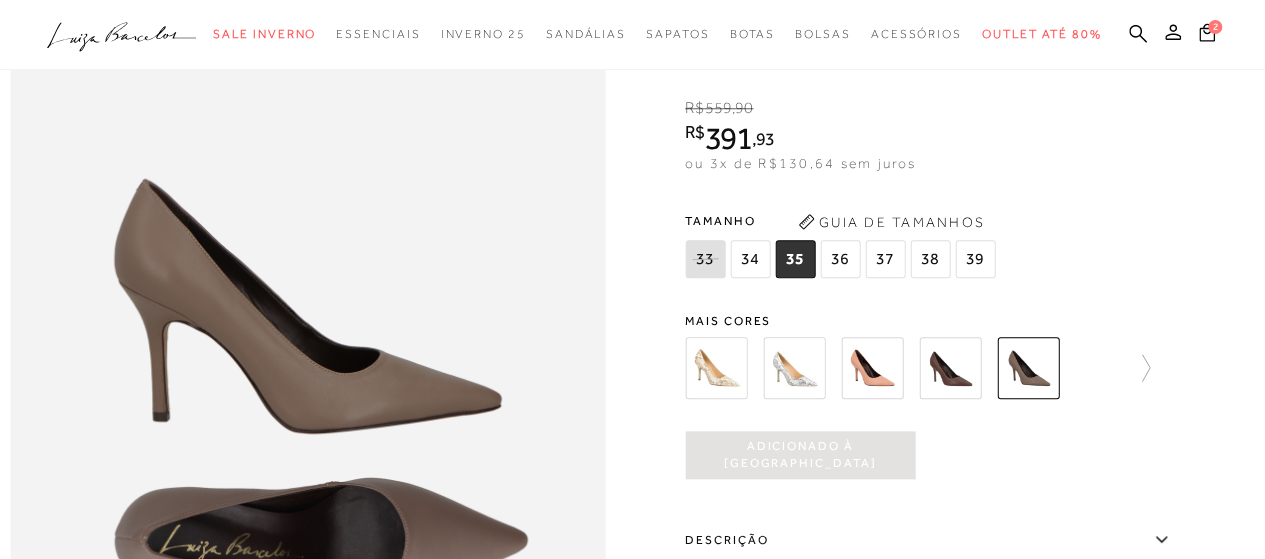 scroll, scrollTop: 0, scrollLeft: 0, axis: both 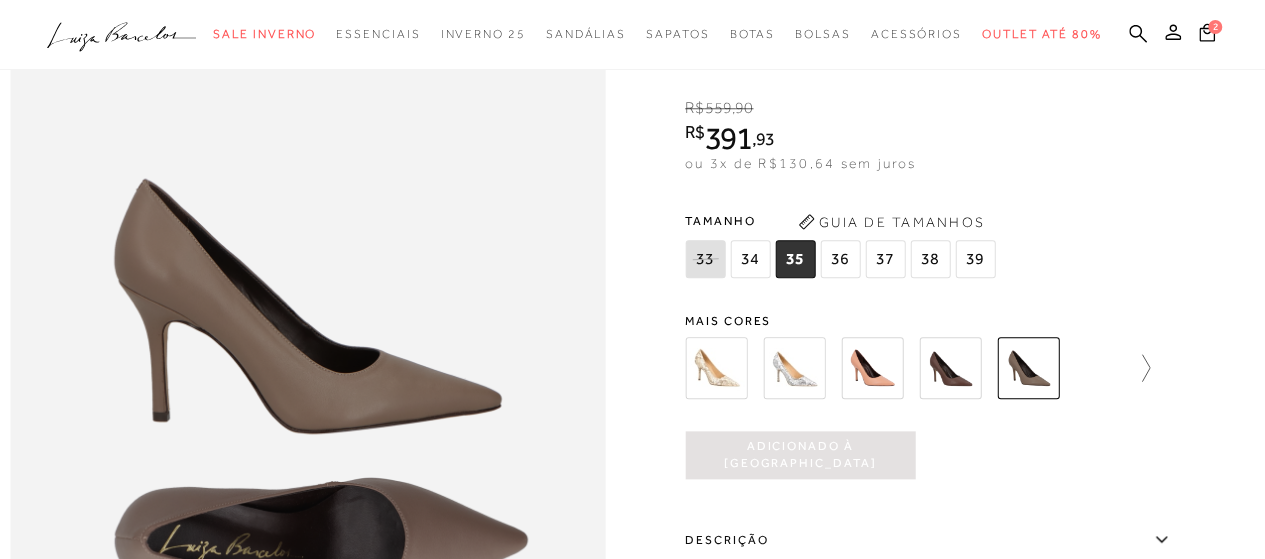 click 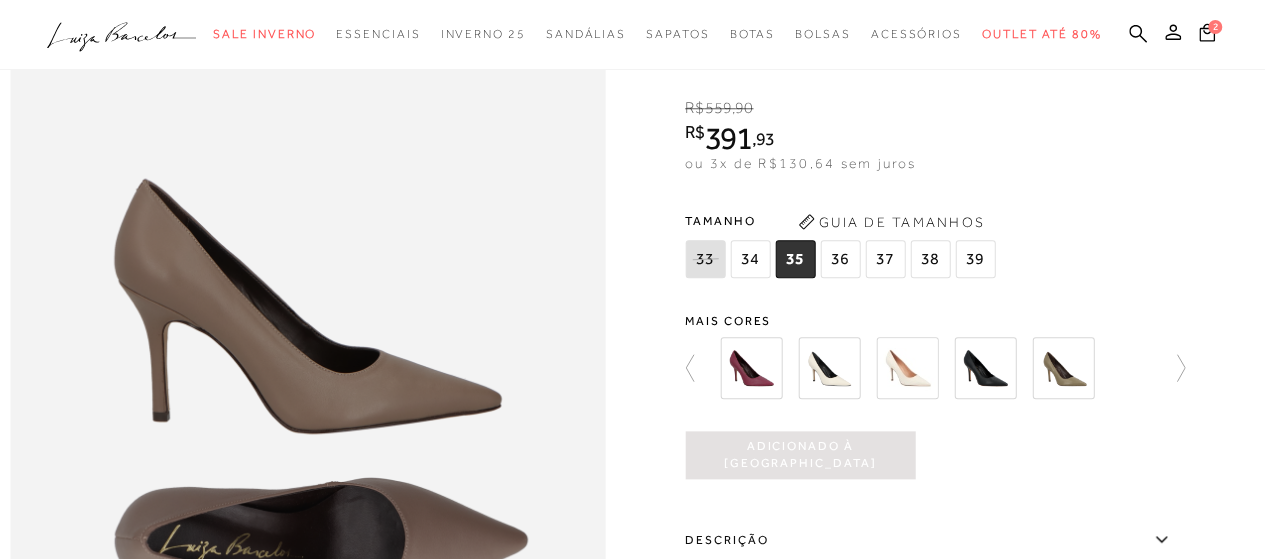 click at bounding box center (829, 368) 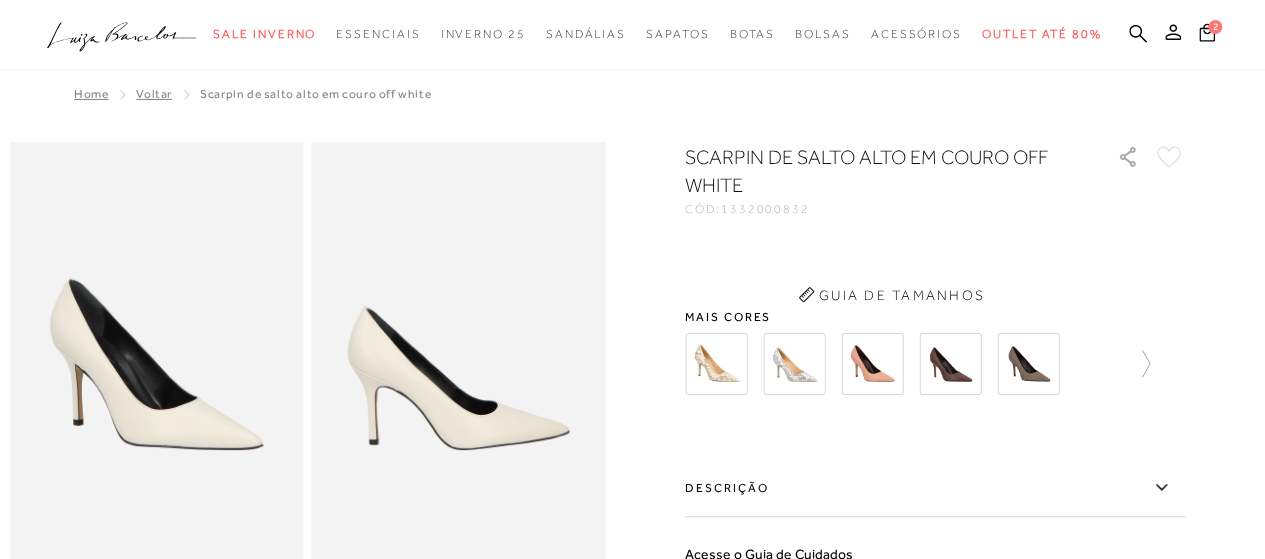 scroll, scrollTop: 300, scrollLeft: 0, axis: vertical 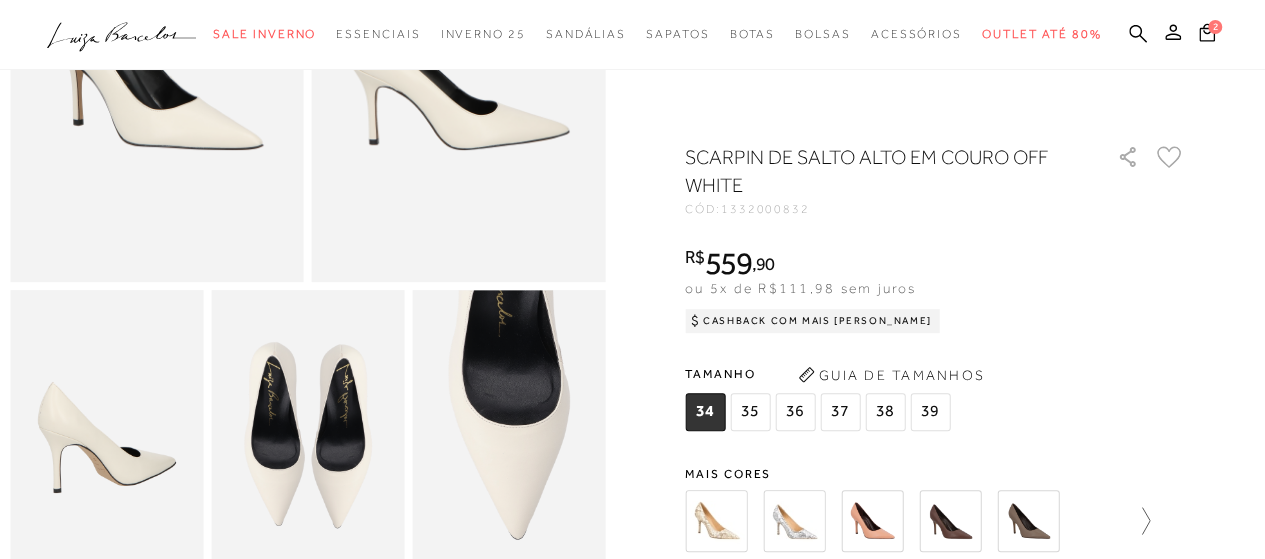 click 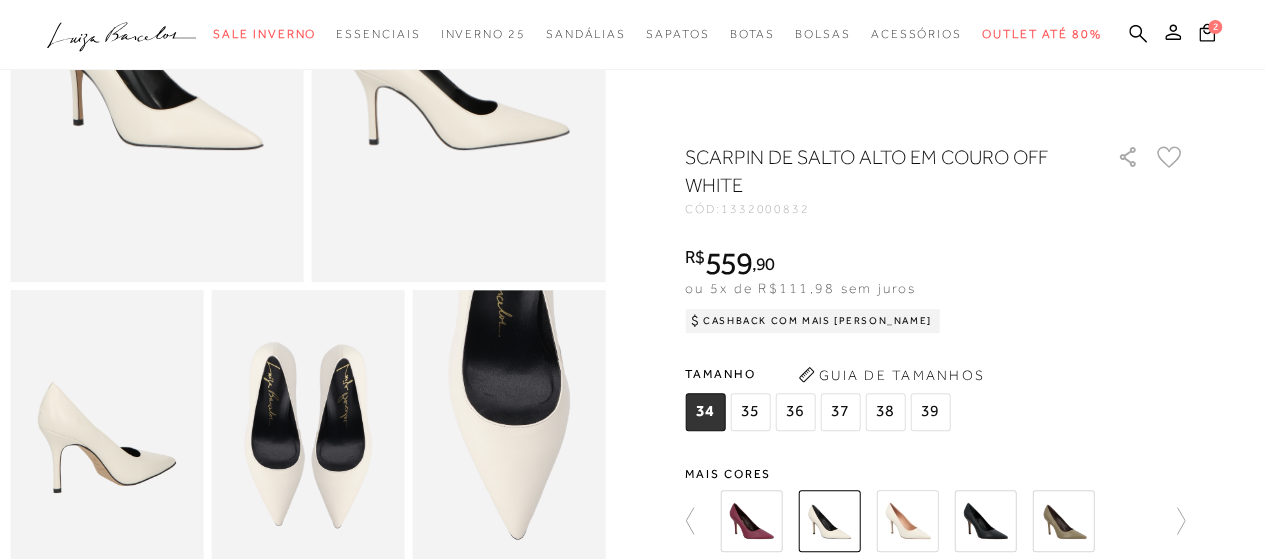 click at bounding box center (907, 521) 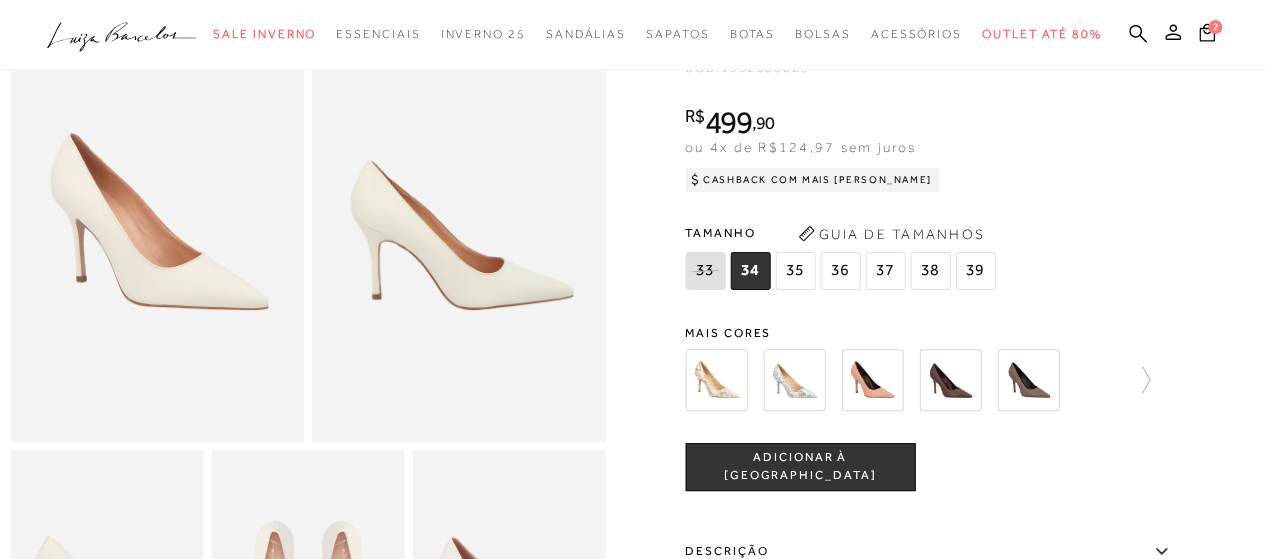 scroll, scrollTop: 300, scrollLeft: 0, axis: vertical 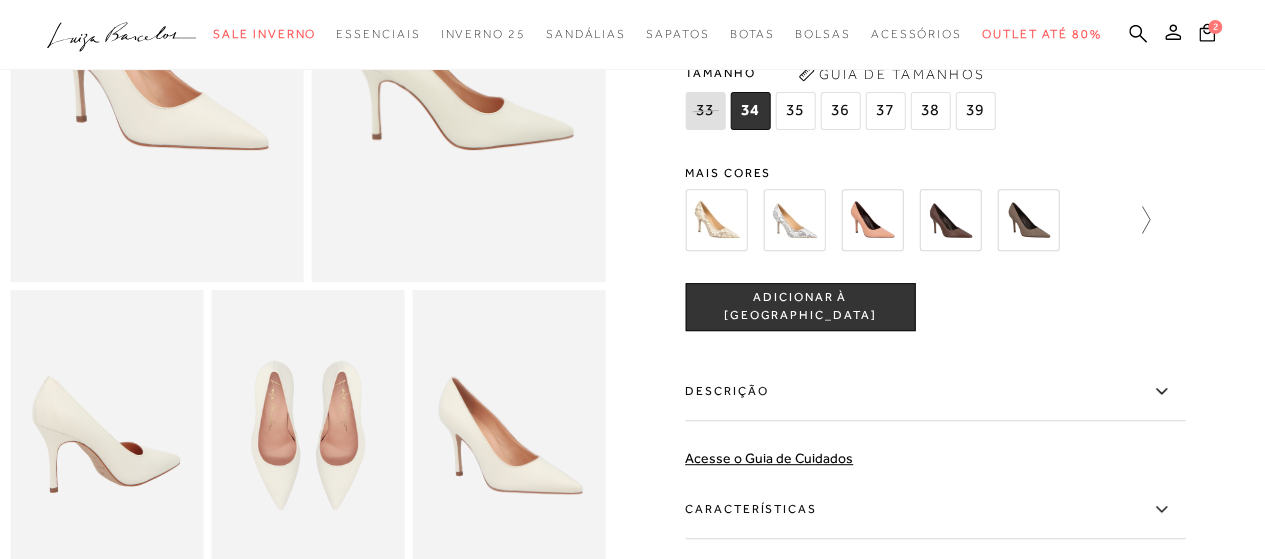 click 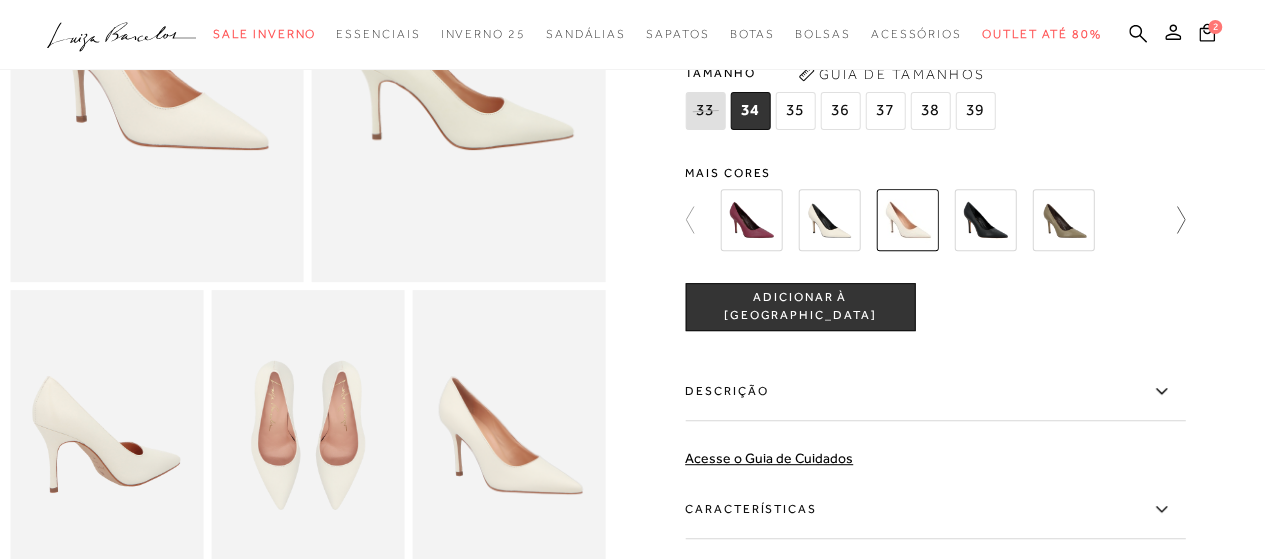 scroll, scrollTop: 0, scrollLeft: 0, axis: both 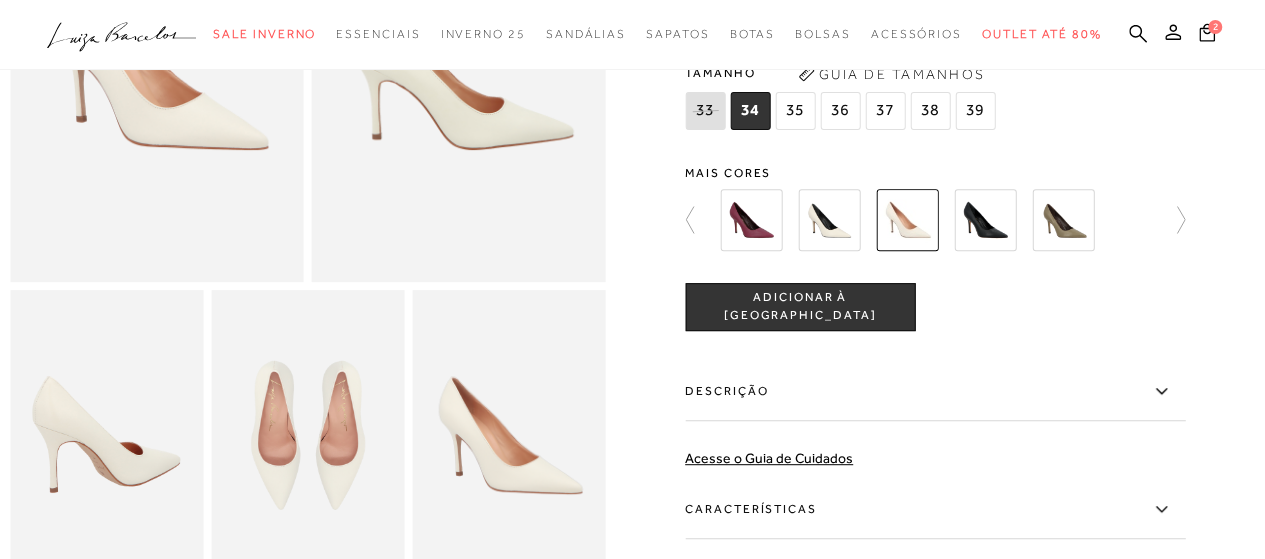 click at bounding box center [985, 220] 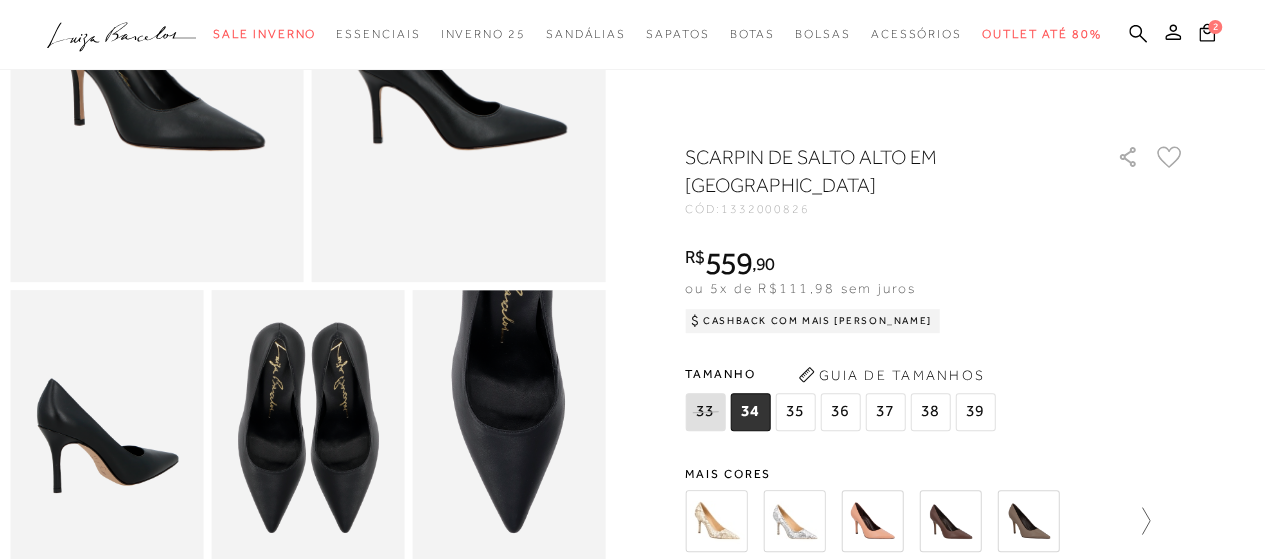 scroll, scrollTop: 0, scrollLeft: 0, axis: both 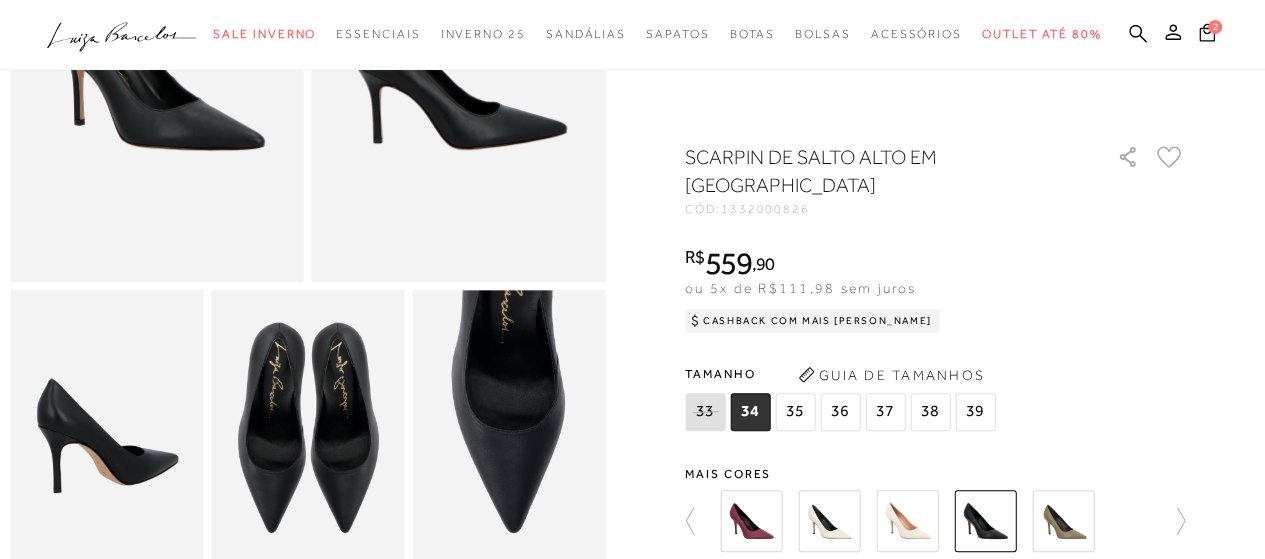 click at bounding box center (1063, 521) 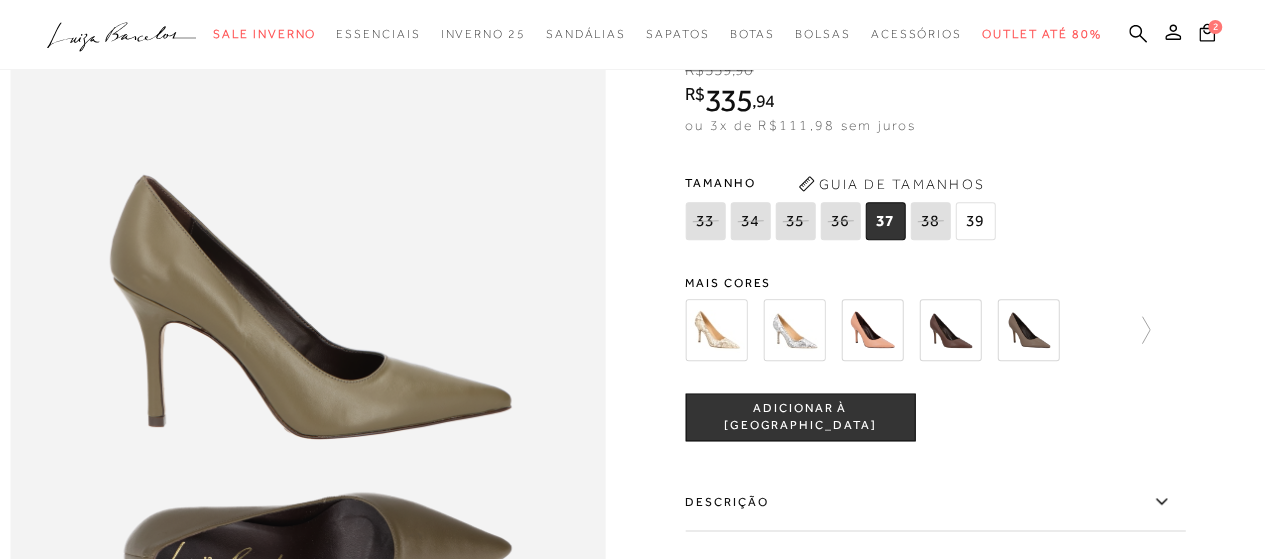 scroll, scrollTop: 1000, scrollLeft: 0, axis: vertical 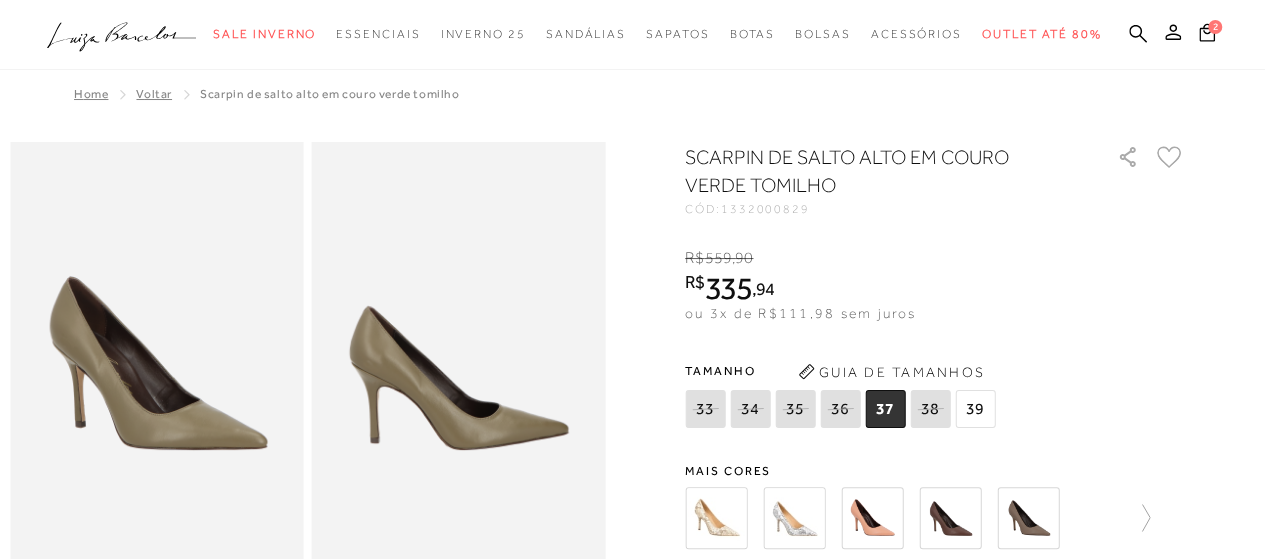 click at bounding box center (872, 518) 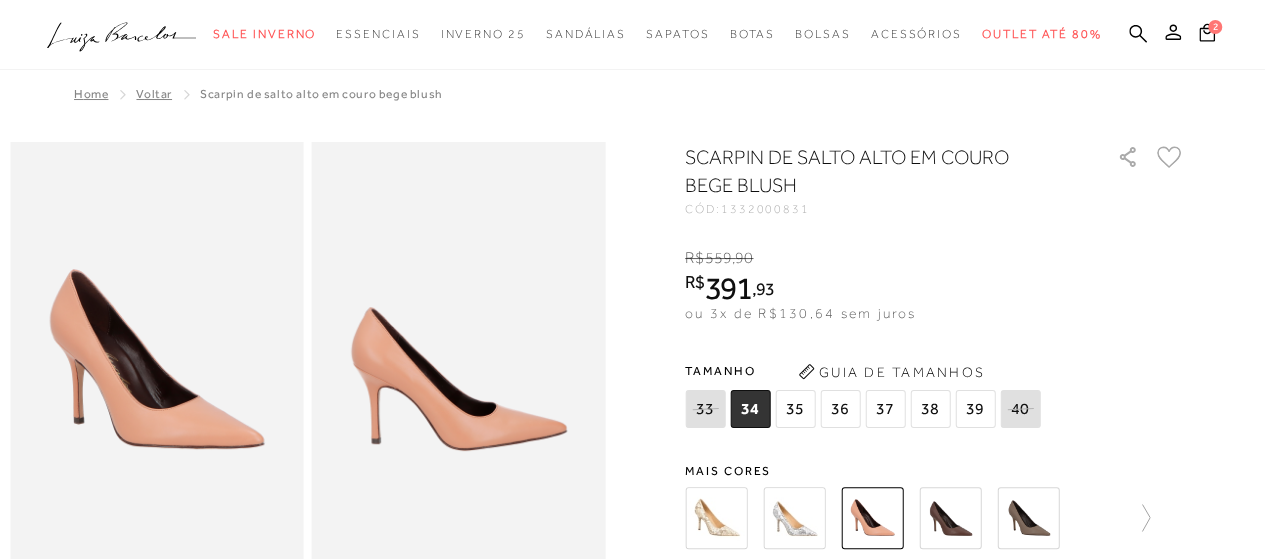 scroll, scrollTop: 300, scrollLeft: 0, axis: vertical 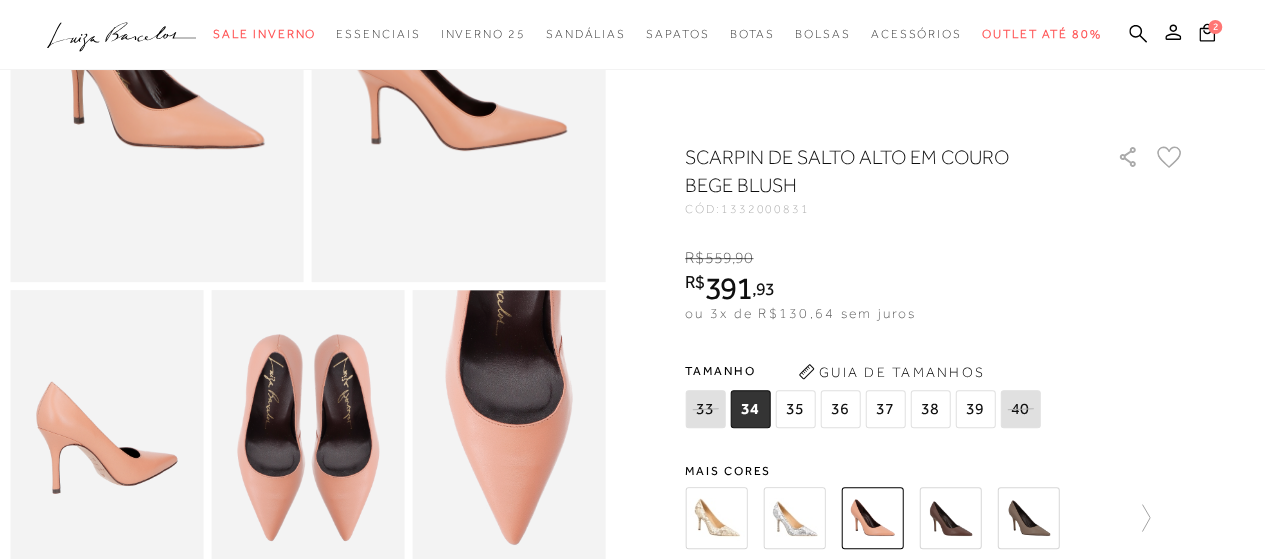click on "35" at bounding box center [795, 409] 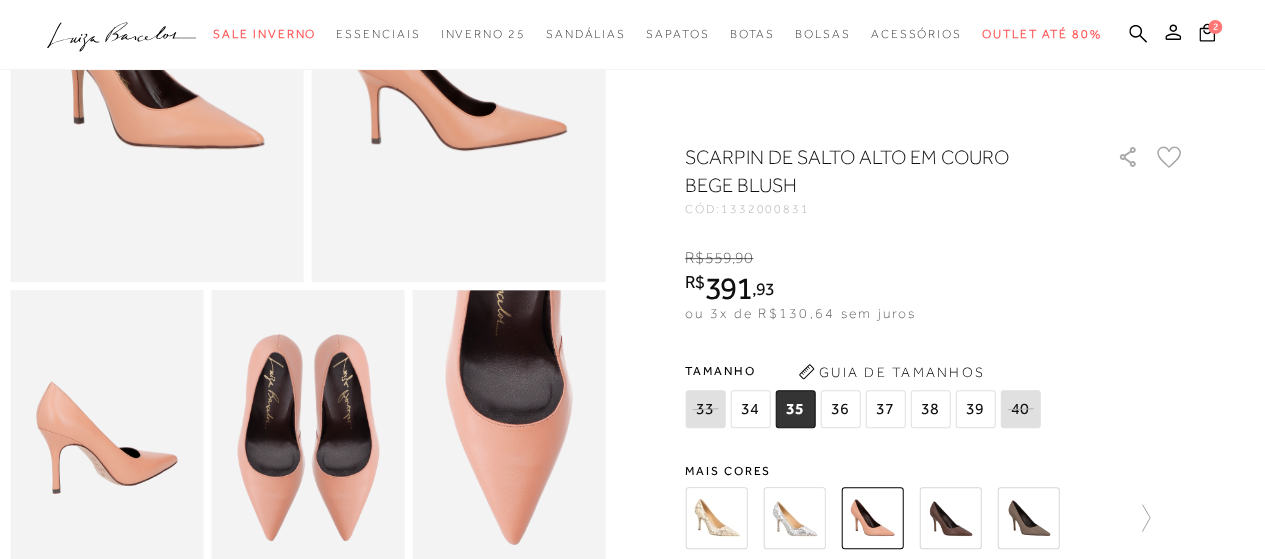 scroll, scrollTop: 374, scrollLeft: 0, axis: vertical 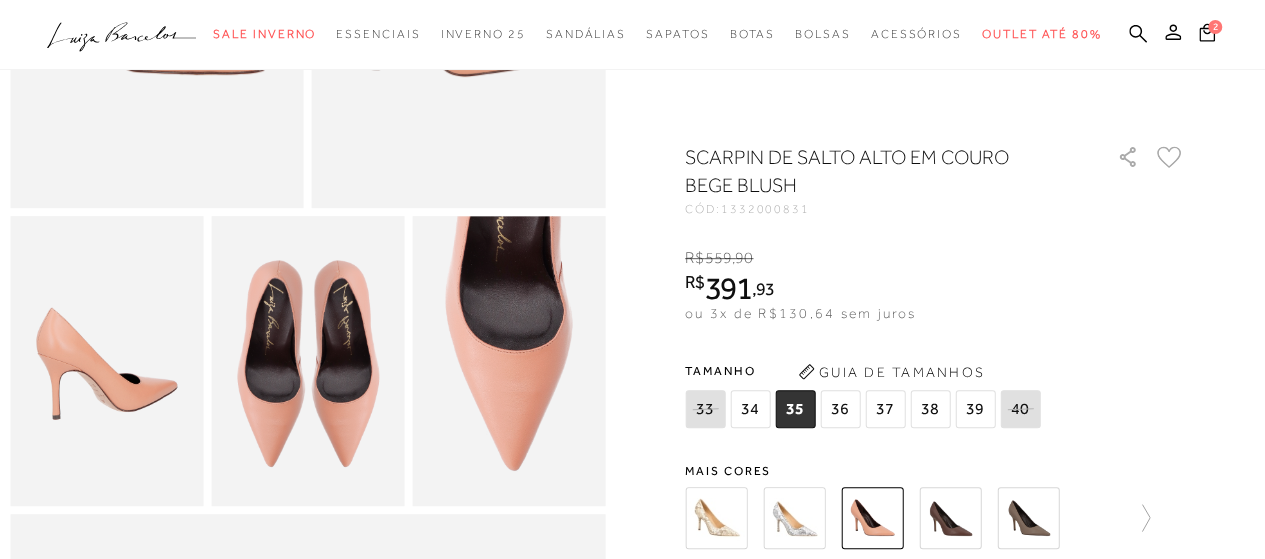 click on "ADICIONAR À [GEOGRAPHIC_DATA]" at bounding box center [800, 605] 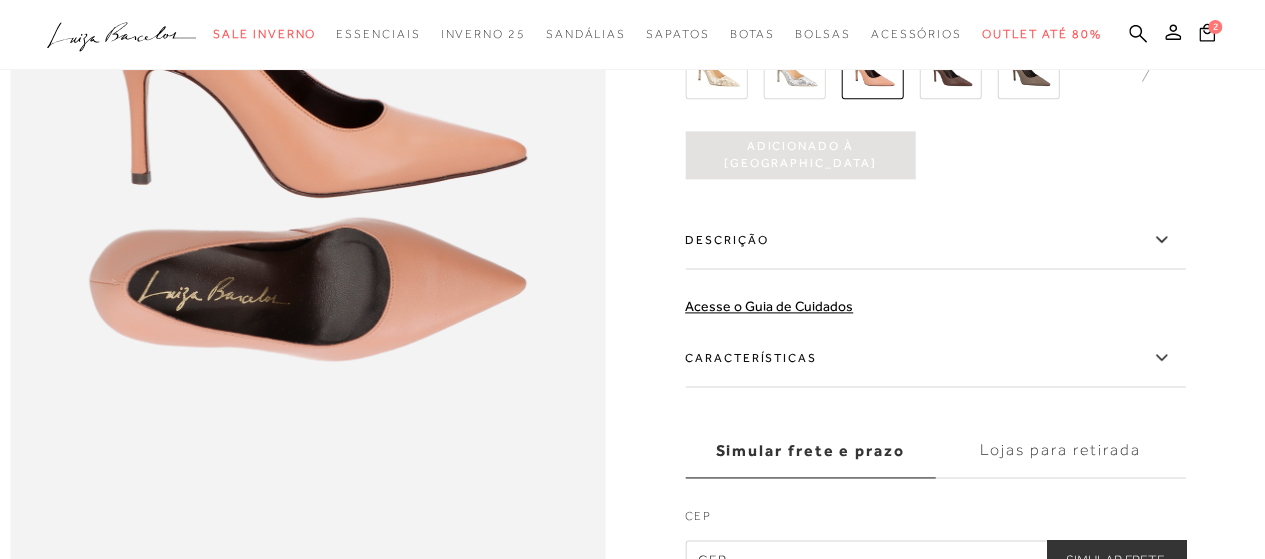 scroll, scrollTop: 0, scrollLeft: 0, axis: both 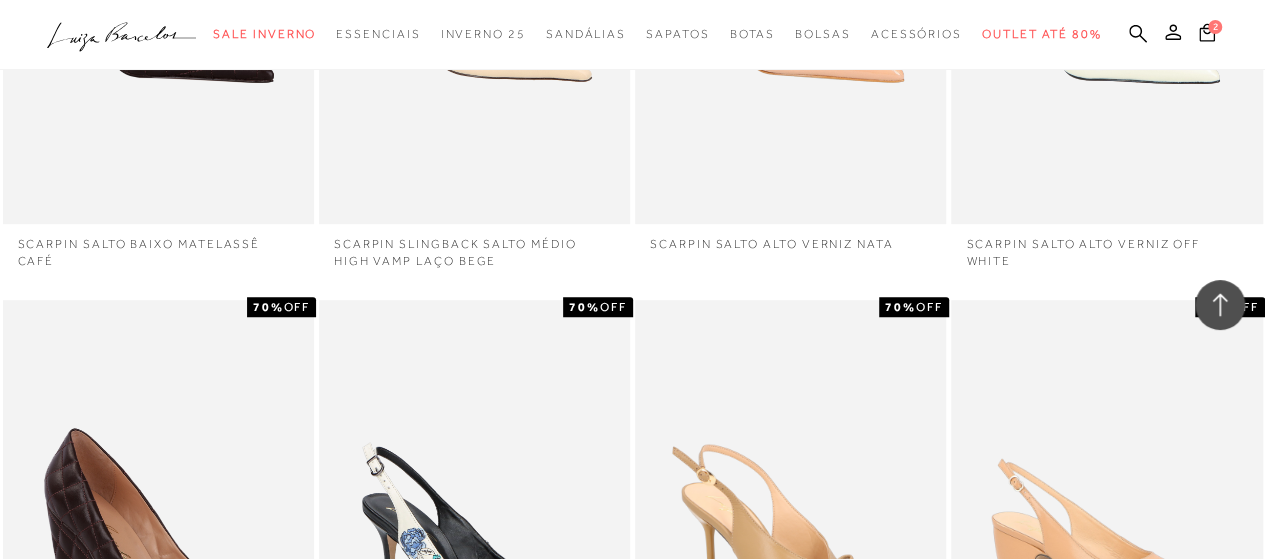 click on "MOSTRAR MAIS" at bounding box center (632, 1520) 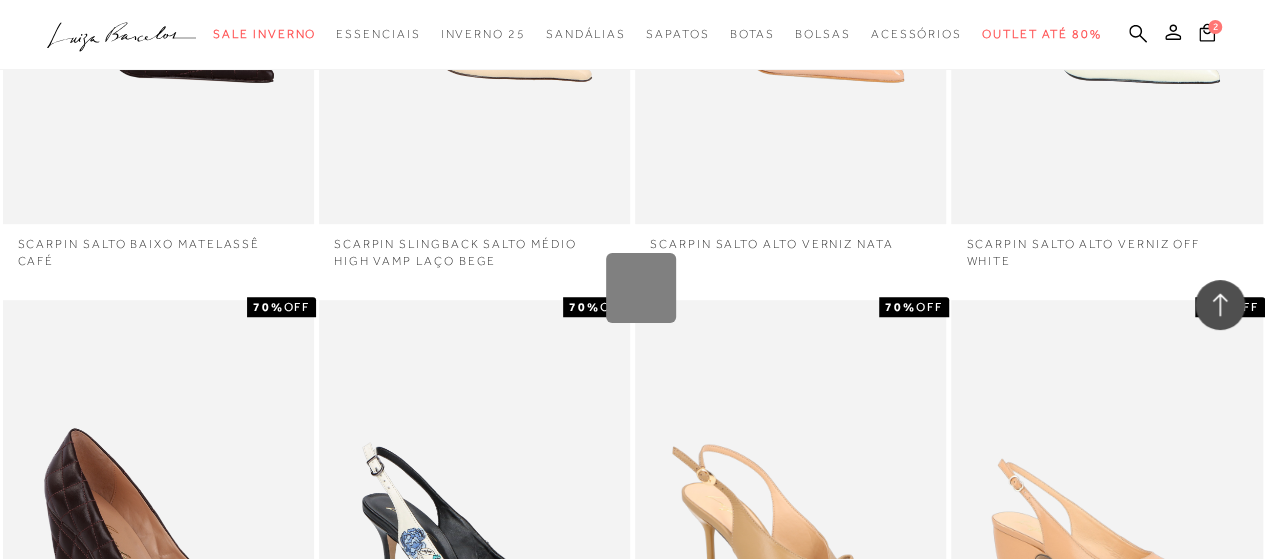click on "Loading..." at bounding box center (632, 279) 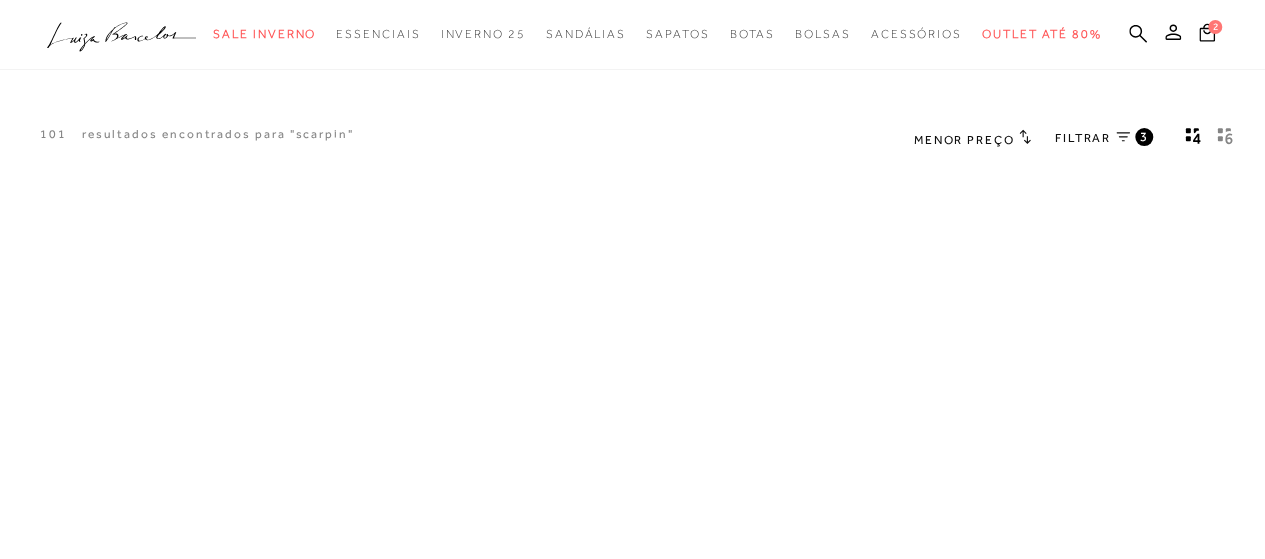 scroll, scrollTop: 0, scrollLeft: 0, axis: both 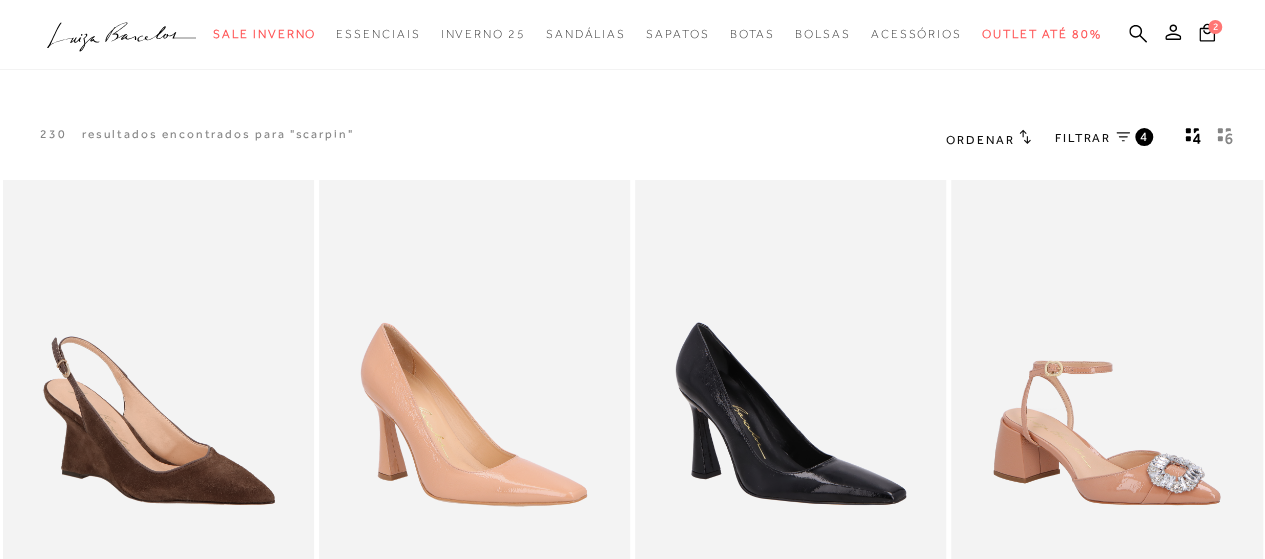 click on "Ordenar" at bounding box center (980, 140) 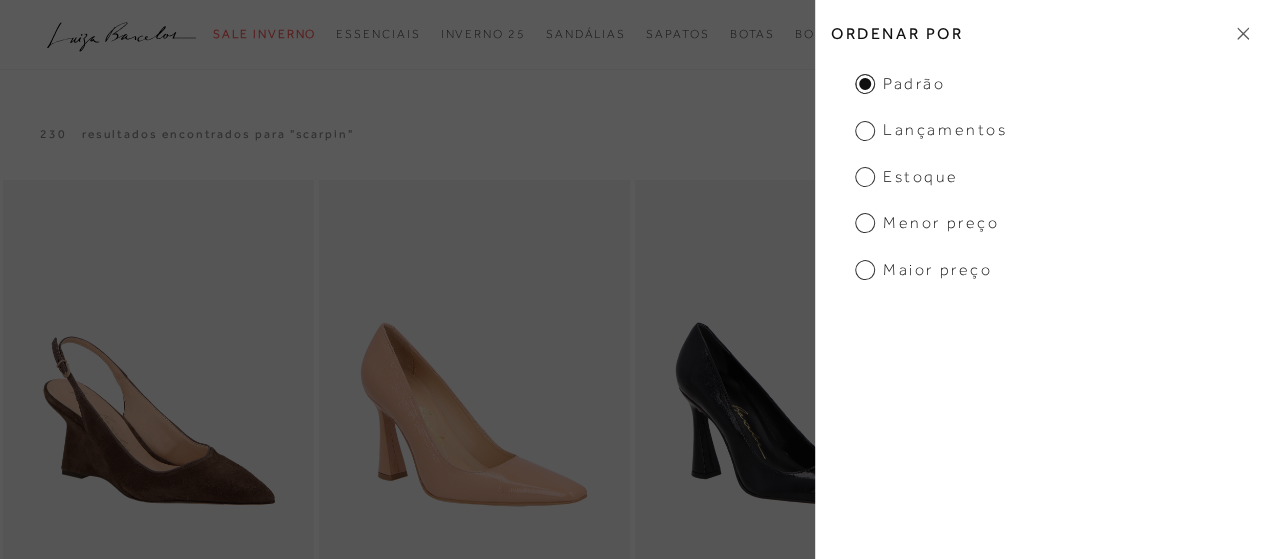 click on "Menor Preço" at bounding box center (927, 223) 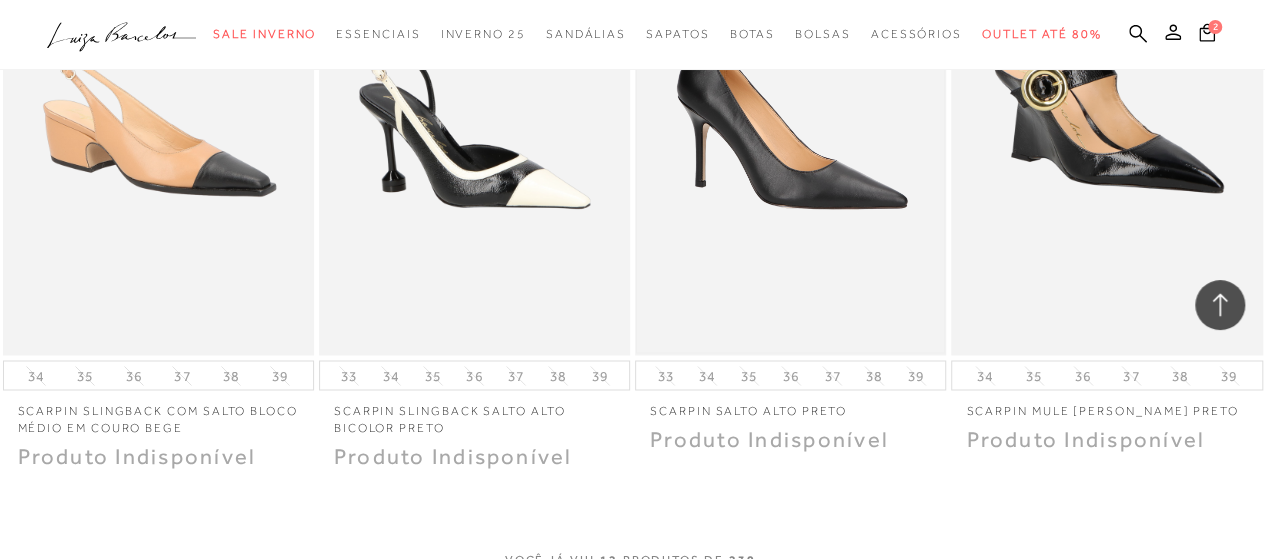 scroll, scrollTop: 1600, scrollLeft: 0, axis: vertical 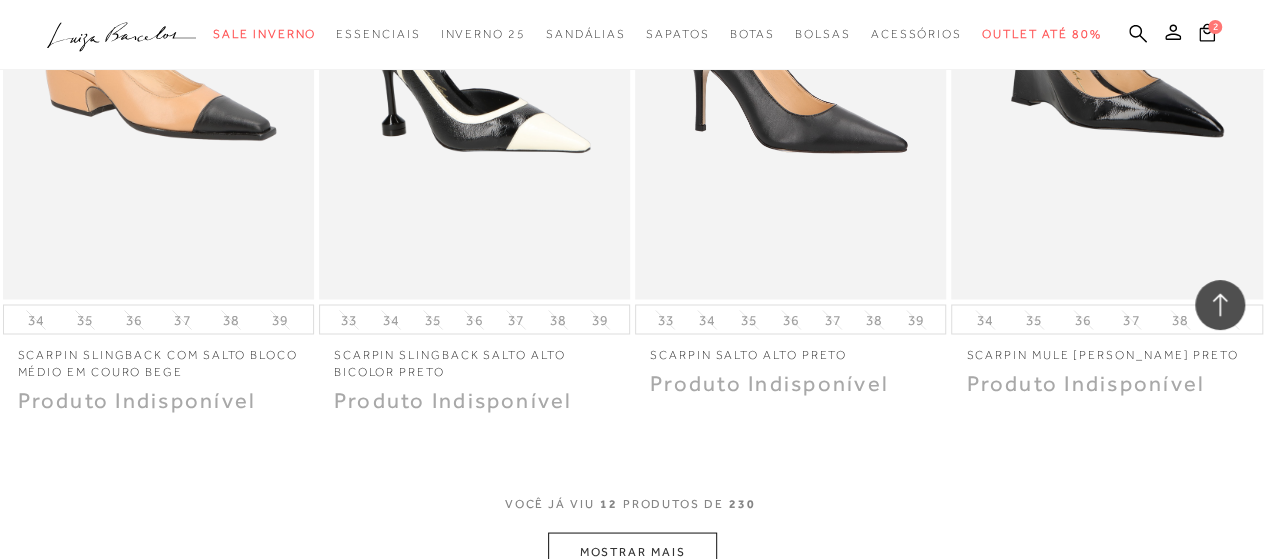 click on "MOSTRAR MAIS" at bounding box center (632, 551) 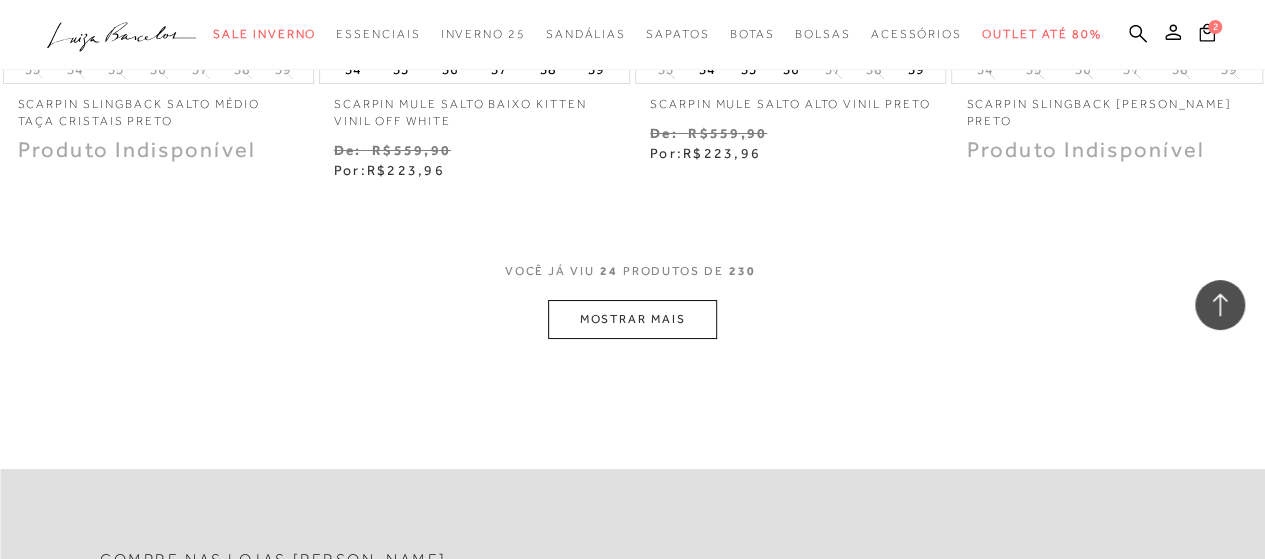 scroll, scrollTop: 3700, scrollLeft: 0, axis: vertical 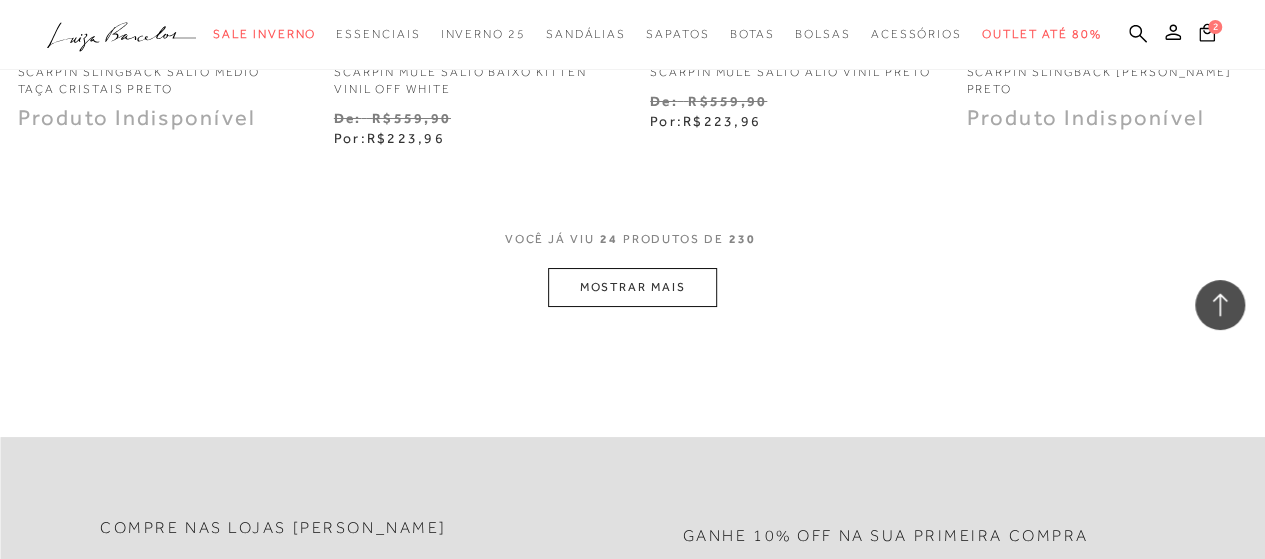 click on "MOSTRAR MAIS" at bounding box center (632, 287) 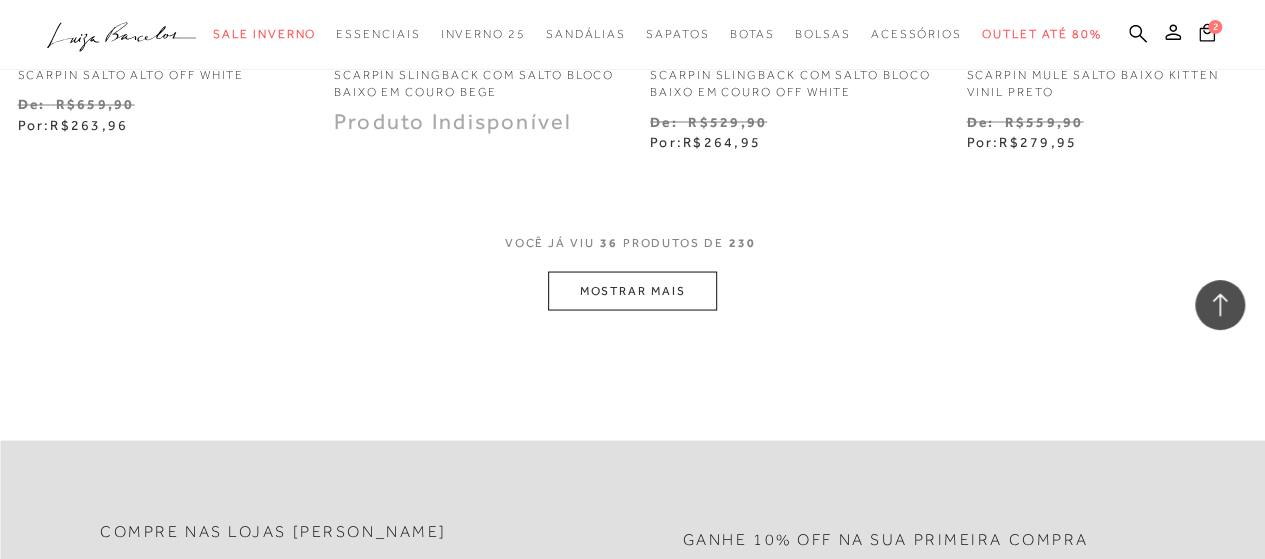 scroll, scrollTop: 5600, scrollLeft: 0, axis: vertical 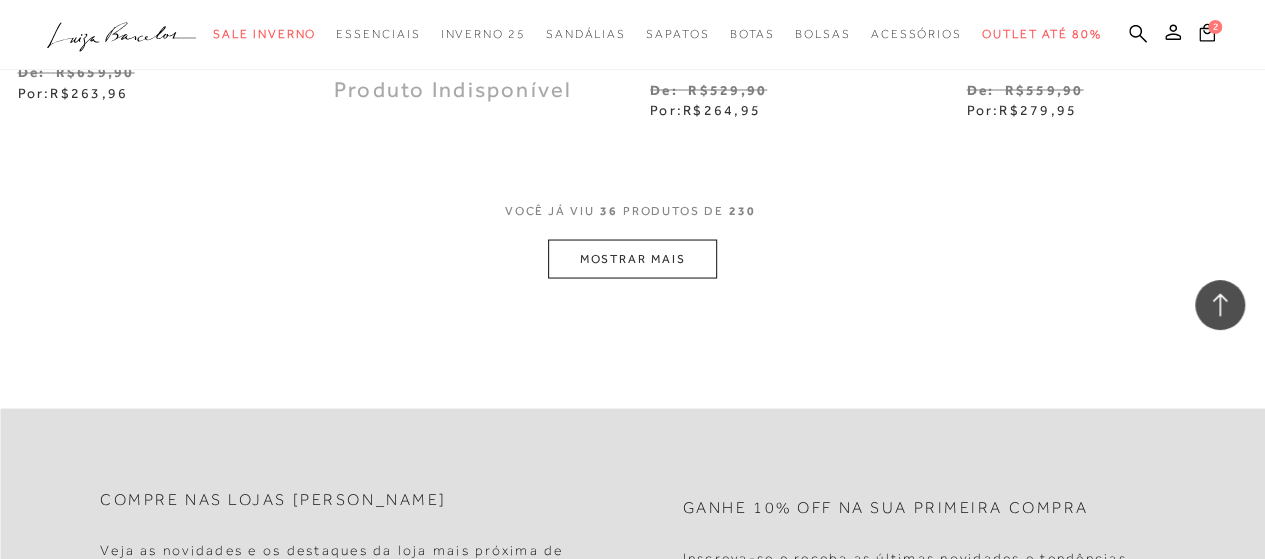 click on "MOSTRAR MAIS" at bounding box center (632, 258) 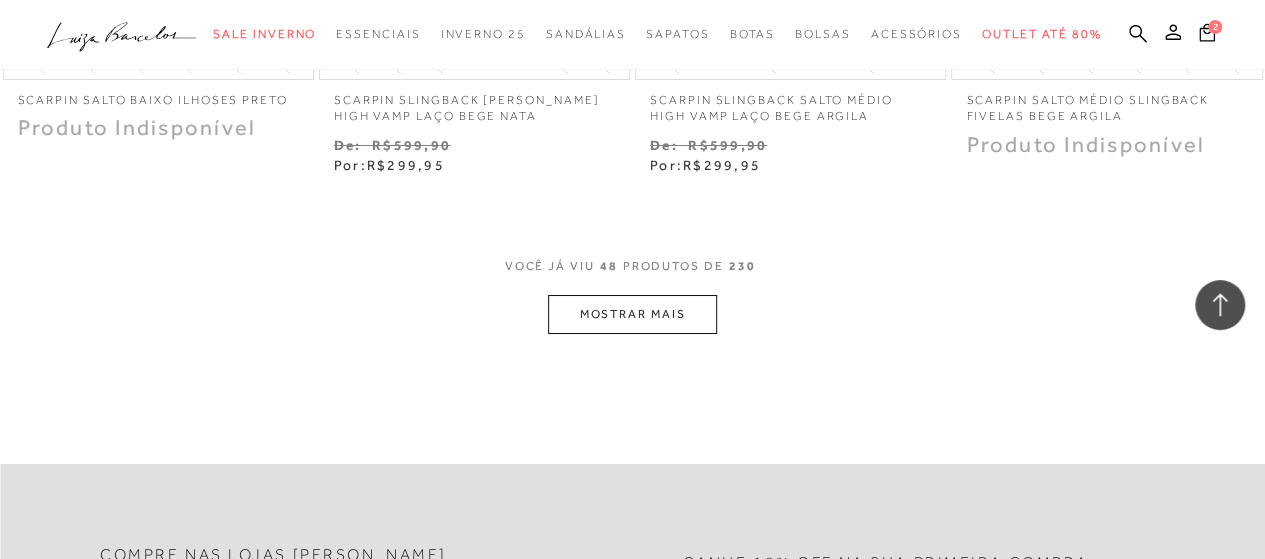 scroll, scrollTop: 7400, scrollLeft: 0, axis: vertical 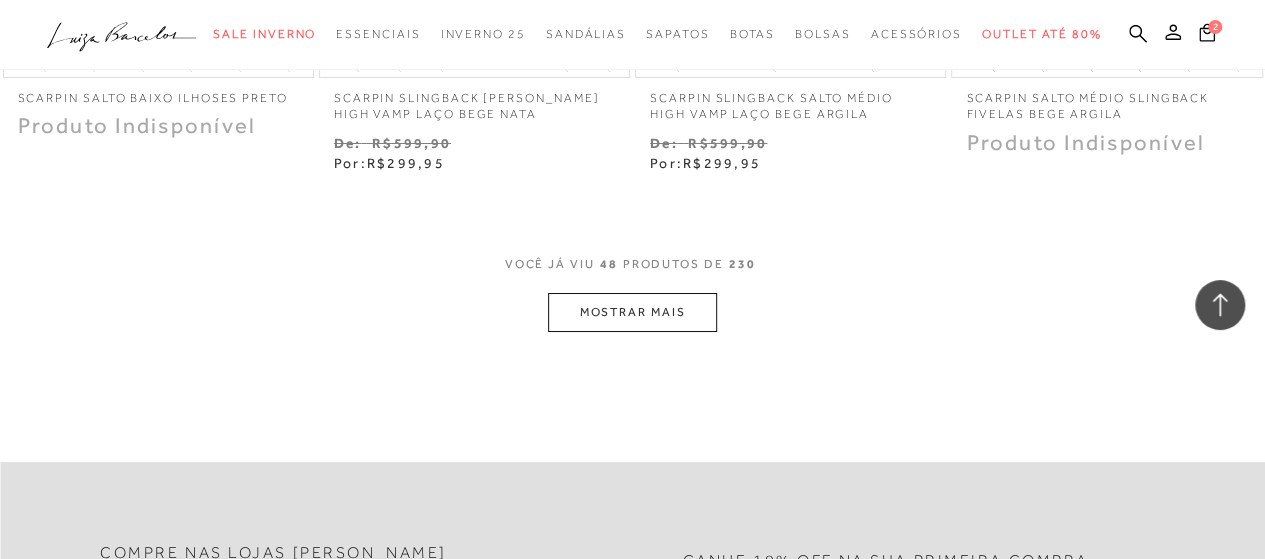 click on "MOSTRAR MAIS" at bounding box center (632, 312) 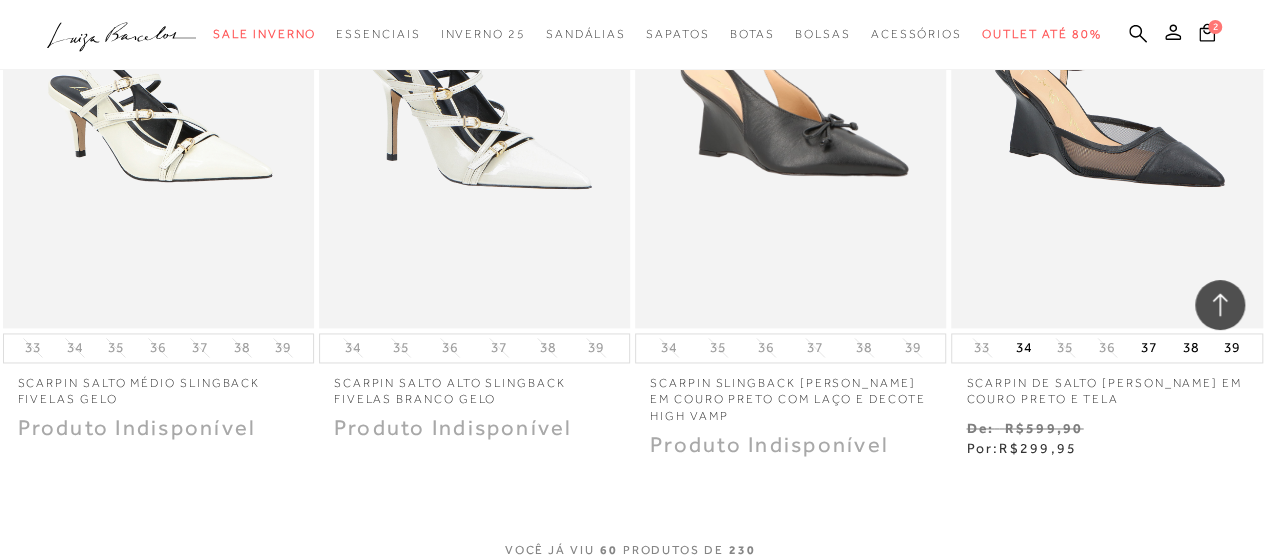 scroll, scrollTop: 9200, scrollLeft: 0, axis: vertical 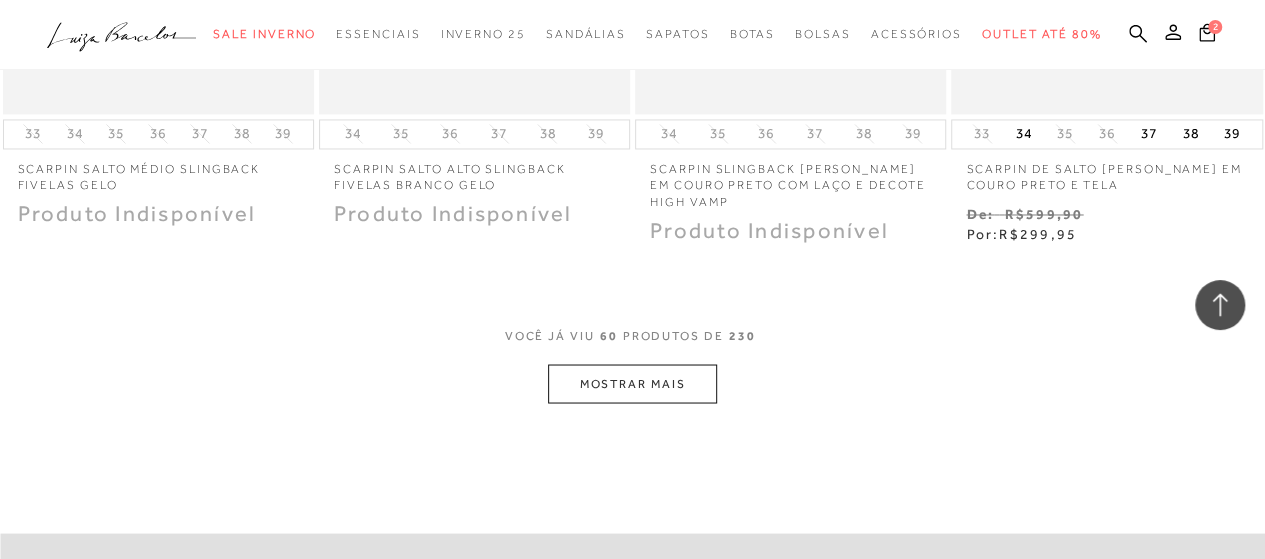 click on "MOSTRAR MAIS" at bounding box center (632, 383) 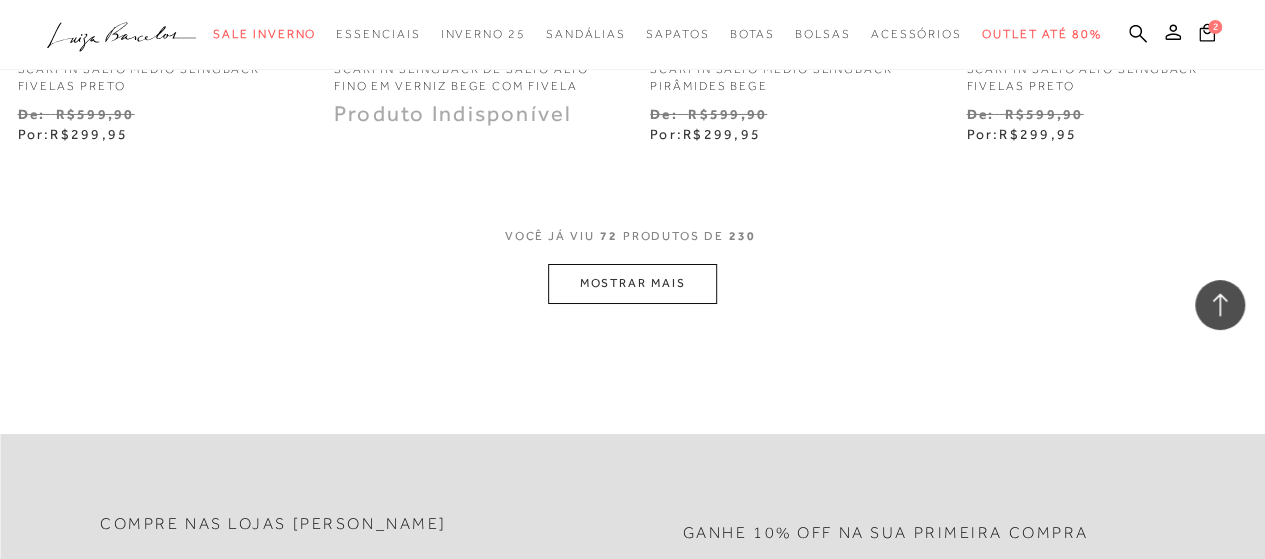 scroll, scrollTop: 11159, scrollLeft: 0, axis: vertical 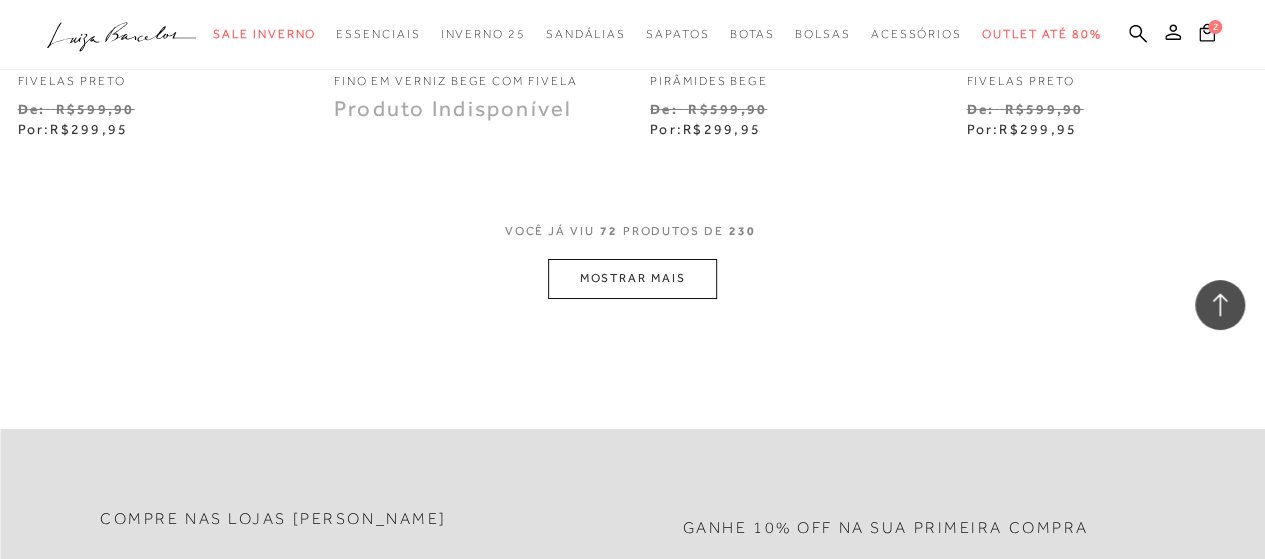 click on "MOSTRAR MAIS" at bounding box center (632, 278) 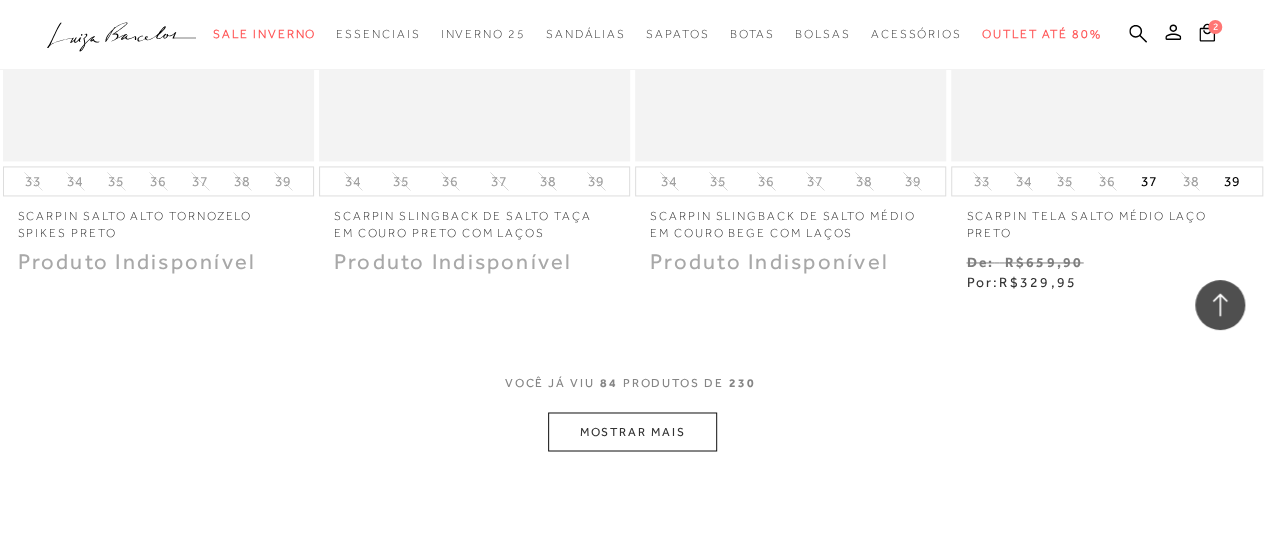 scroll, scrollTop: 12859, scrollLeft: 0, axis: vertical 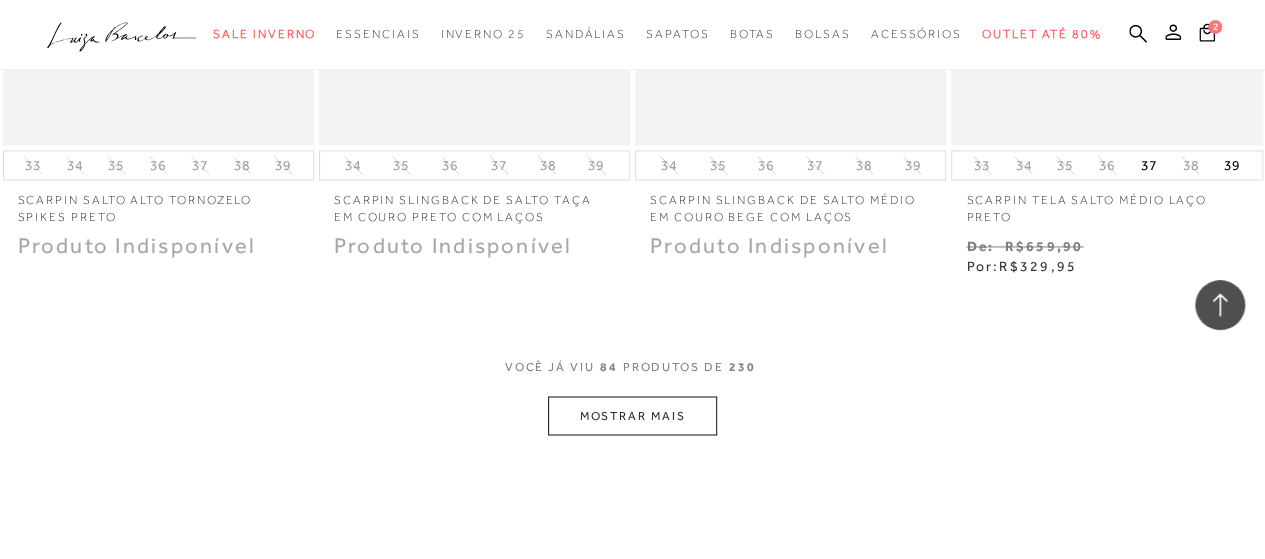 click on "MOSTRAR MAIS" at bounding box center [632, 415] 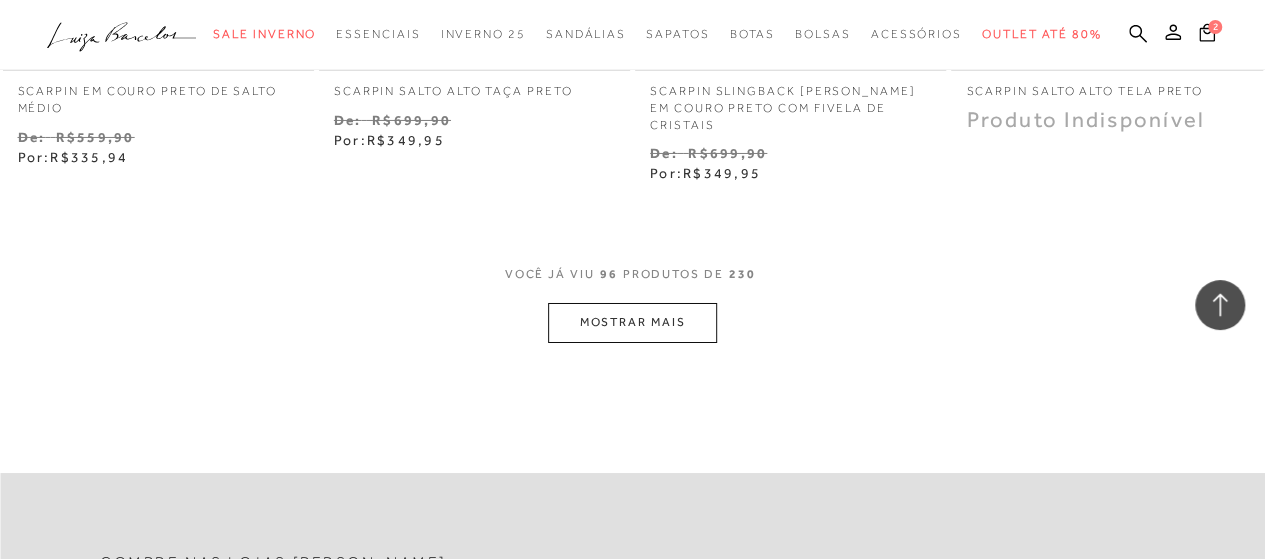 scroll, scrollTop: 14959, scrollLeft: 0, axis: vertical 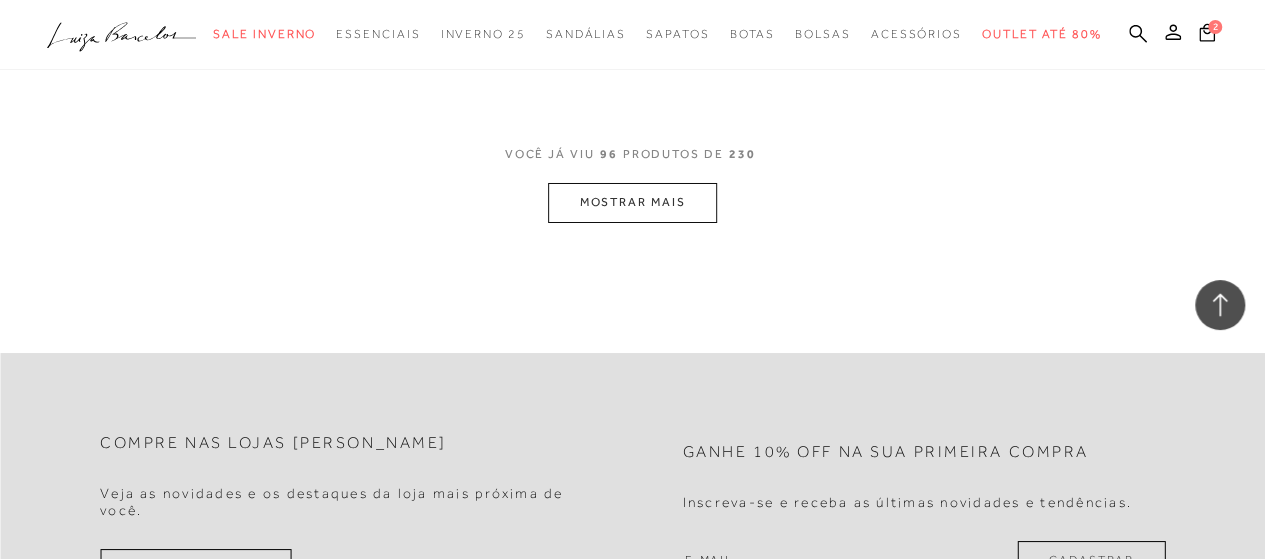 click on "MOSTRAR MAIS" at bounding box center [632, 202] 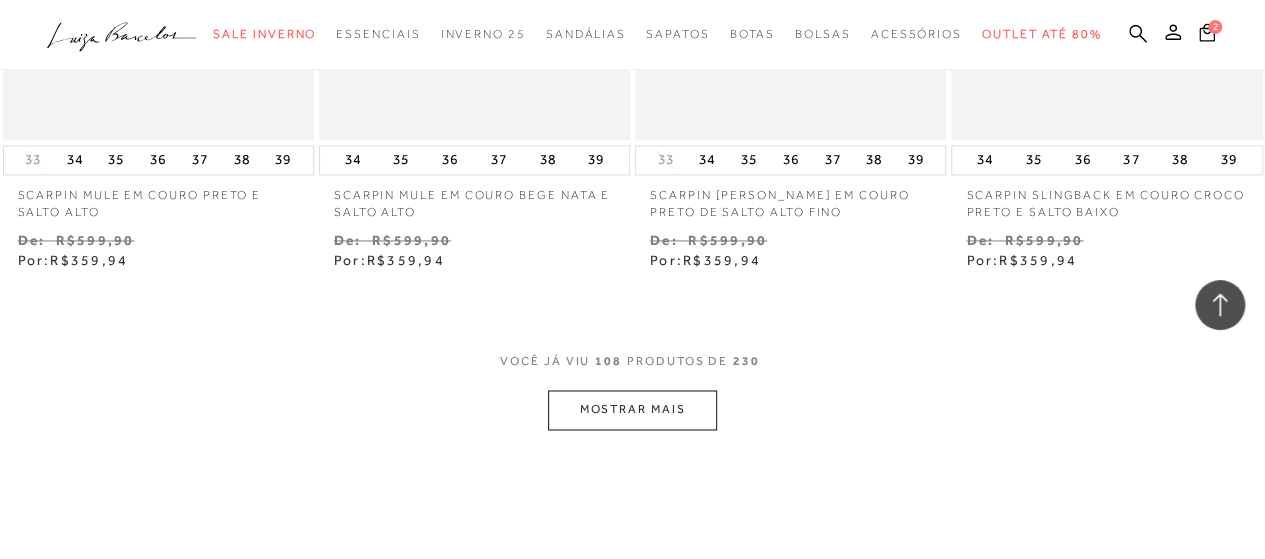 scroll, scrollTop: 16659, scrollLeft: 0, axis: vertical 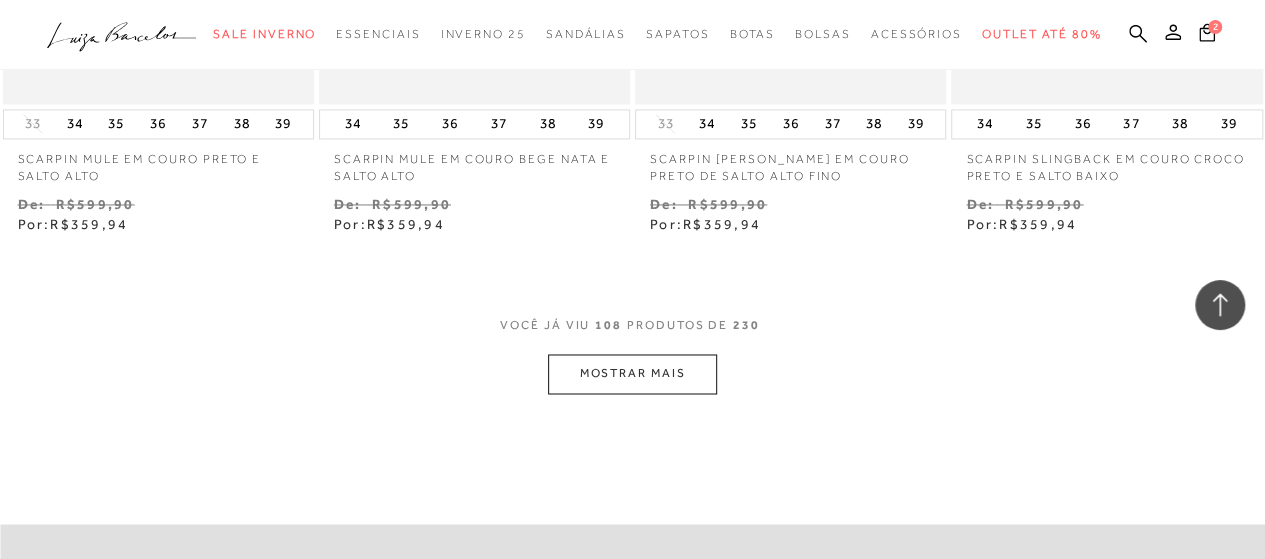 click on "MOSTRAR MAIS" at bounding box center [632, 373] 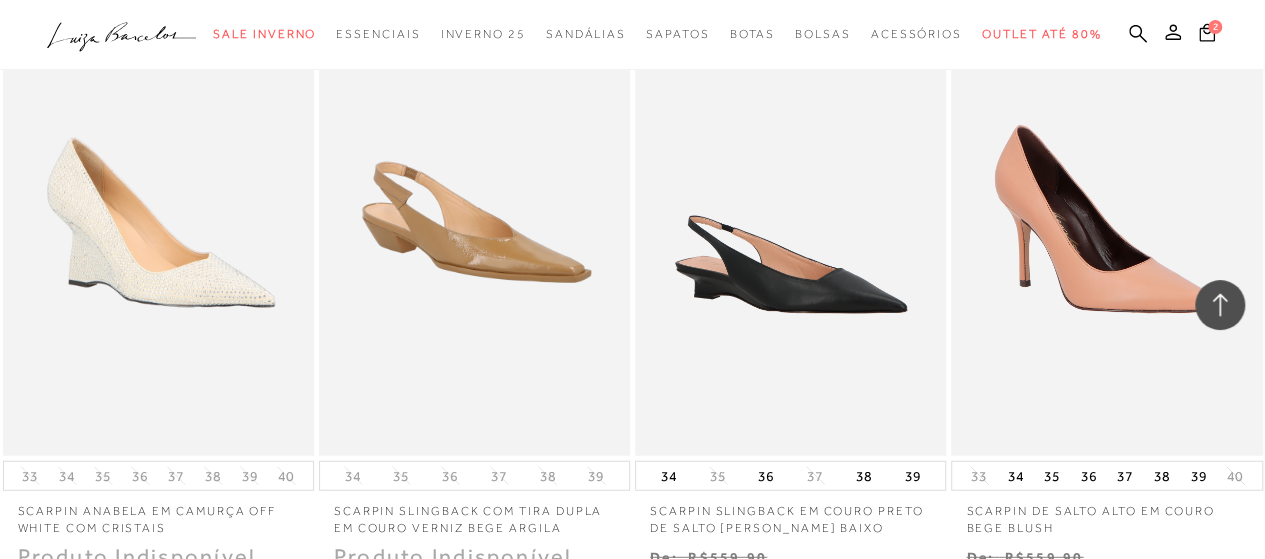 scroll, scrollTop: 17559, scrollLeft: 0, axis: vertical 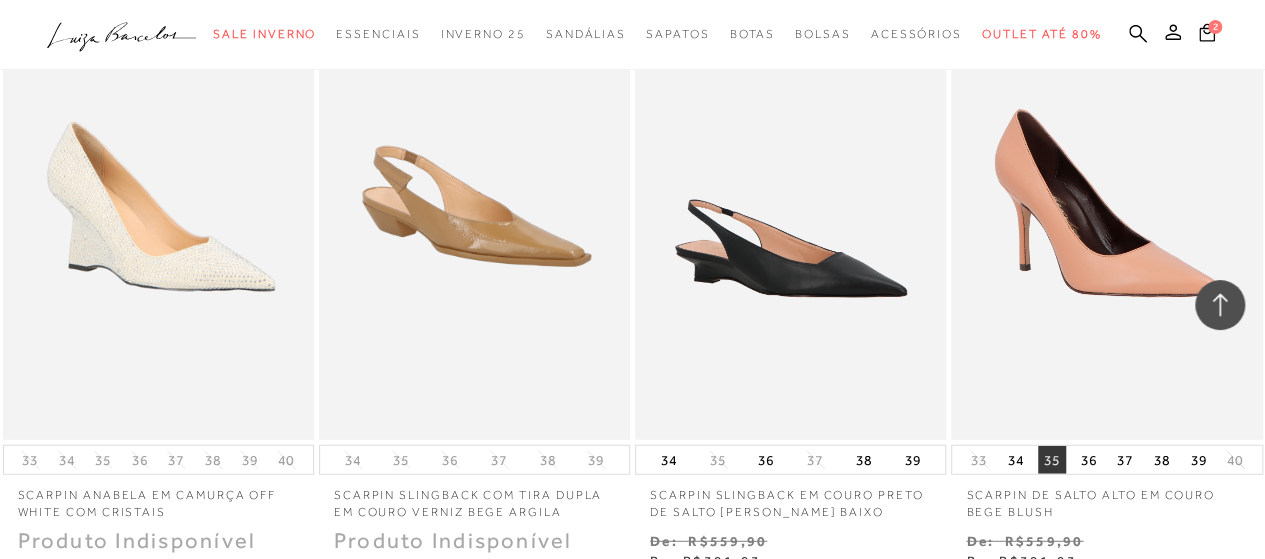 click on "35" at bounding box center [1052, 460] 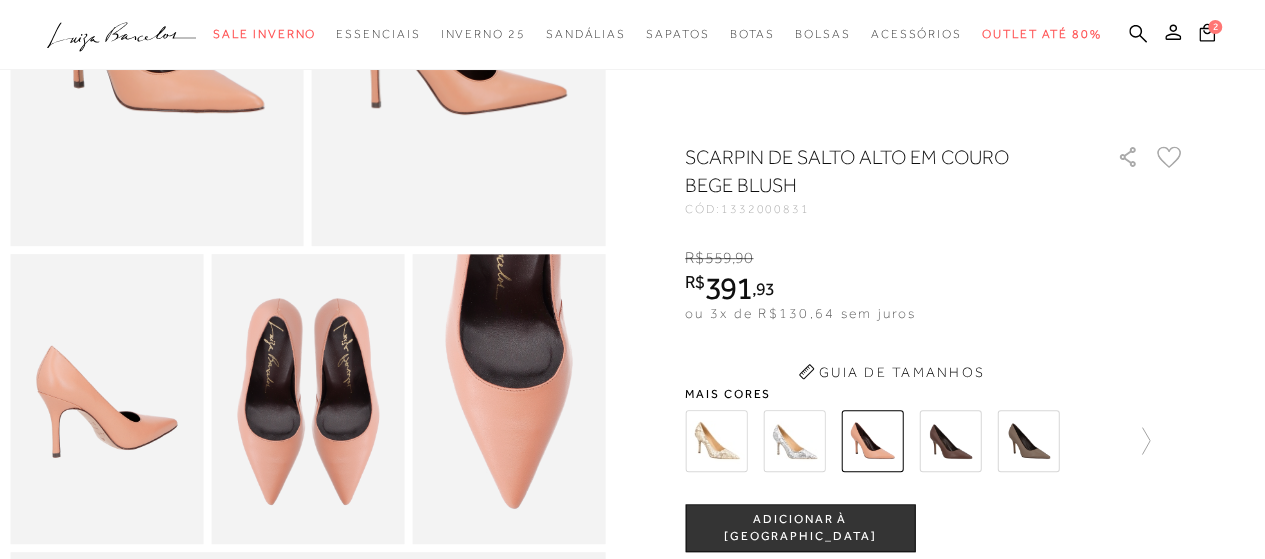 scroll, scrollTop: 400, scrollLeft: 0, axis: vertical 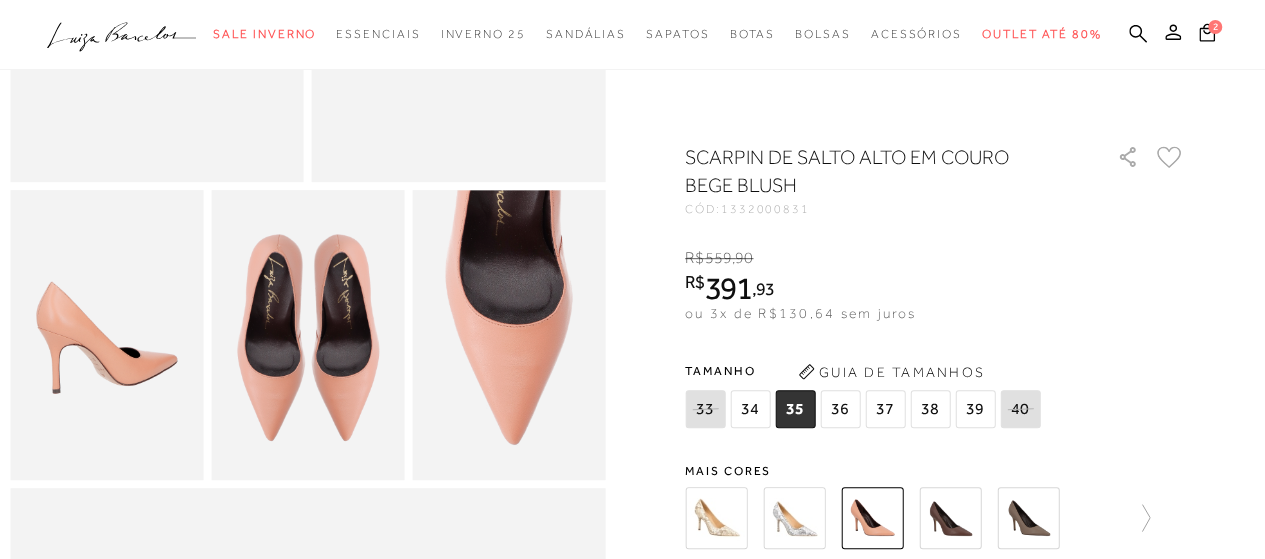 click on "35" at bounding box center (795, 409) 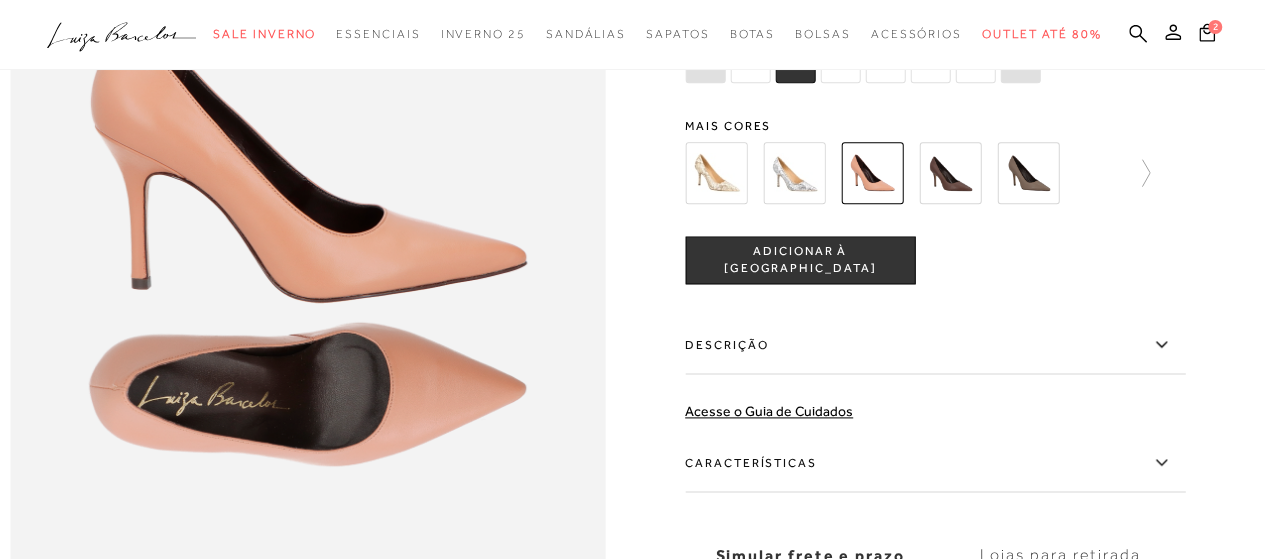 scroll, scrollTop: 1100, scrollLeft: 0, axis: vertical 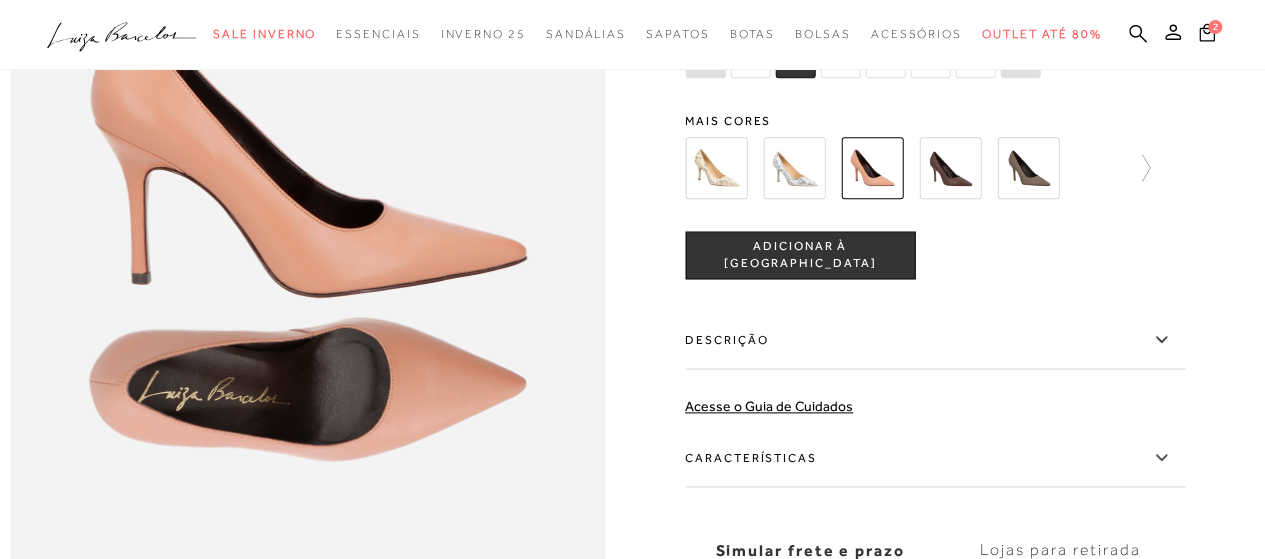 click on "ADICIONAR À [GEOGRAPHIC_DATA]" at bounding box center (800, 255) 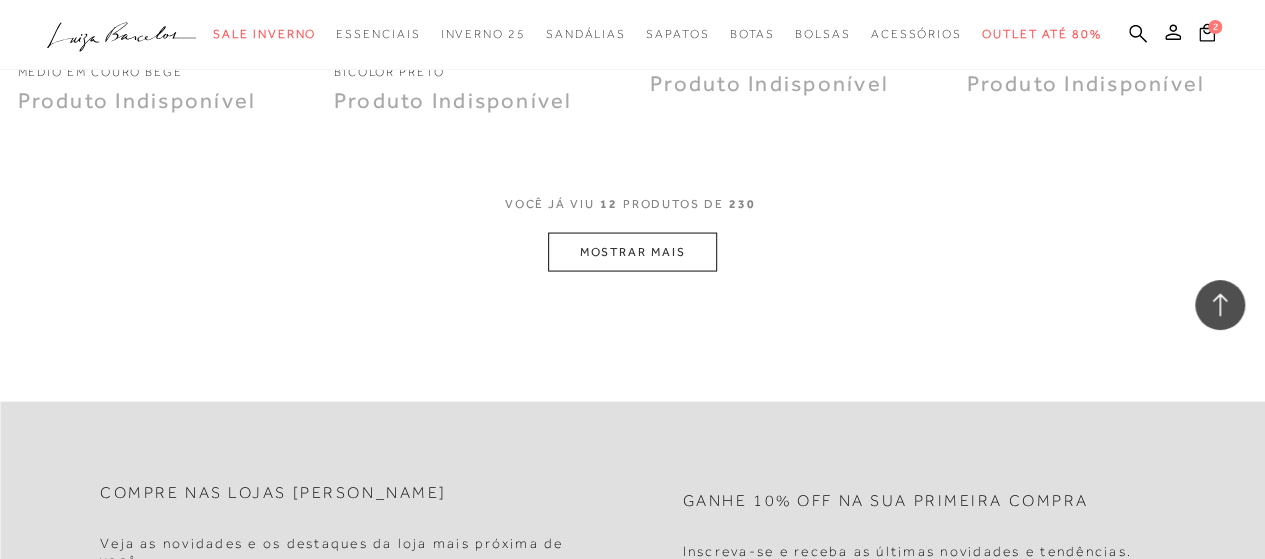 scroll, scrollTop: 1884, scrollLeft: 0, axis: vertical 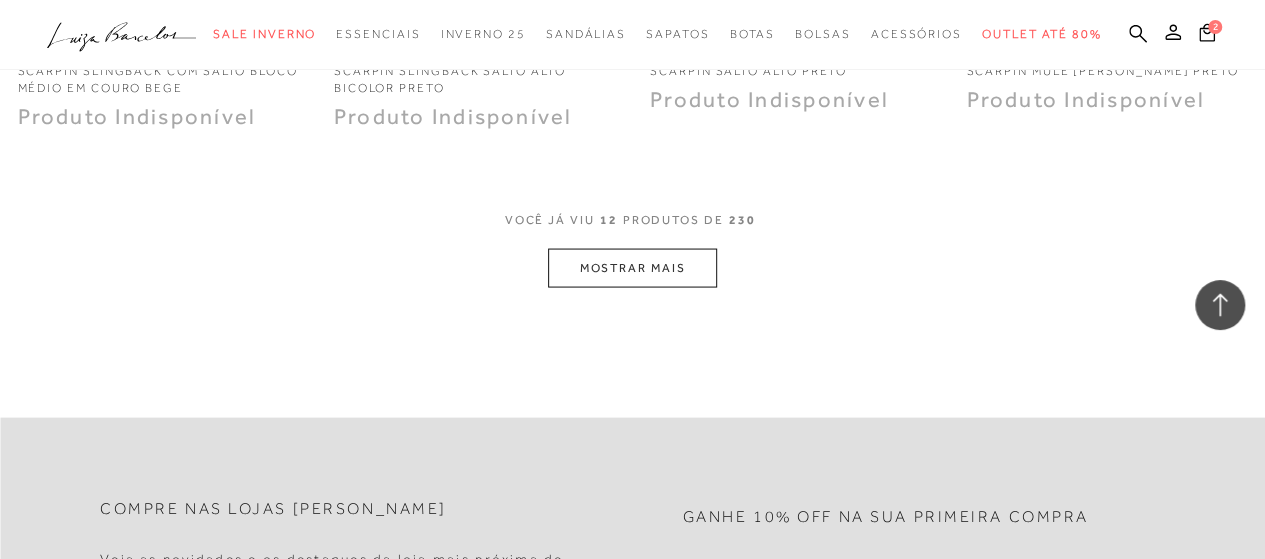 click on "MOSTRAR MAIS" at bounding box center [632, 267] 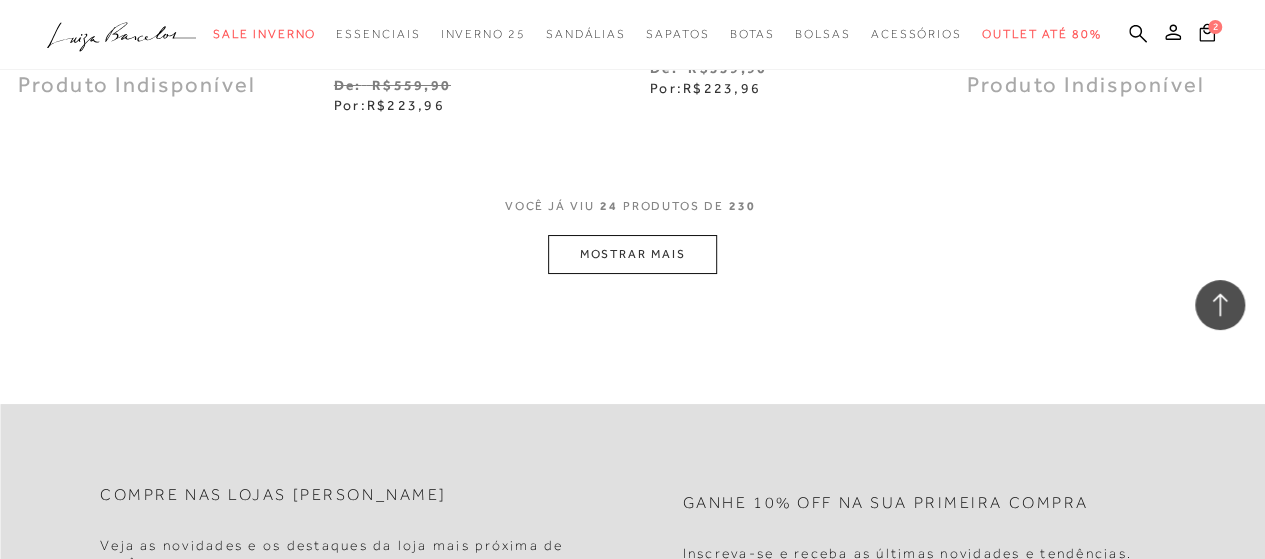 scroll, scrollTop: 3720, scrollLeft: 0, axis: vertical 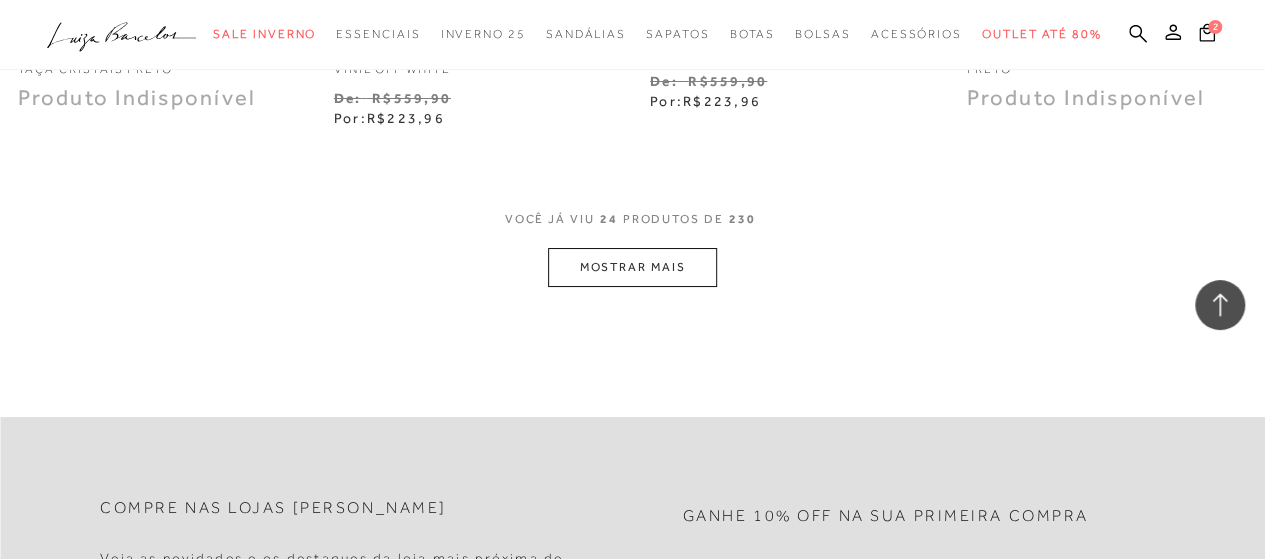 click on "MOSTRAR MAIS" at bounding box center [632, 267] 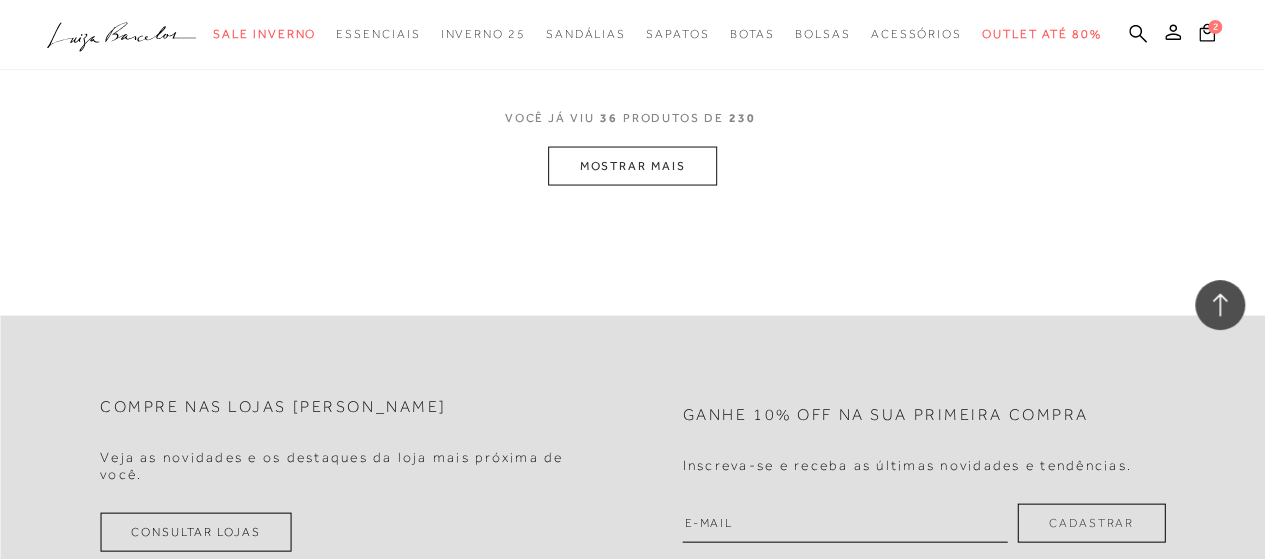 scroll, scrollTop: 5695, scrollLeft: 0, axis: vertical 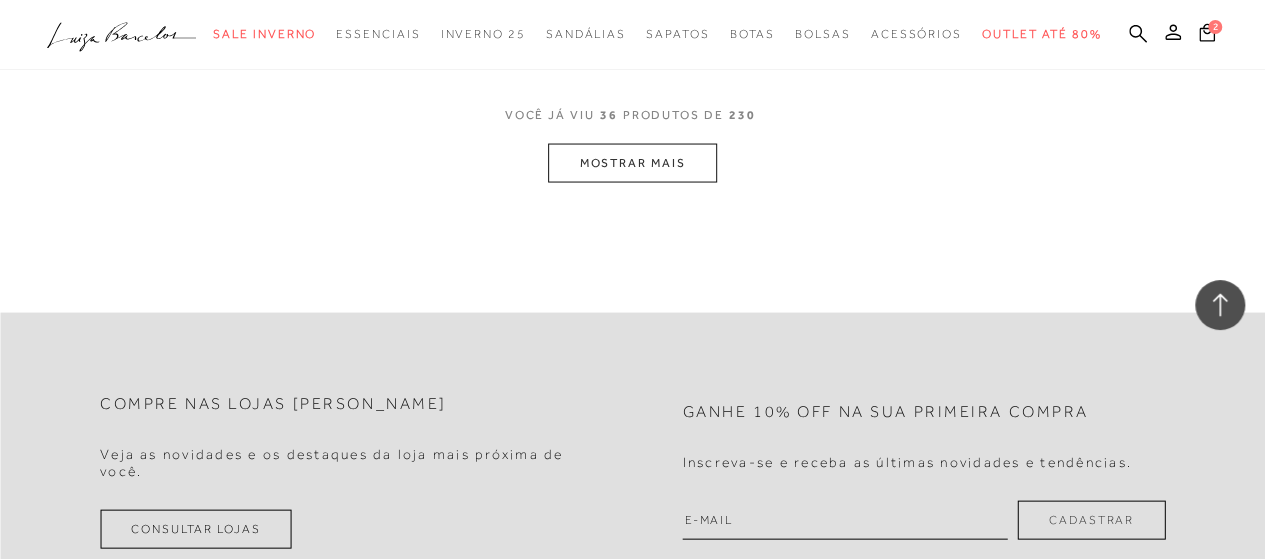 click on "MOSTRAR MAIS" at bounding box center [632, 163] 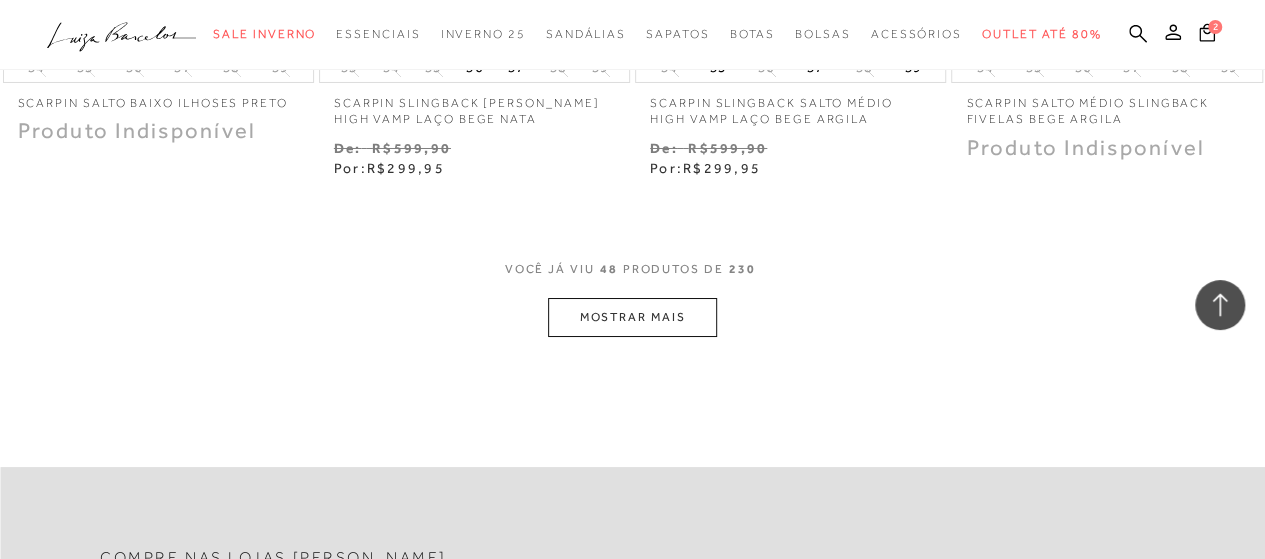 scroll, scrollTop: 7344, scrollLeft: 0, axis: vertical 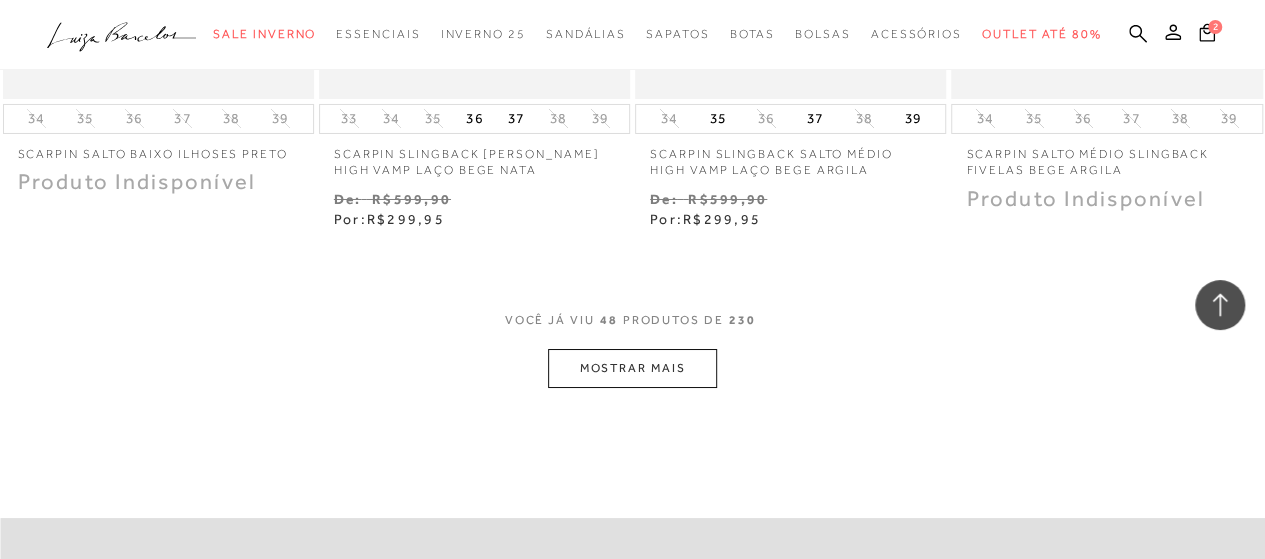 click on "MOSTRAR MAIS" at bounding box center [632, 368] 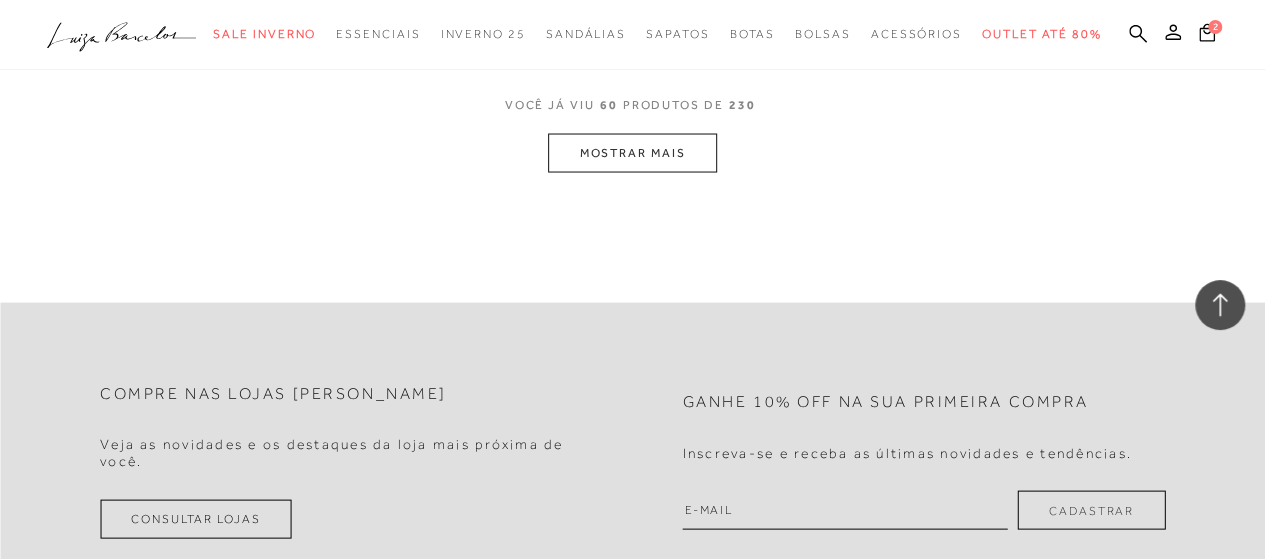 scroll, scrollTop: 9496, scrollLeft: 0, axis: vertical 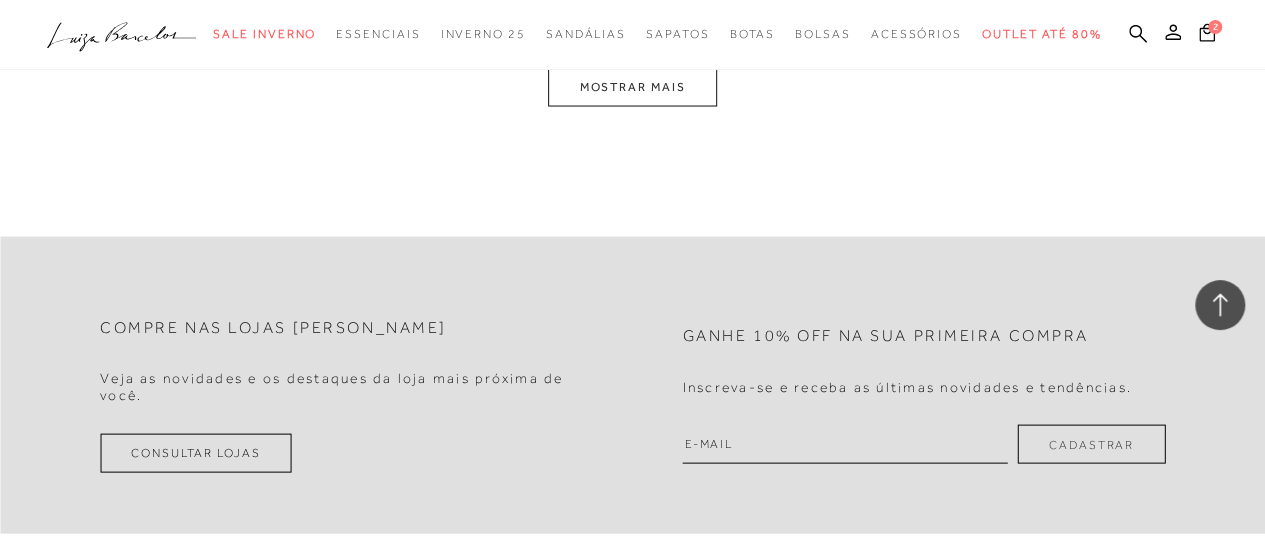 click on "MOSTRAR MAIS" at bounding box center [632, 87] 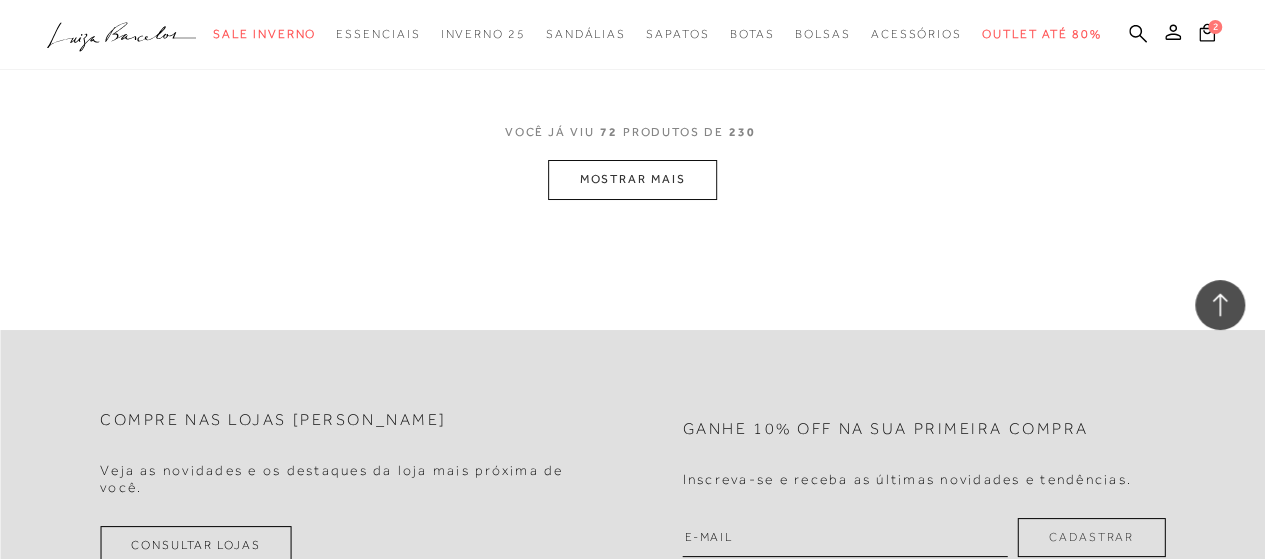 scroll, scrollTop: 11250, scrollLeft: 0, axis: vertical 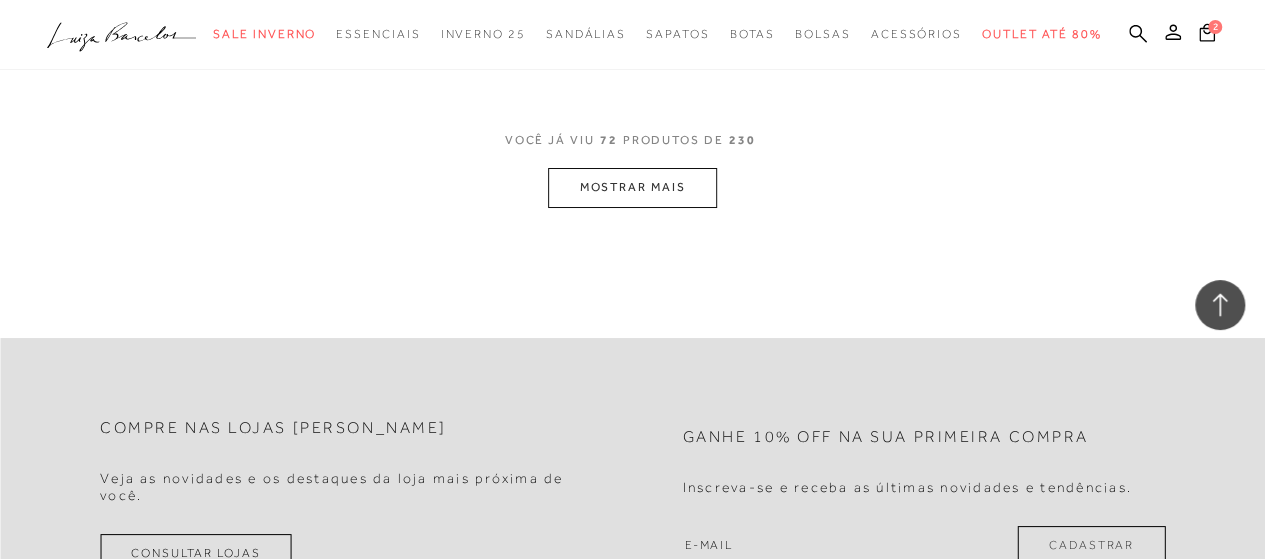 click on "MOSTRAR MAIS" at bounding box center (632, 187) 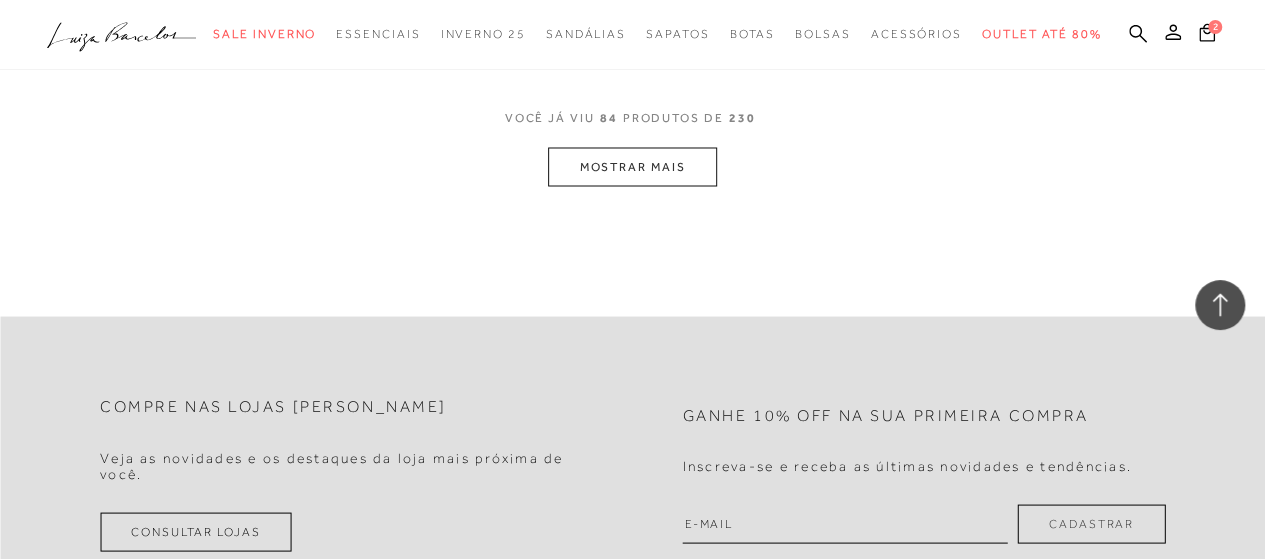 scroll, scrollTop: 13104, scrollLeft: 0, axis: vertical 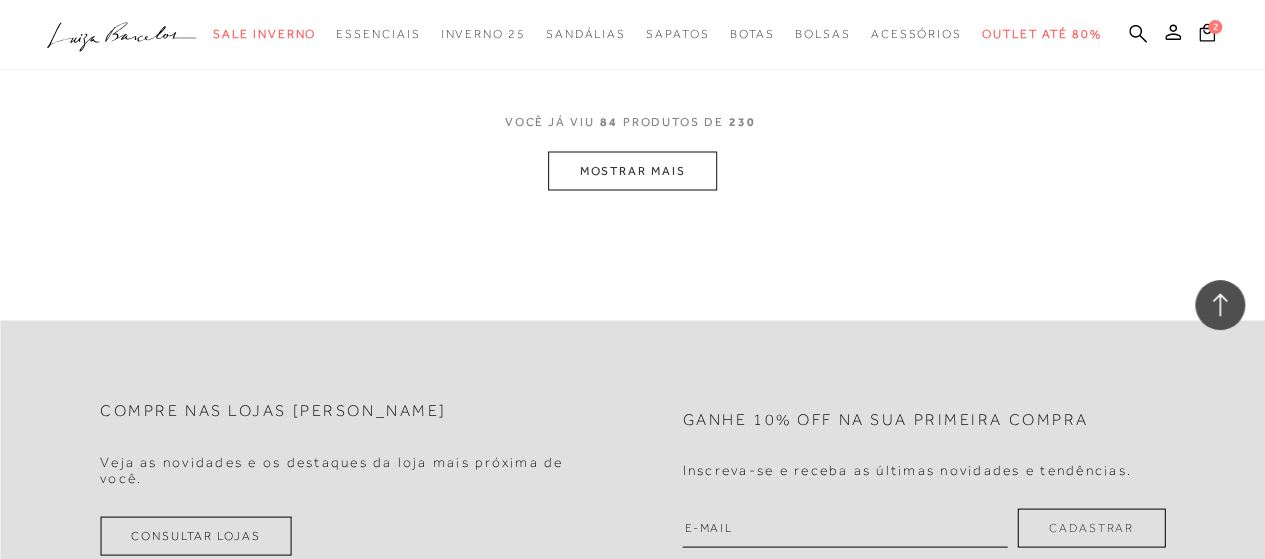 click on "MOSTRAR MAIS" at bounding box center (632, 170) 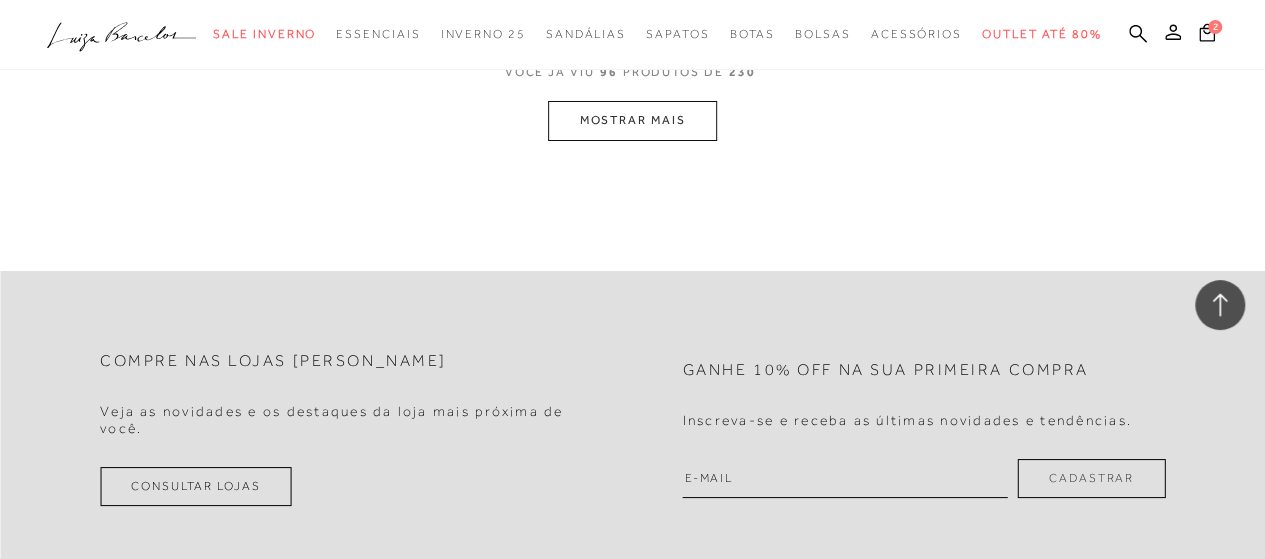 scroll, scrollTop: 14975, scrollLeft: 0, axis: vertical 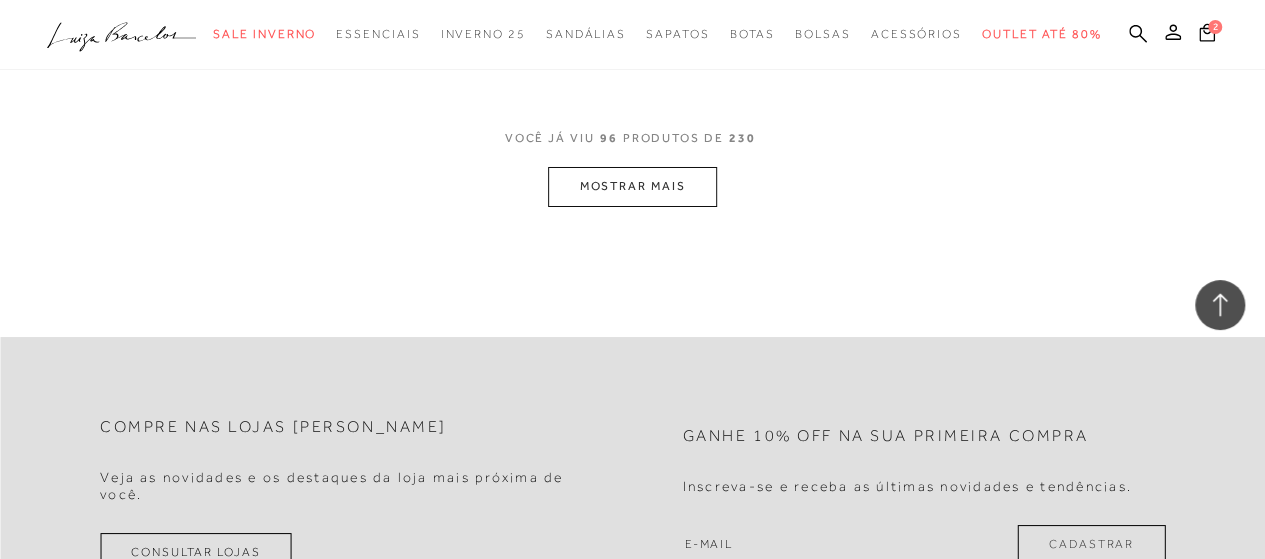 click on "MOSTRAR MAIS" at bounding box center [632, 186] 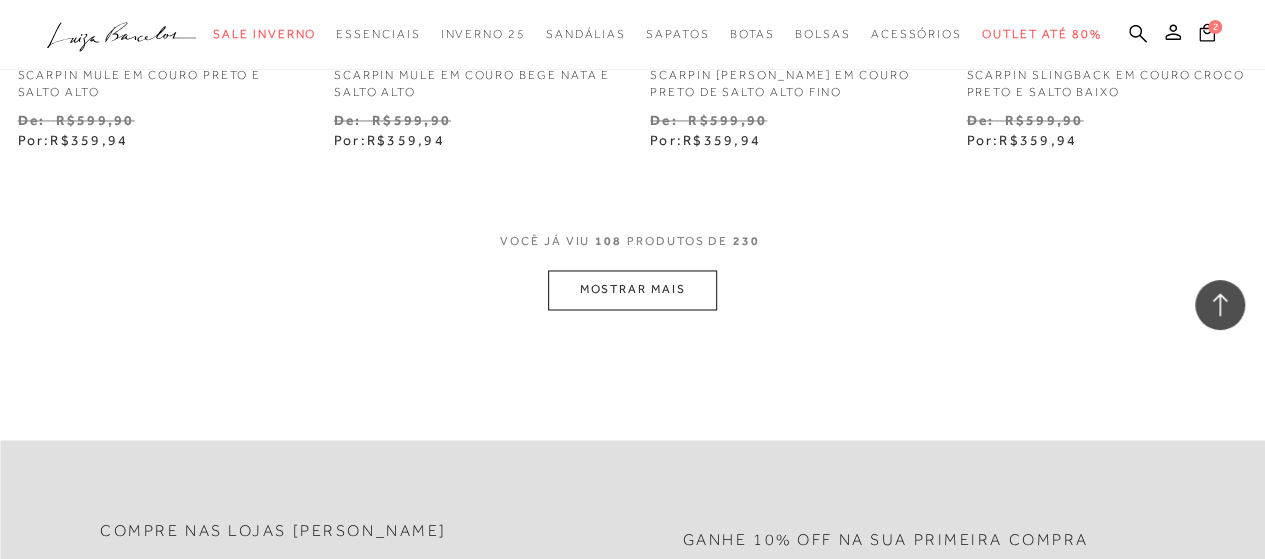 scroll, scrollTop: 16675, scrollLeft: 0, axis: vertical 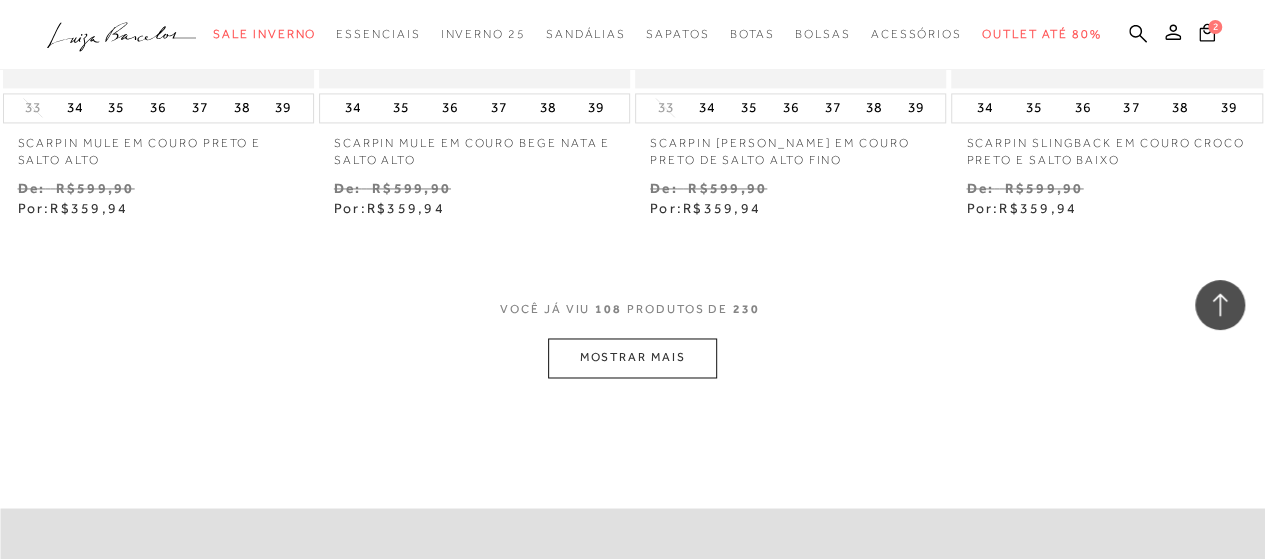 click on "MOSTRAR MAIS" at bounding box center [632, 357] 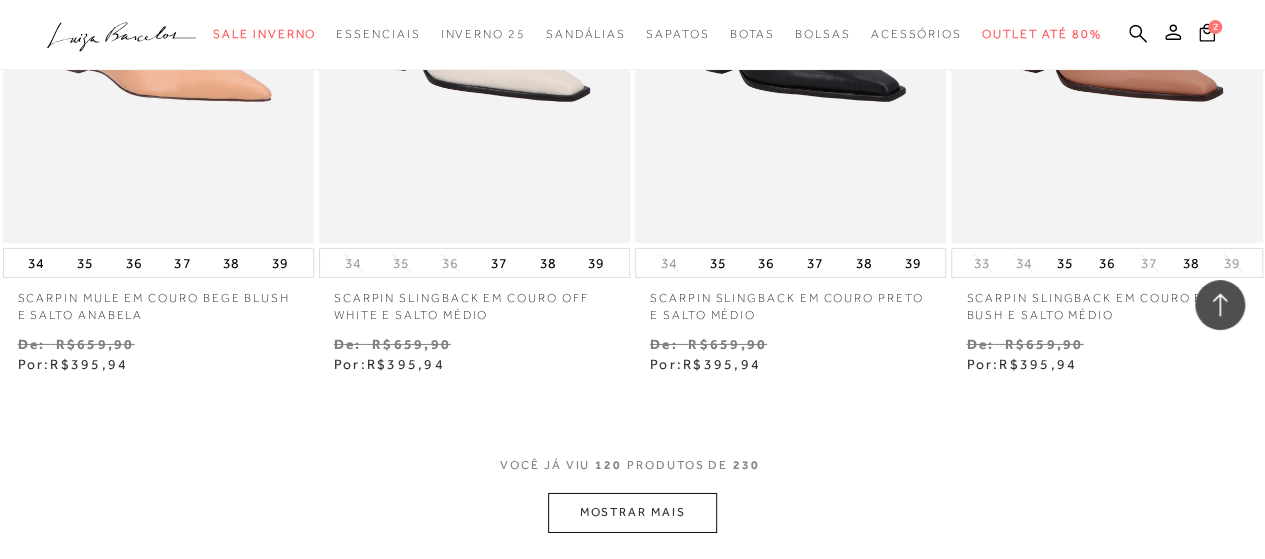 scroll, scrollTop: 18375, scrollLeft: 0, axis: vertical 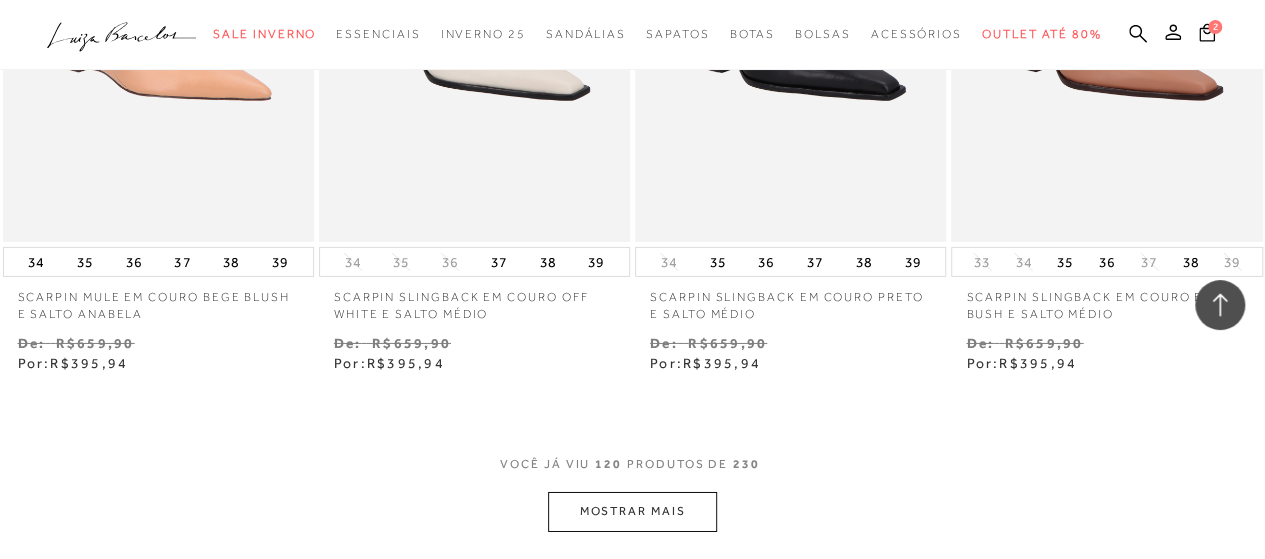 click on "MOSTRAR MAIS" at bounding box center (632, 511) 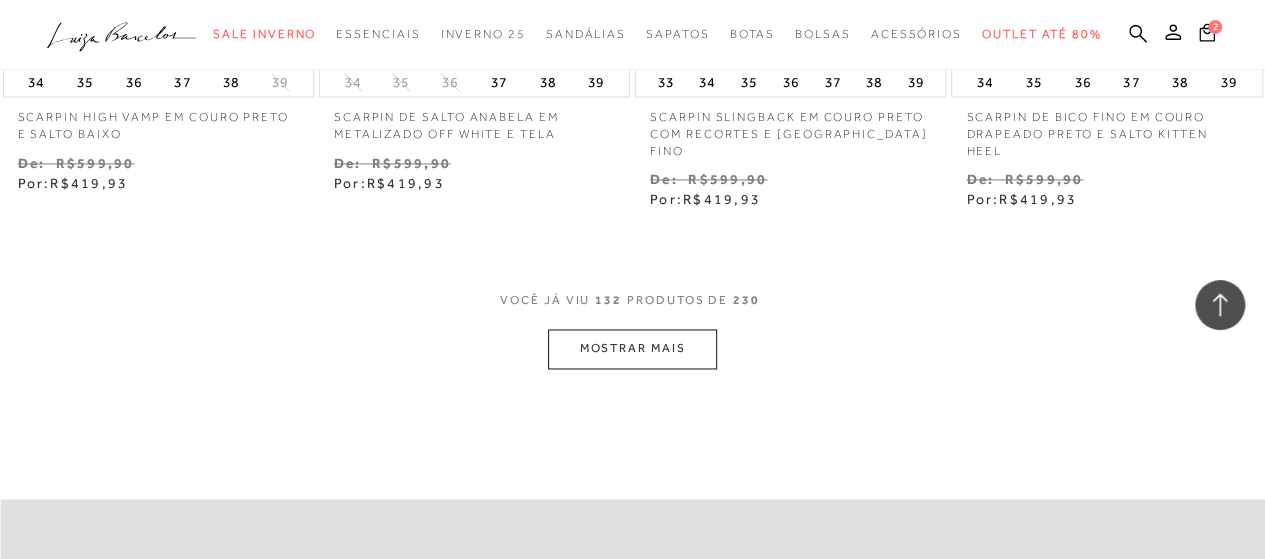 scroll, scrollTop: 20510, scrollLeft: 0, axis: vertical 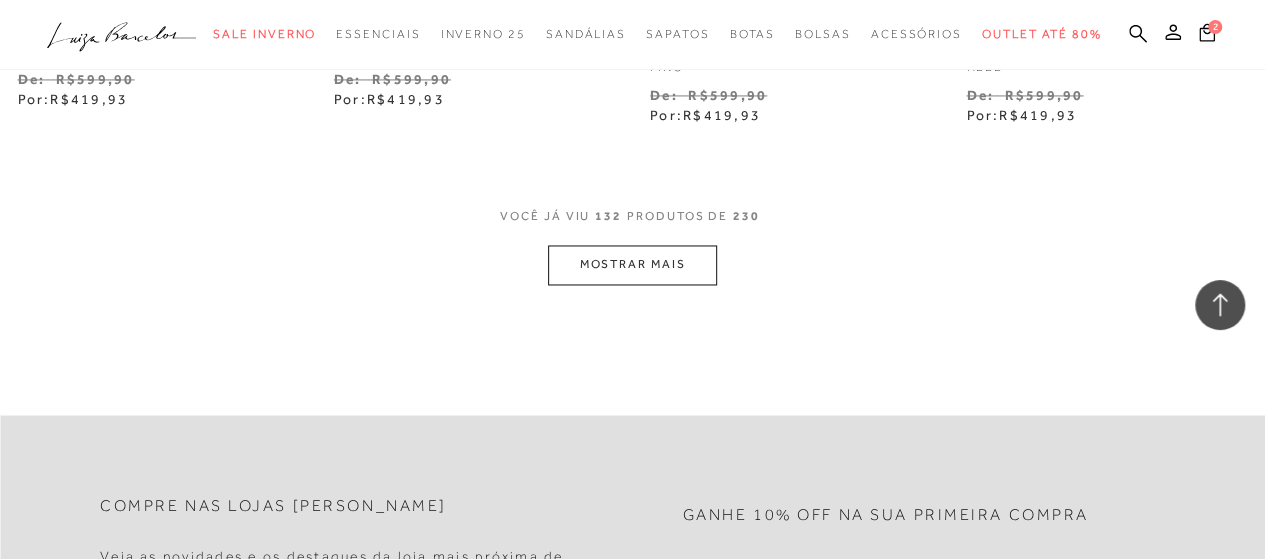 click on "MOSTRAR MAIS" at bounding box center (632, 264) 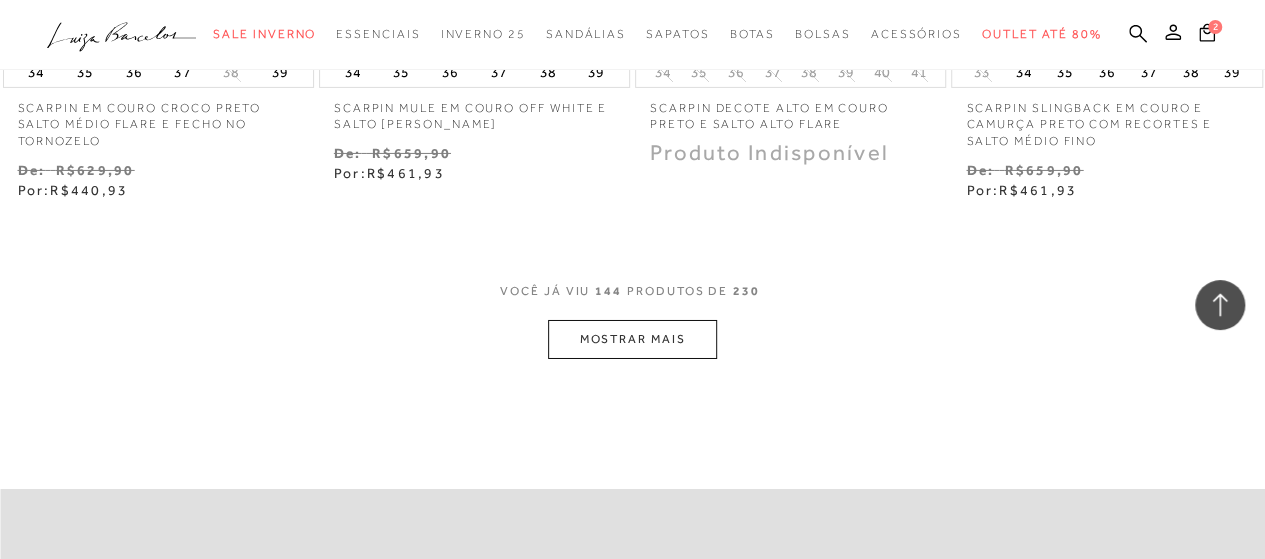 scroll, scrollTop: 22344, scrollLeft: 0, axis: vertical 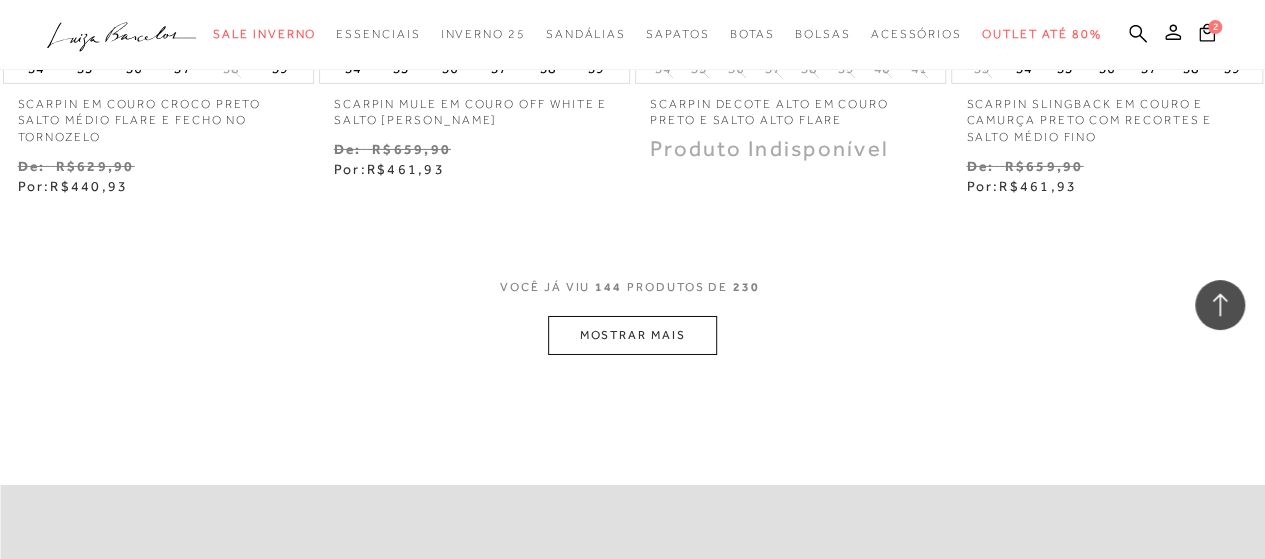 click on "MOSTRAR MAIS" at bounding box center (632, 335) 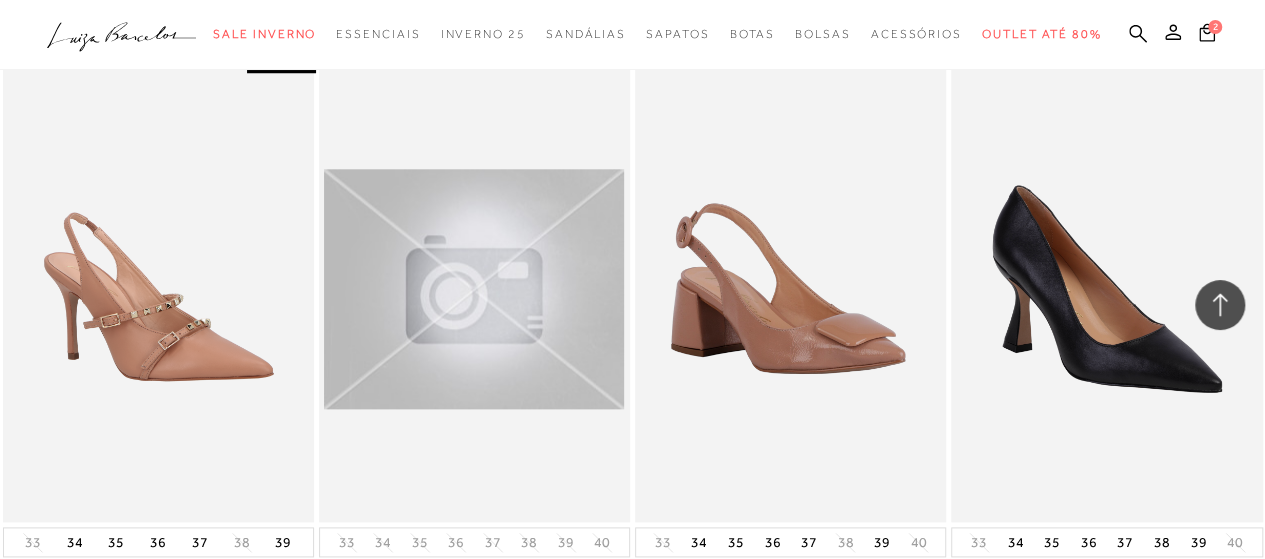 scroll, scrollTop: 23820, scrollLeft: 0, axis: vertical 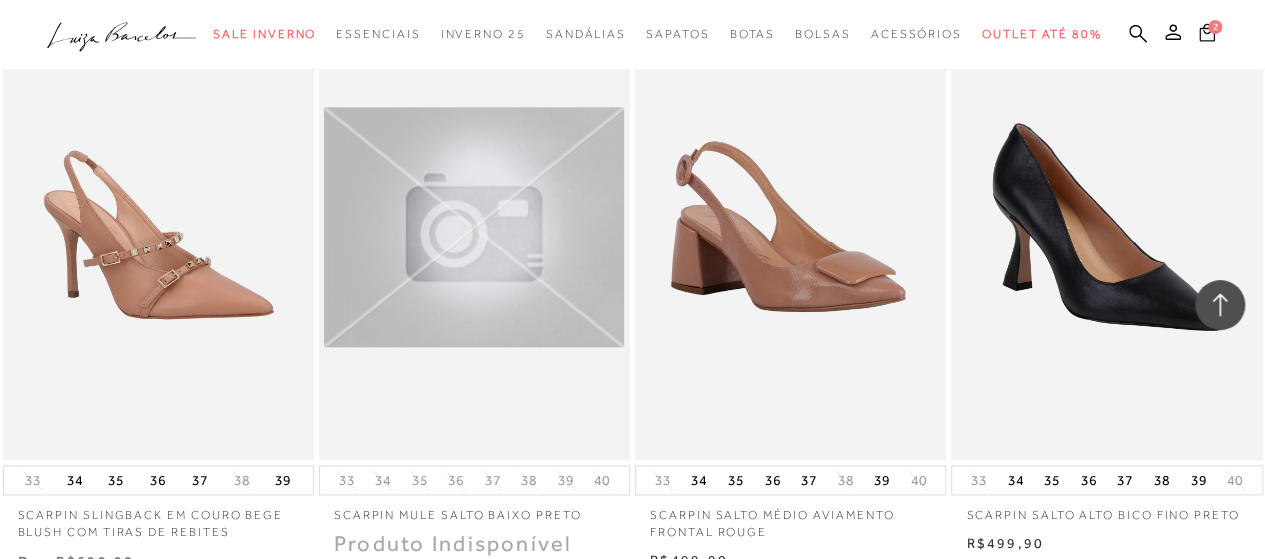 click 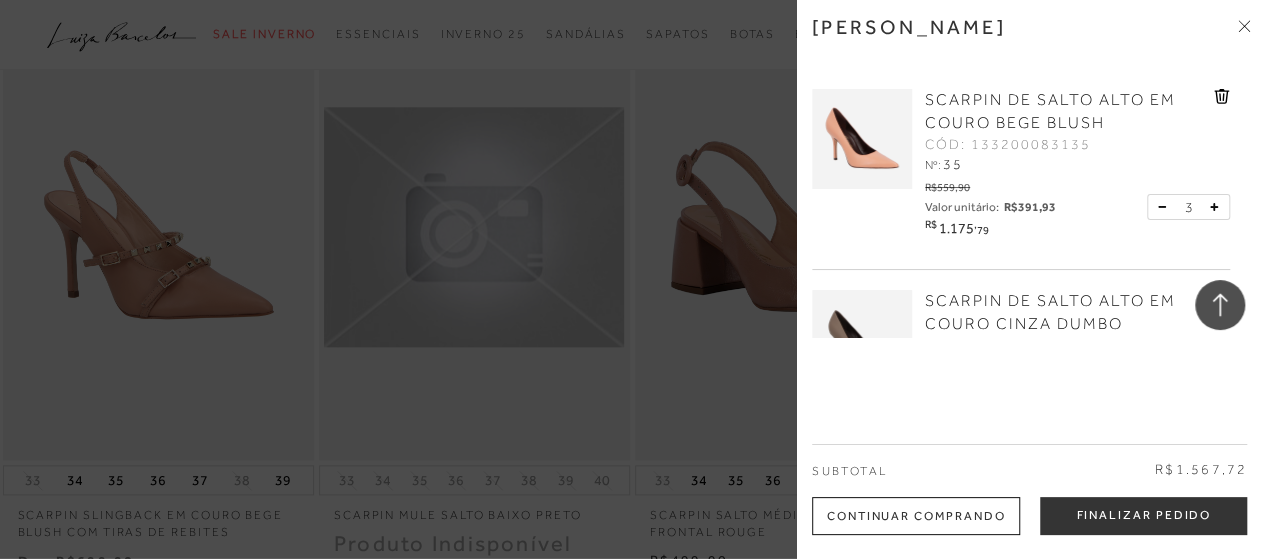 click 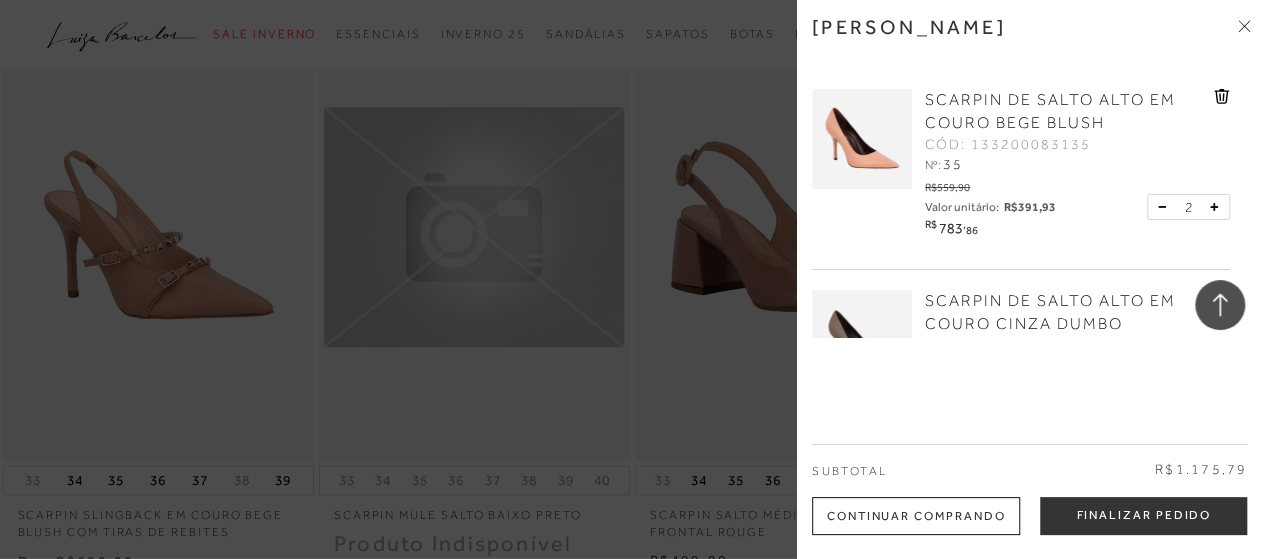 click 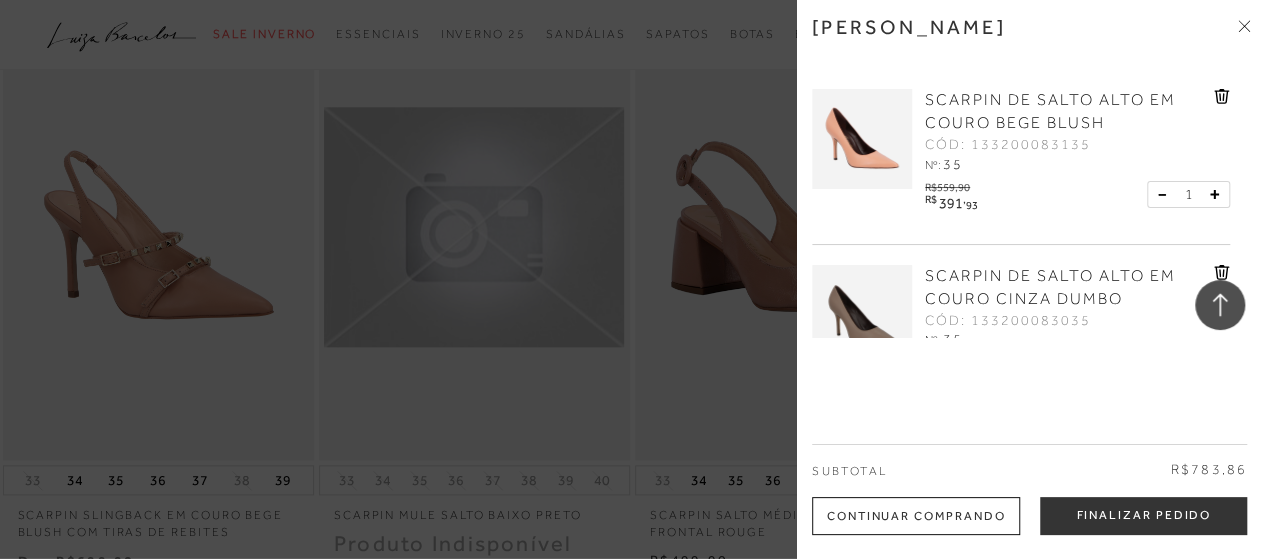 scroll, scrollTop: 84, scrollLeft: 0, axis: vertical 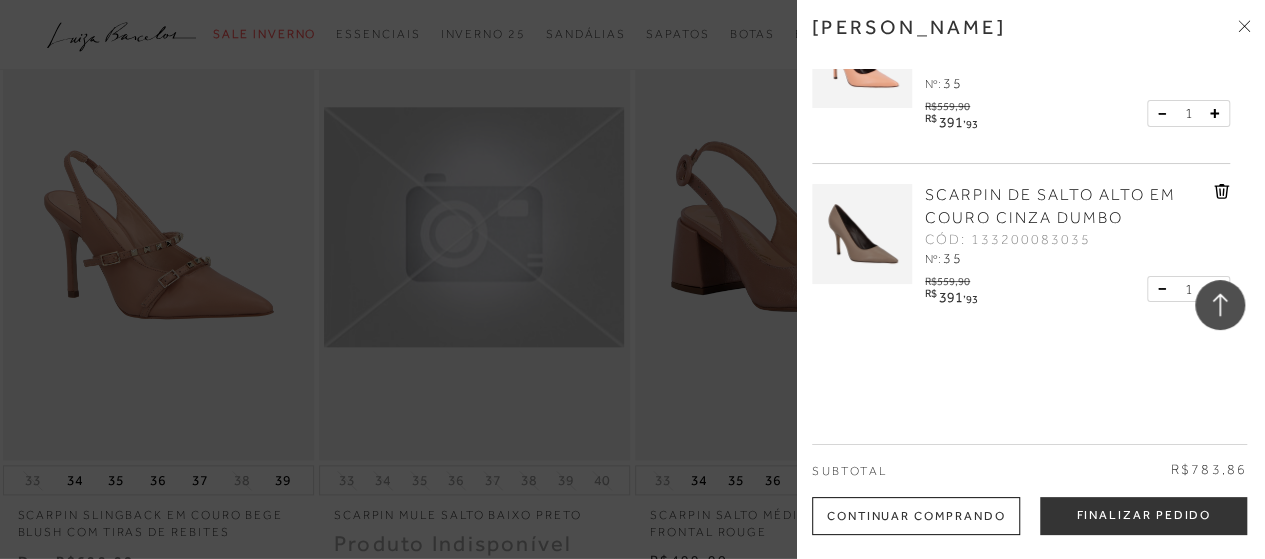 click at bounding box center [862, 234] 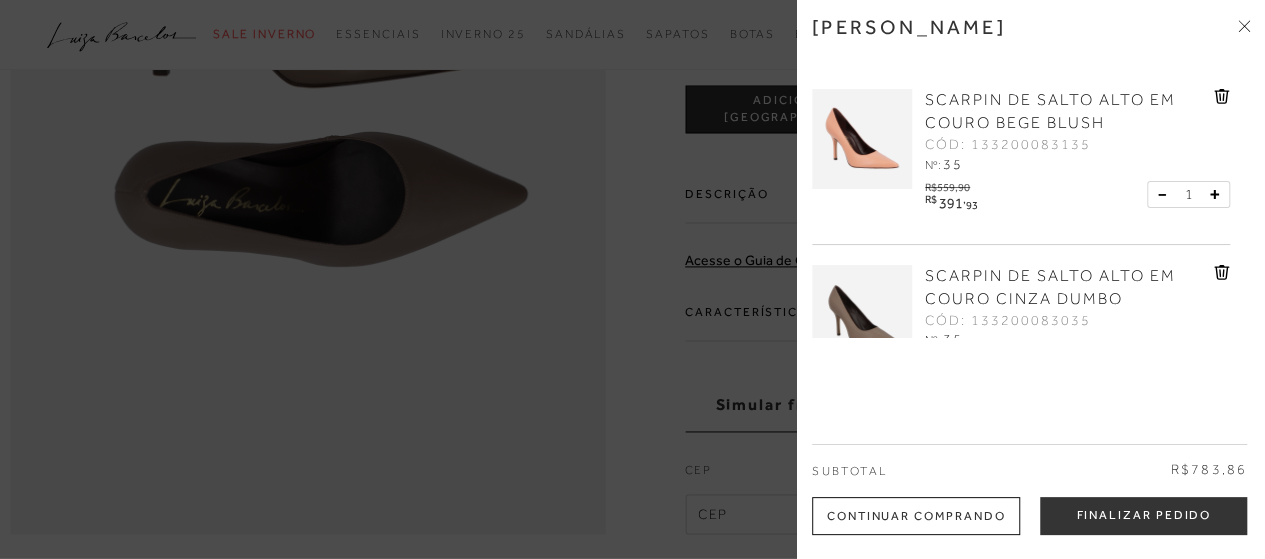 scroll, scrollTop: 0, scrollLeft: 0, axis: both 